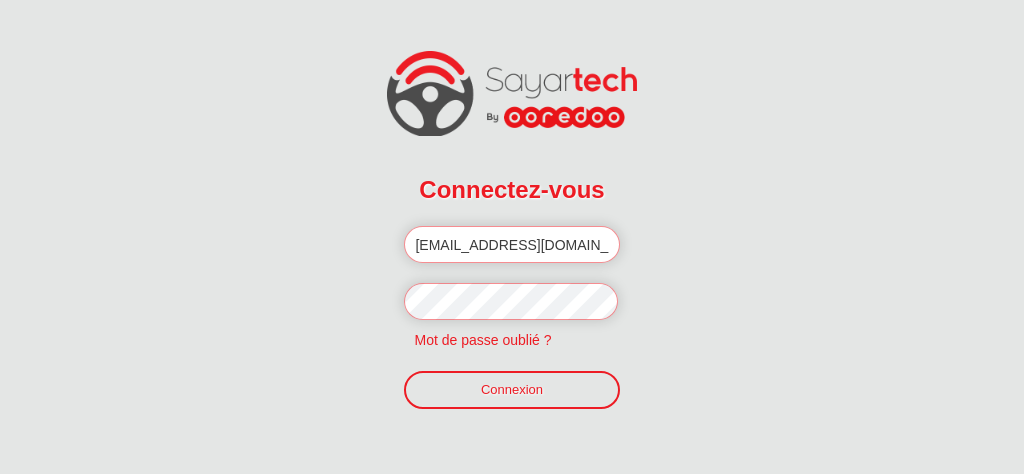 click on "Connexion" at bounding box center (511, 390) 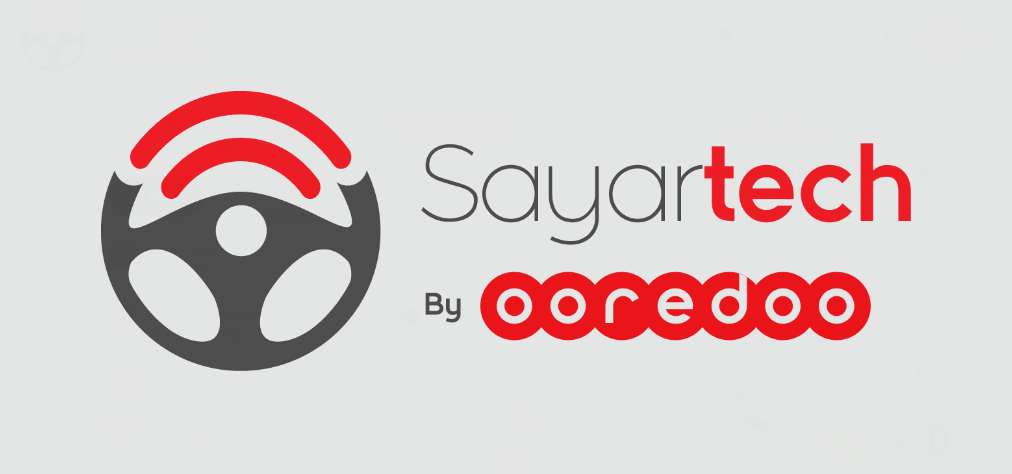 scroll, scrollTop: 94, scrollLeft: 0, axis: vertical 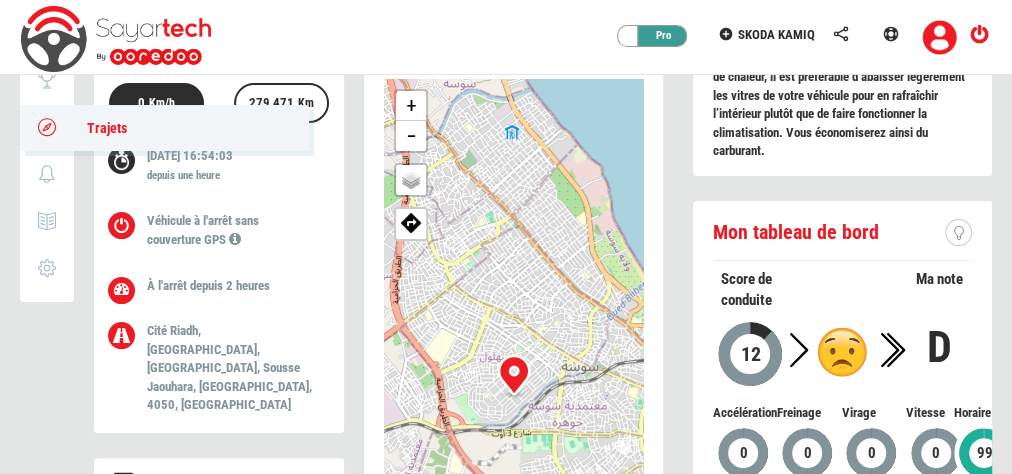 click at bounding box center (47, 127) 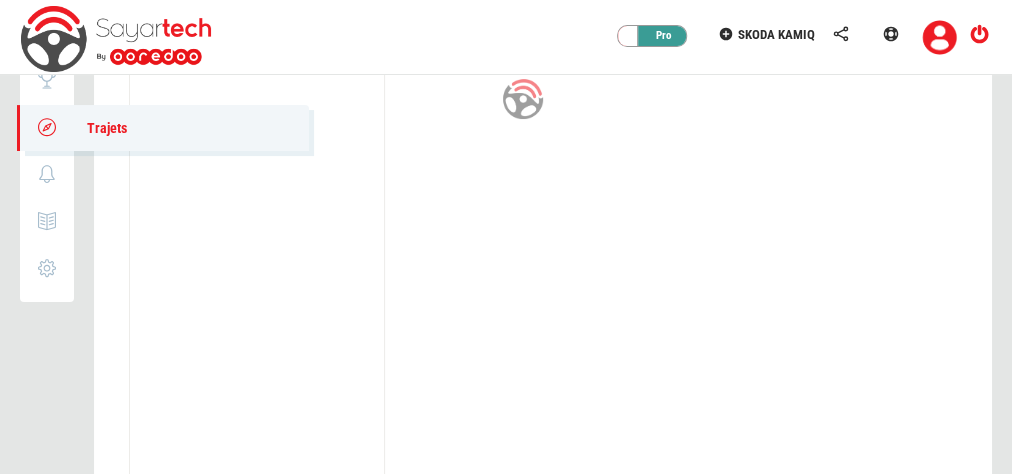 scroll, scrollTop: 0, scrollLeft: 0, axis: both 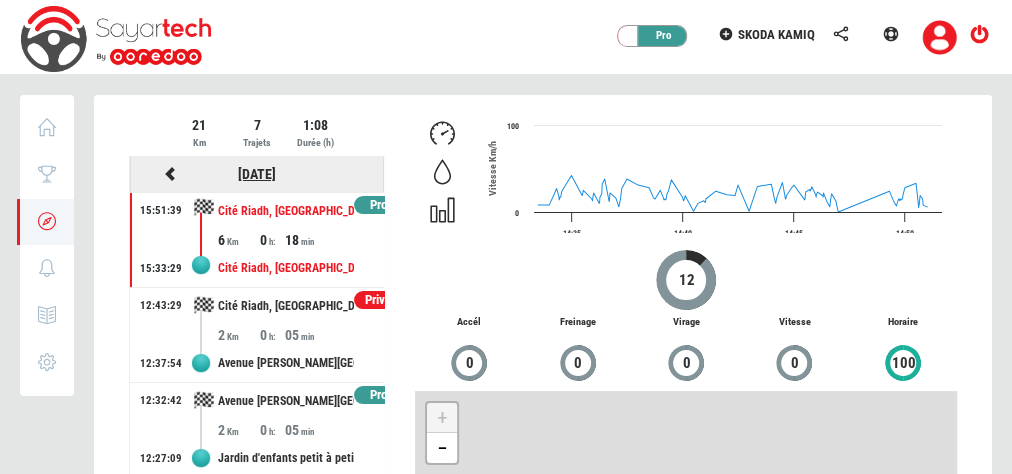 click on "[DATE]" at bounding box center [257, 174] 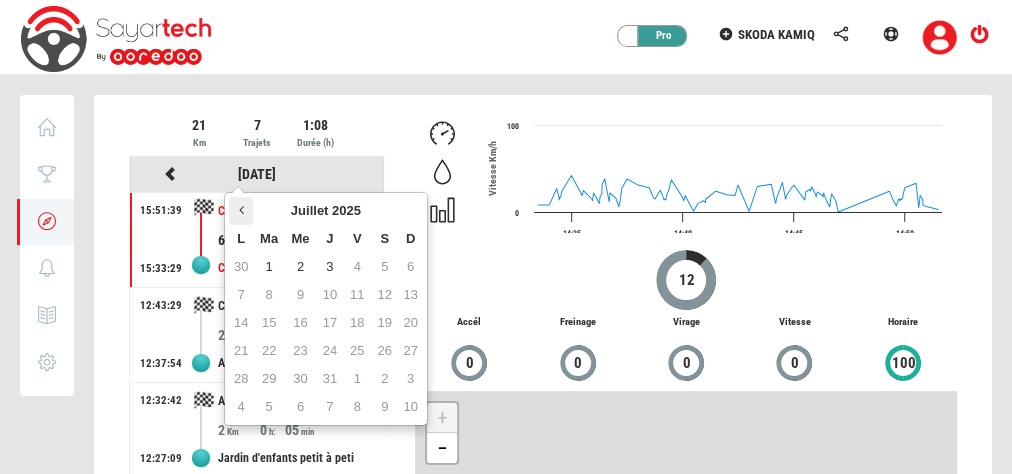 click at bounding box center (241, 211) 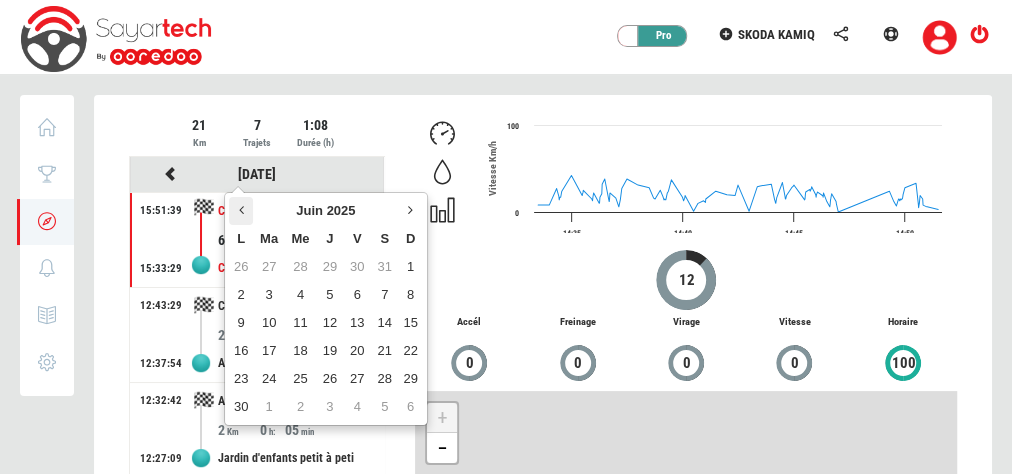 click at bounding box center [241, 211] 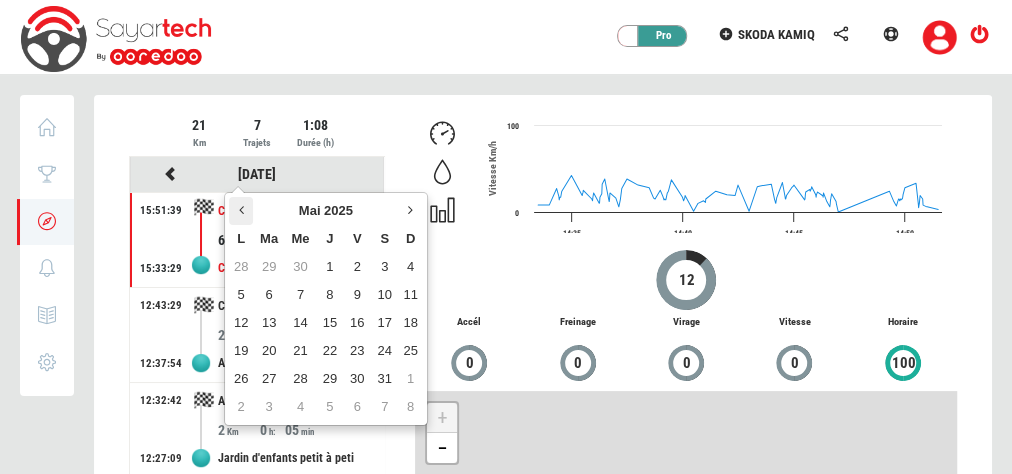 click at bounding box center (241, 211) 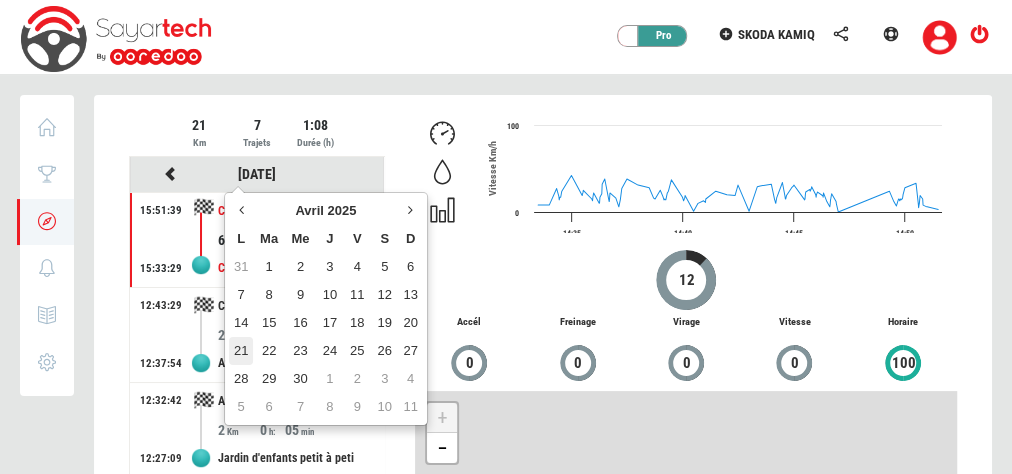 click on "21" at bounding box center [241, 351] 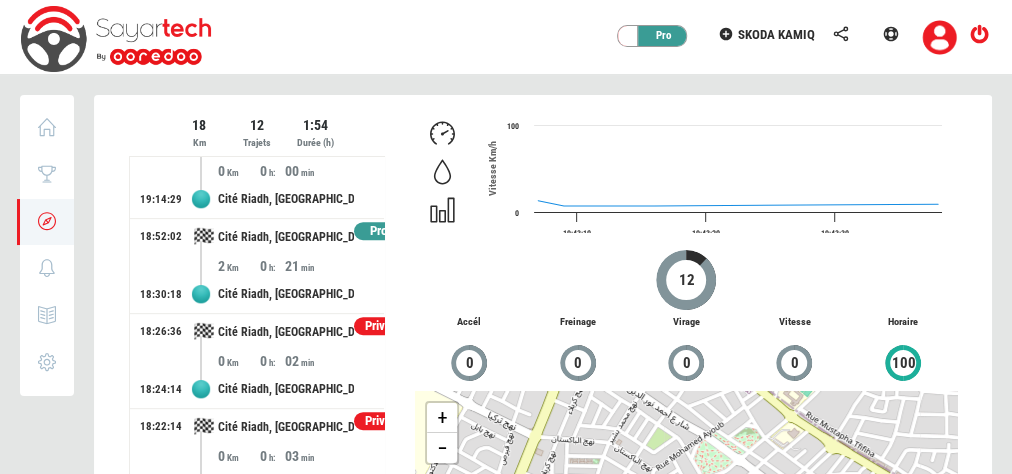 scroll, scrollTop: 589, scrollLeft: 0, axis: vertical 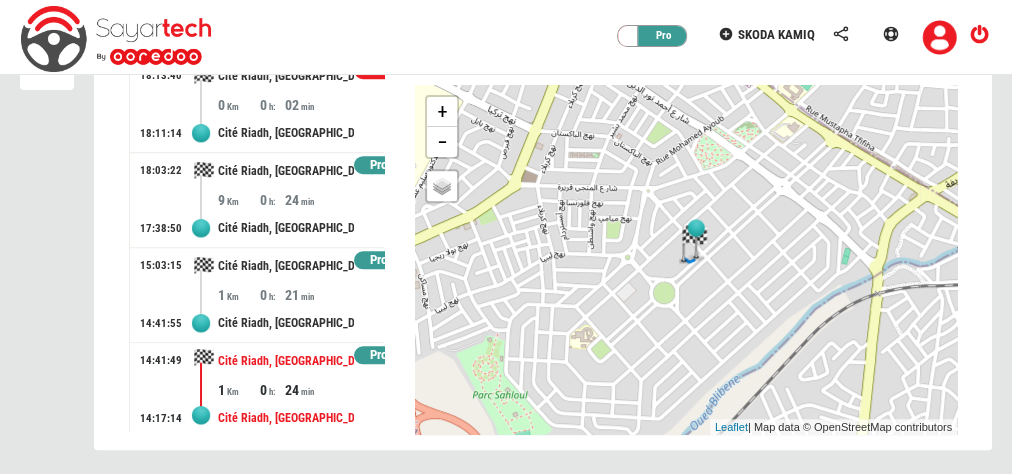 click on "0" at bounding box center (271, 390) 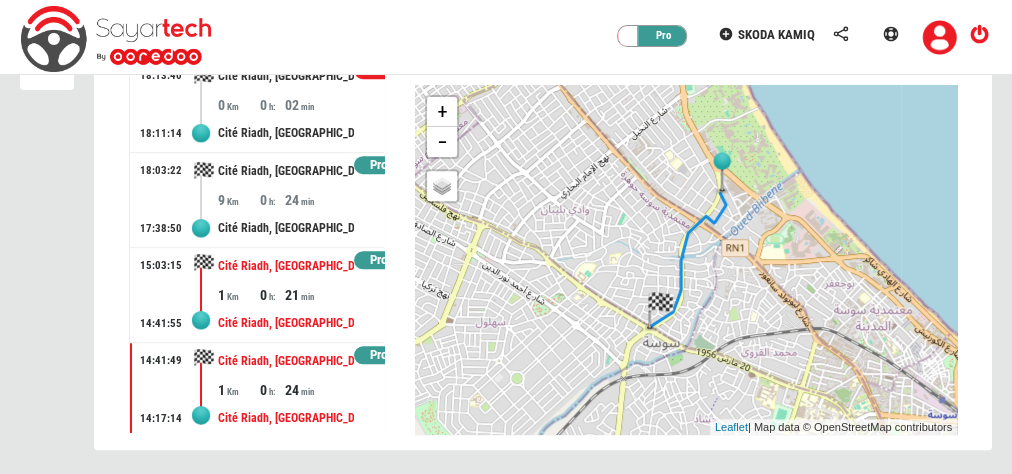click on "21" at bounding box center [304, 295] 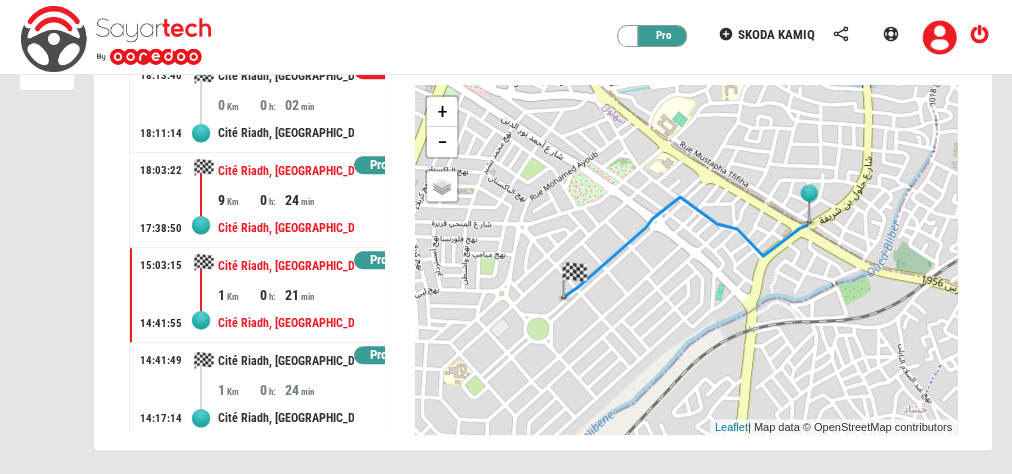 click on "24" at bounding box center [304, 200] 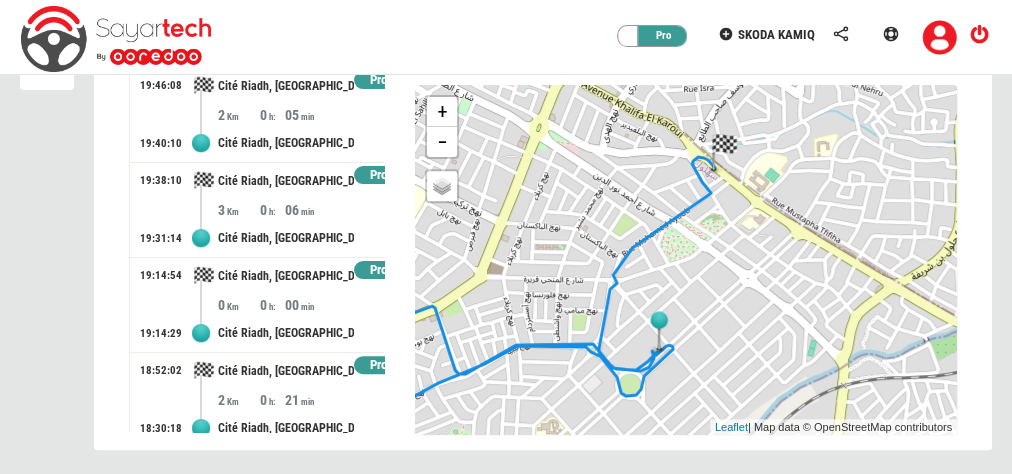 scroll, scrollTop: 0, scrollLeft: 0, axis: both 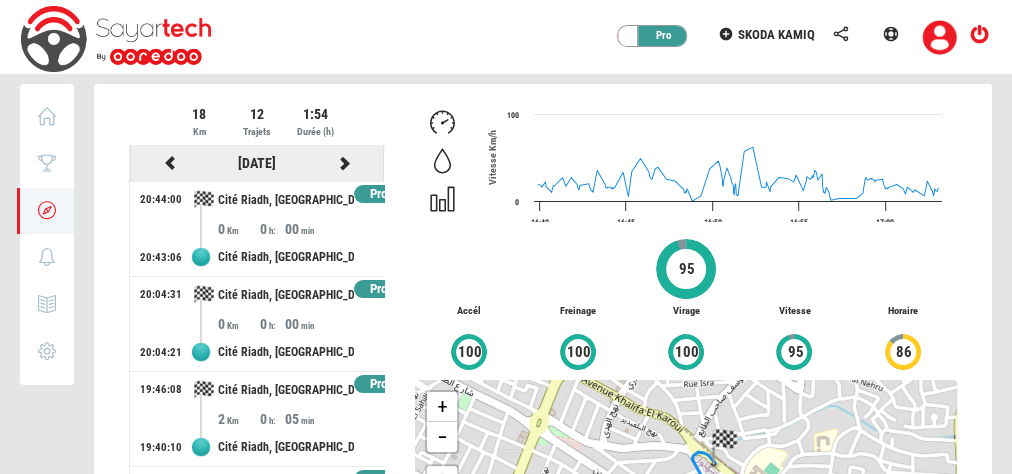 click at bounding box center [345, 163] 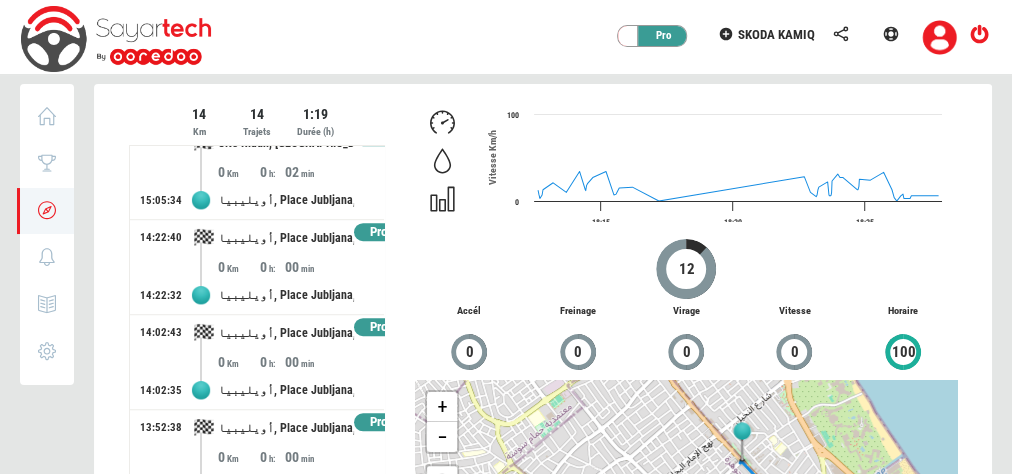 scroll, scrollTop: 778, scrollLeft: 0, axis: vertical 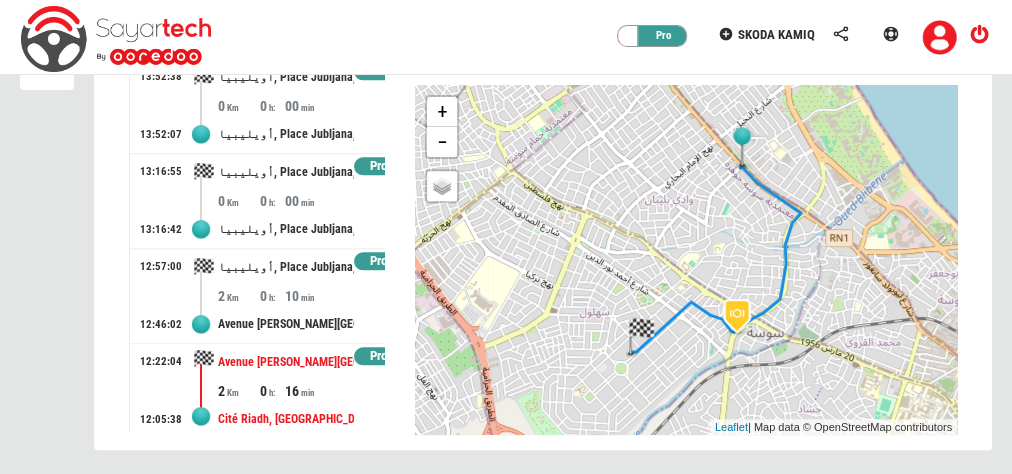click on "16" at bounding box center (304, 391) 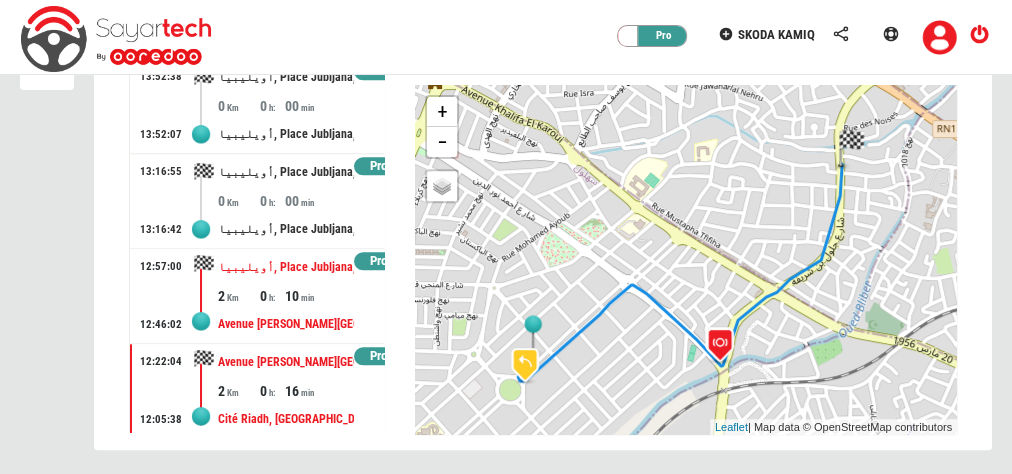 click on "10" at bounding box center [304, 296] 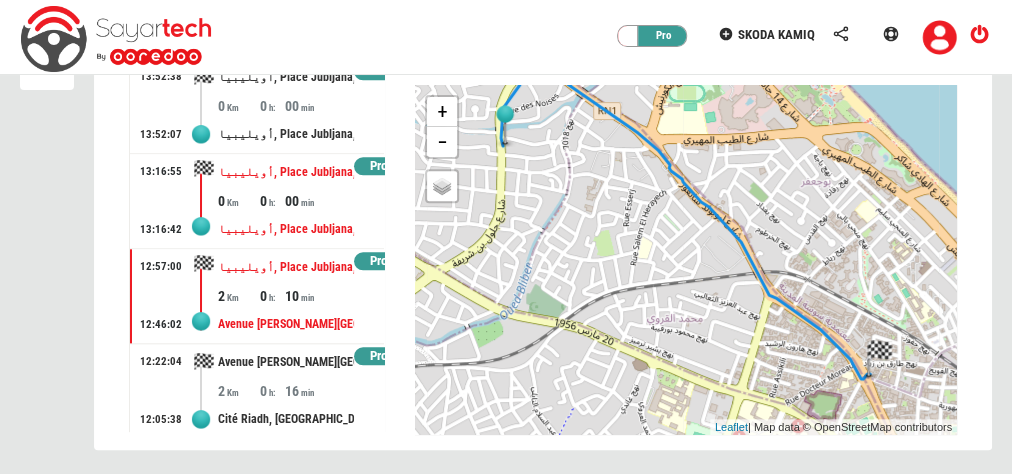 click on "أويليبيا, Place Jubljana, [GEOGRAPHIC_DATA], [GEOGRAPHIC_DATA], [GEOGRAPHIC_DATA], [GEOGRAPHIC_DATA] [PERSON_NAME], [GEOGRAPHIC_DATA], 4000, [GEOGRAPHIC_DATA]" at bounding box center [286, 229] 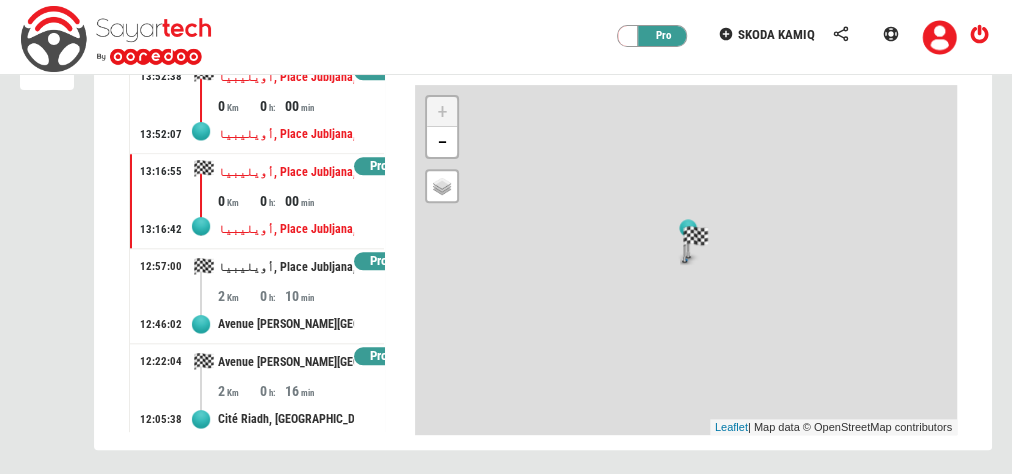 click on "0" at bounding box center (271, 106) 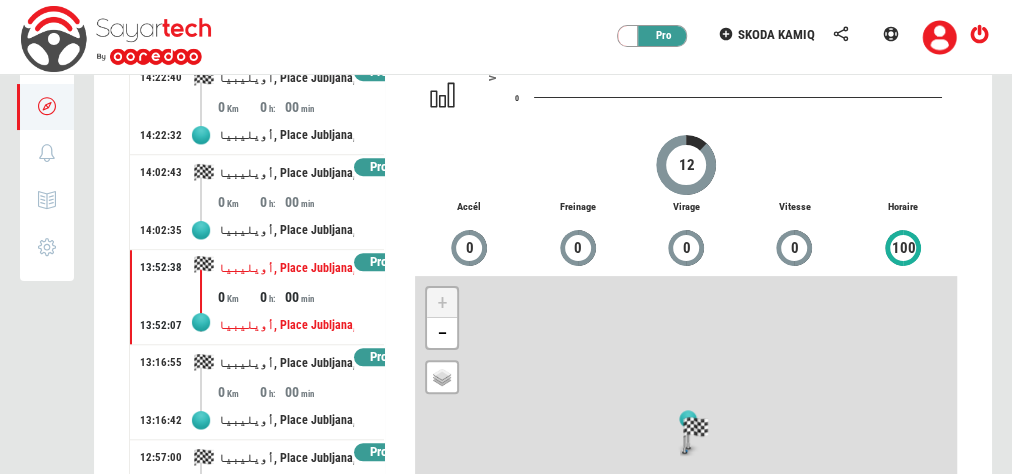 scroll, scrollTop: 101, scrollLeft: 0, axis: vertical 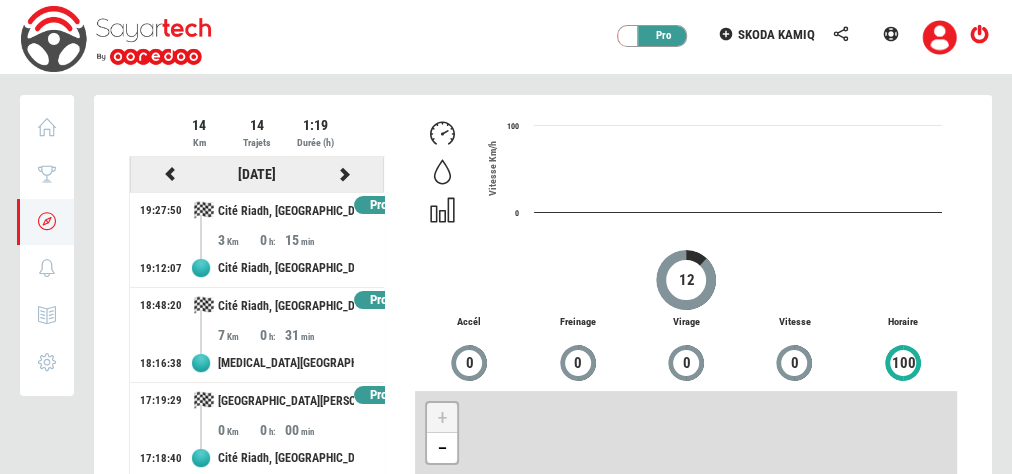 click at bounding box center (345, 174) 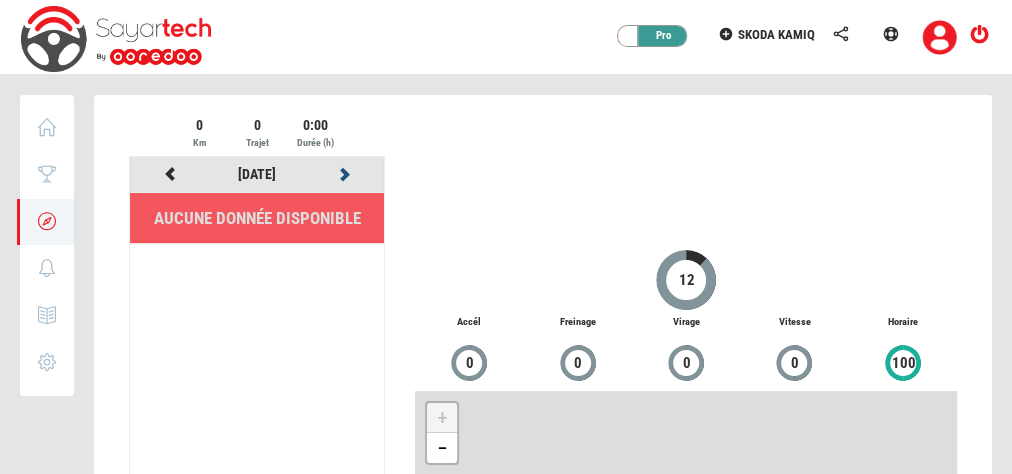 click at bounding box center [345, 174] 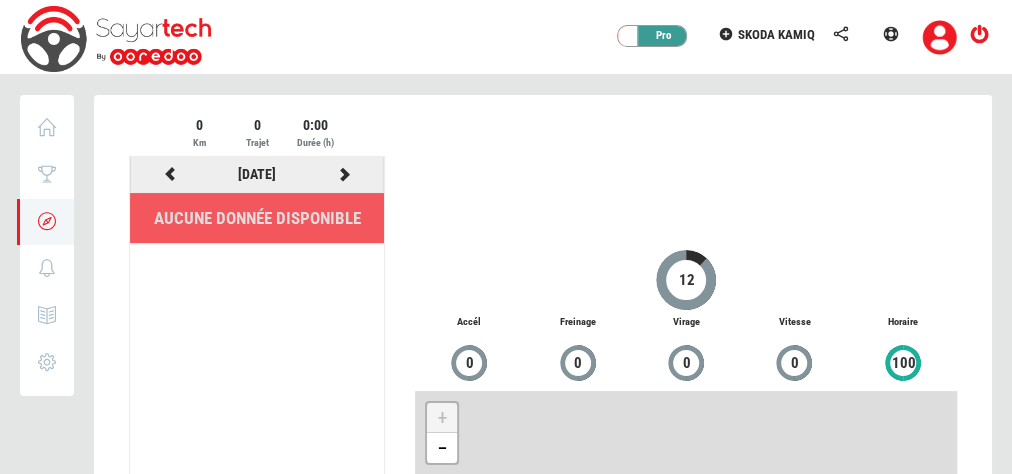 click at bounding box center [345, 174] 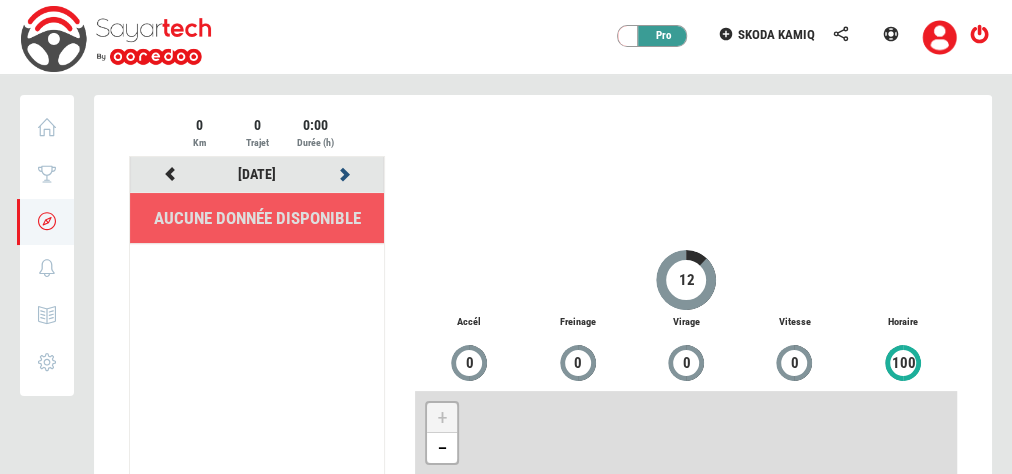 click at bounding box center (345, 174) 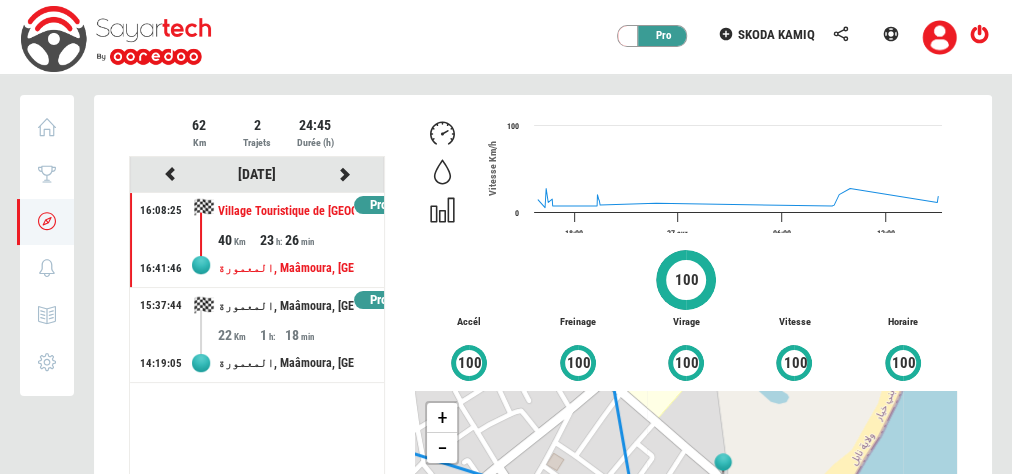 click on "26" at bounding box center (304, 240) 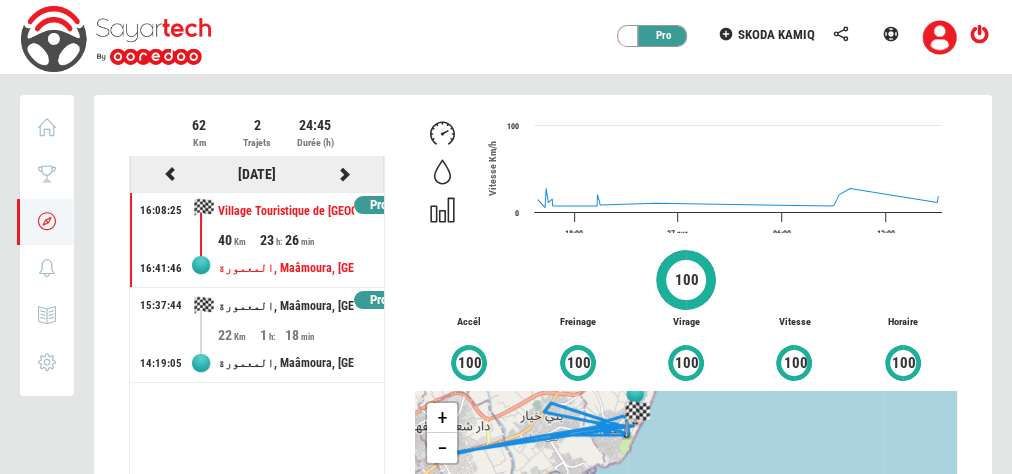 click at bounding box center [345, 174] 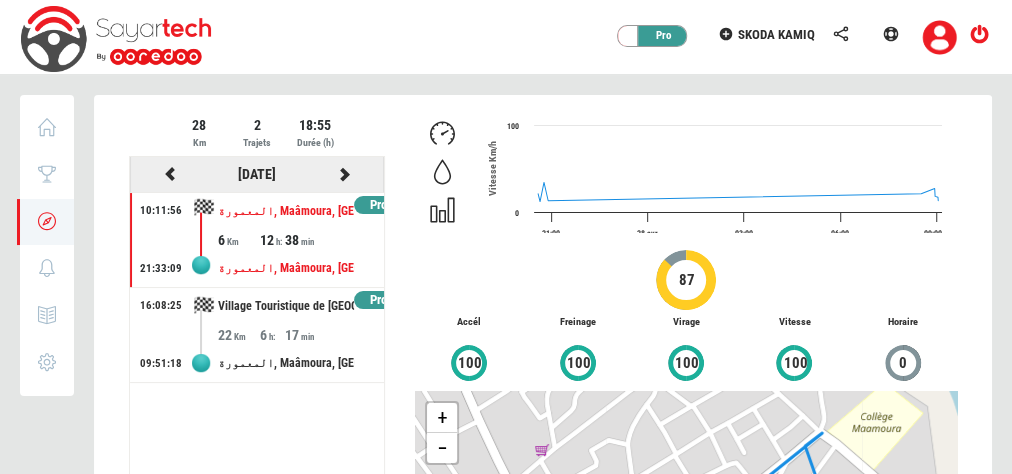 click at bounding box center [345, 174] 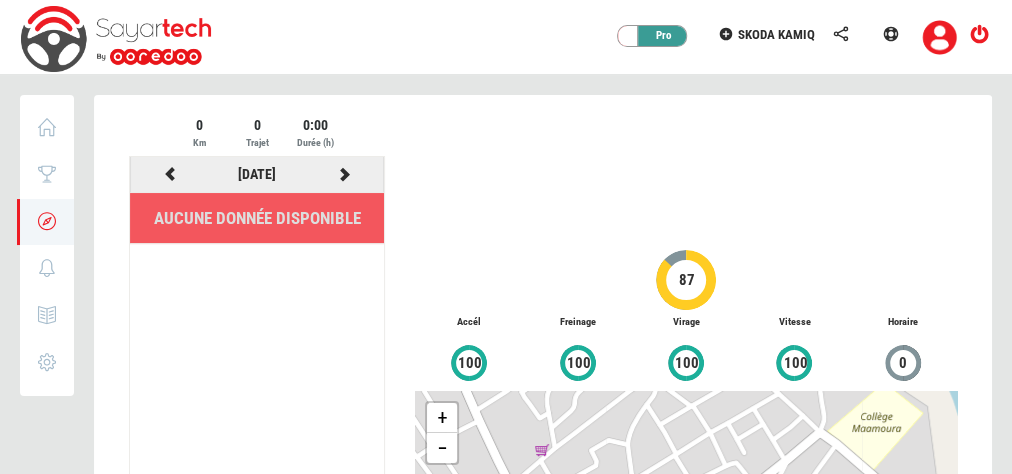 click at bounding box center (345, 174) 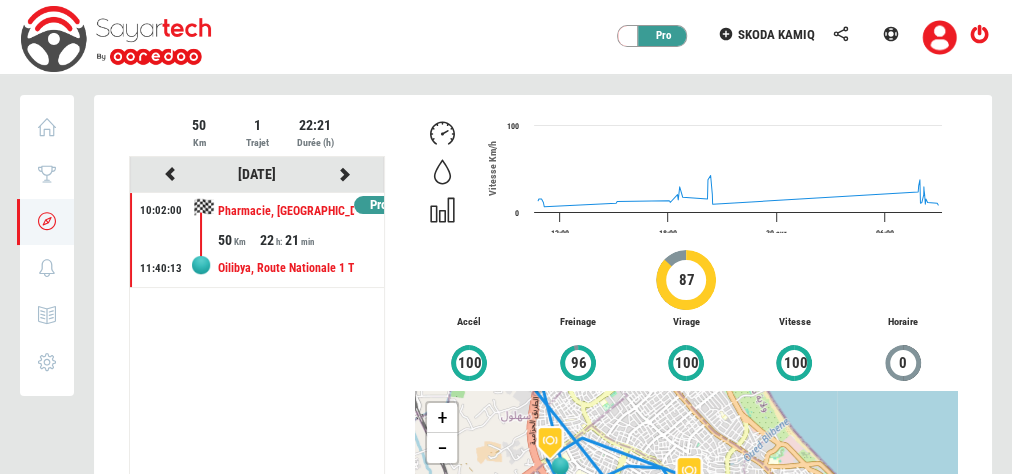 click on "Pharmacie, [GEOGRAPHIC_DATA] Octobre 1963, [GEOGRAPHIC_DATA], [GEOGRAPHIC_DATA], [PERSON_NAME], Sousse Jaouhara, [GEOGRAPHIC_DATA], 4000, [GEOGRAPHIC_DATA]" at bounding box center [286, 211] 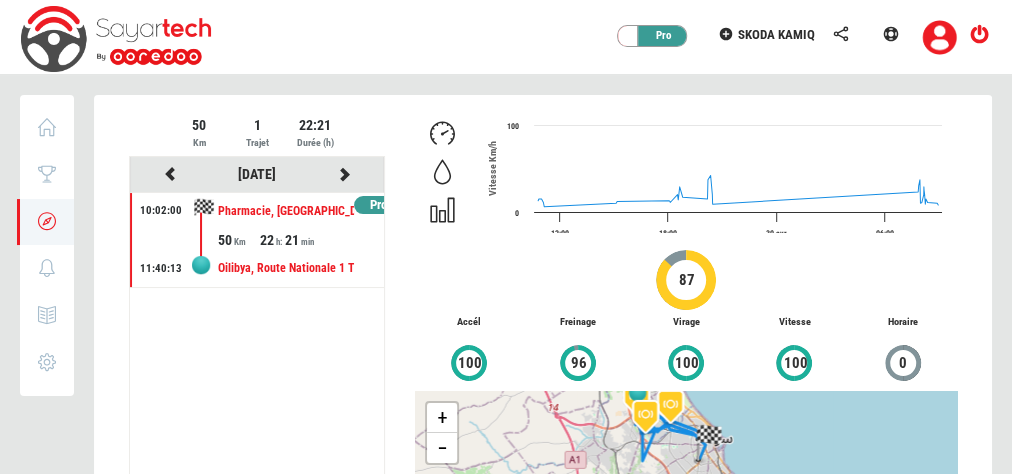 drag, startPoint x: 722, startPoint y: 432, endPoint x: 696, endPoint y: 425, distance: 26.925823 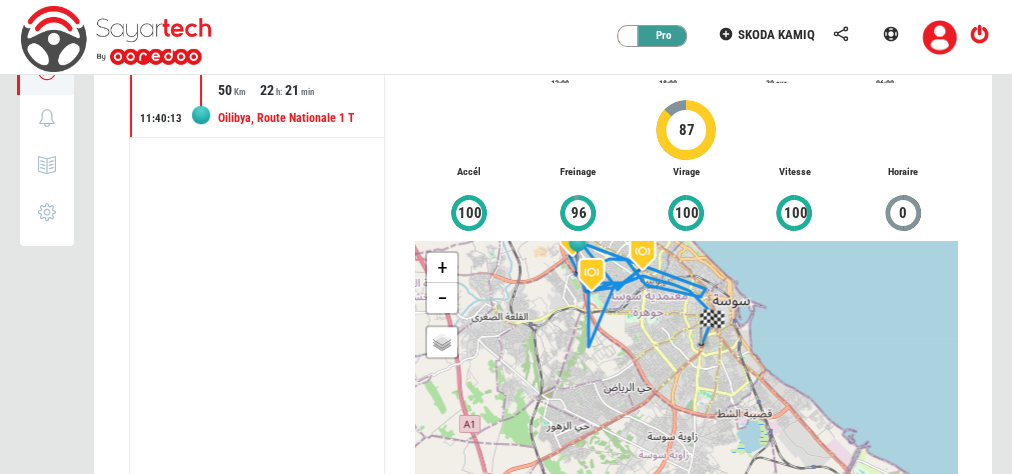 scroll, scrollTop: 161, scrollLeft: 0, axis: vertical 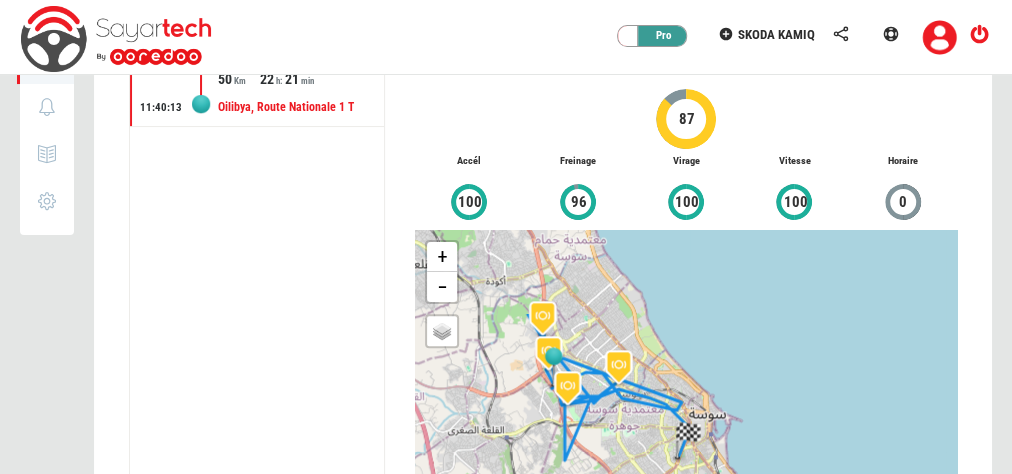 drag, startPoint x: 549, startPoint y: 300, endPoint x: 565, endPoint y: 431, distance: 131.97348 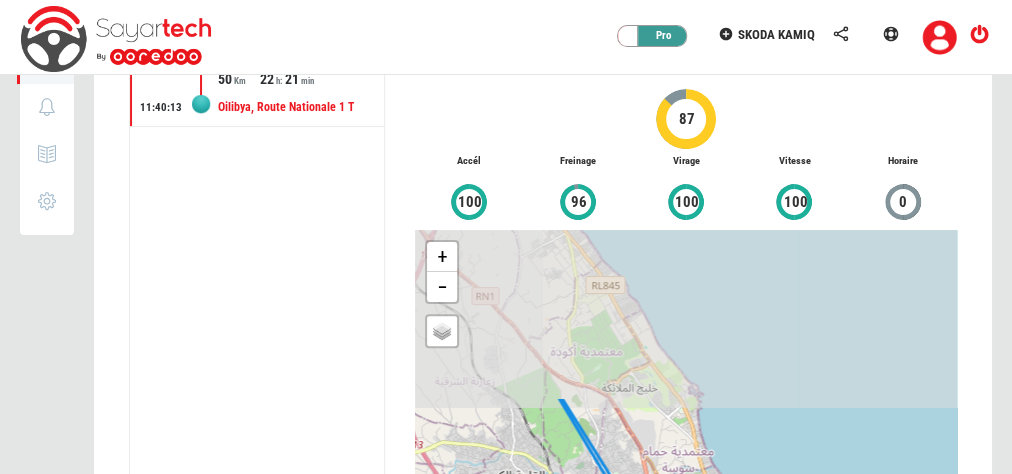 drag, startPoint x: 518, startPoint y: 278, endPoint x: 621, endPoint y: 487, distance: 233.00215 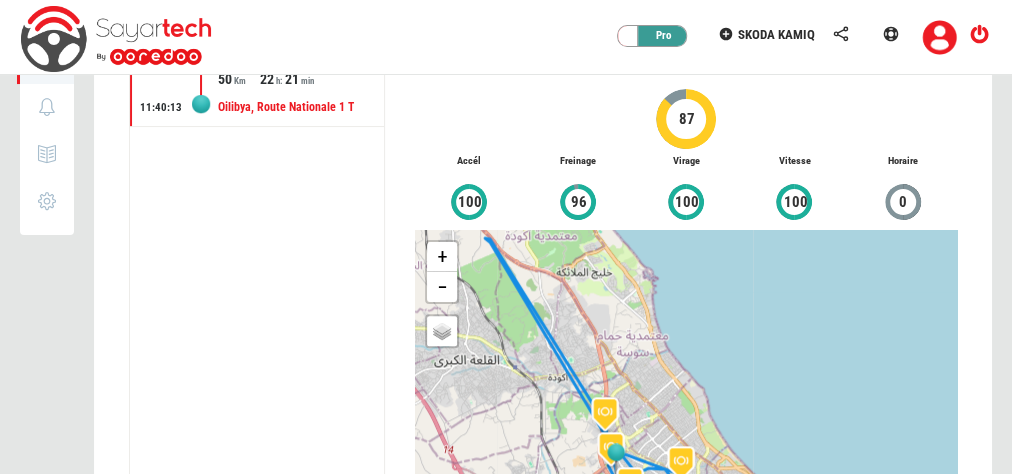 drag, startPoint x: 606, startPoint y: 421, endPoint x: 551, endPoint y: 285, distance: 146.70038 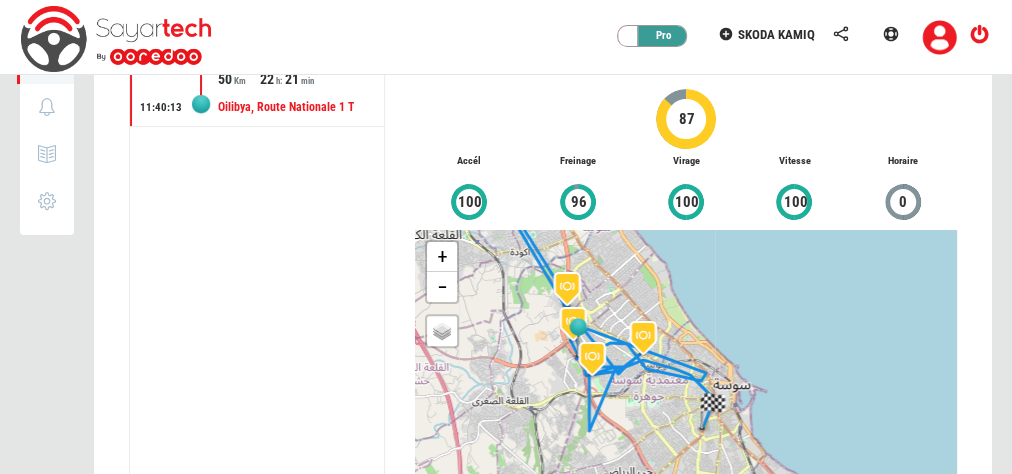 drag, startPoint x: 646, startPoint y: 427, endPoint x: 595, endPoint y: 272, distance: 163.17476 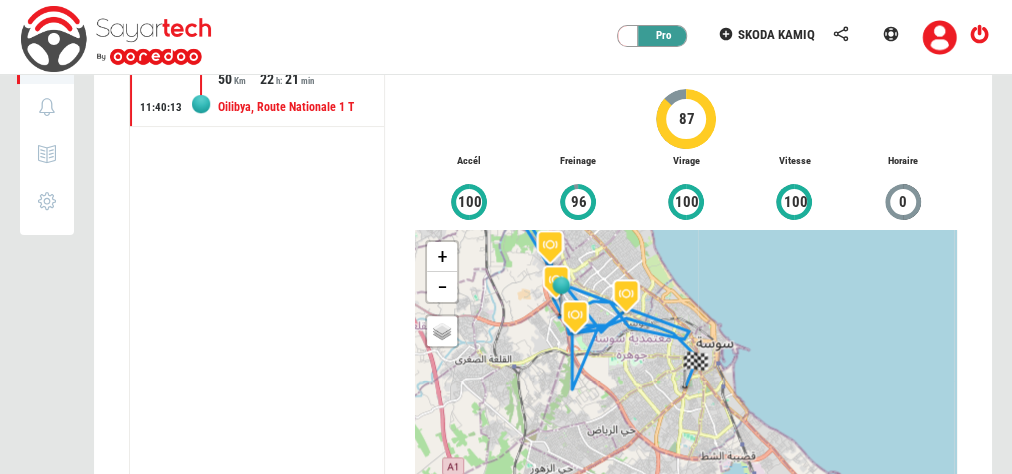 scroll, scrollTop: 0, scrollLeft: 0, axis: both 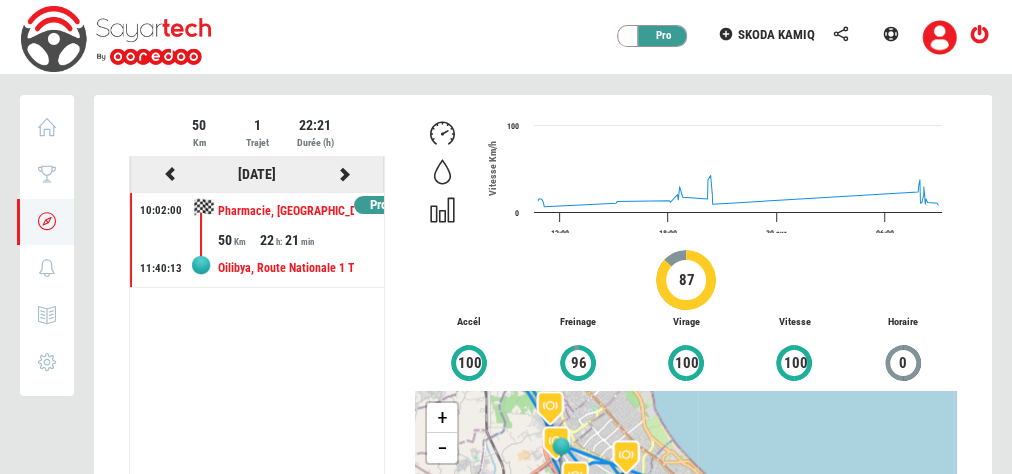click at bounding box center (345, 174) 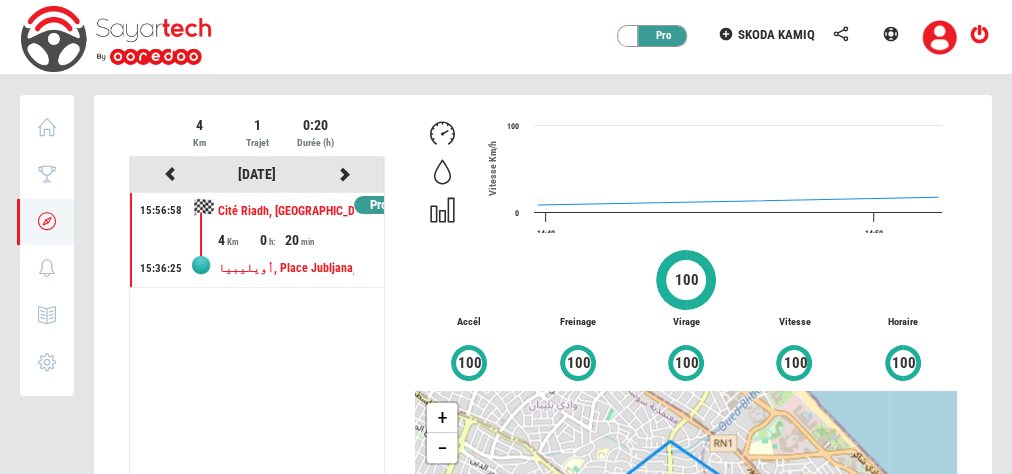 click on "Created with Highcharts 12.3.0 14:40 14:50 0 100 Vitesse Km/h
100
Accél
100
Freinage
100
Virage
100
Vitesse
100
Horaire
100
+ -  OSM Map" at bounding box center (686, 428) 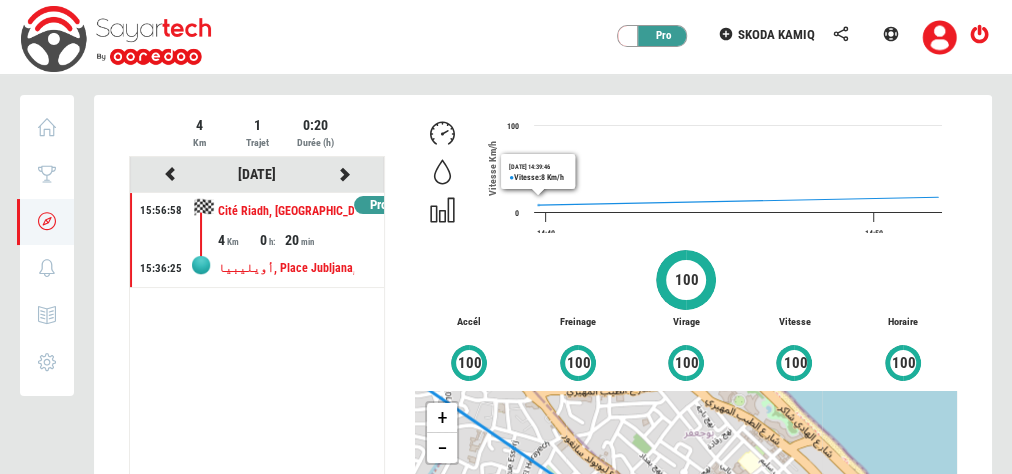 click on "[DATE] Pro 15:56:58 15:36:25 Cité Riadh, [GEOGRAPHIC_DATA], [GEOGRAPHIC_DATA], Sousse Jaouhara, [GEOGRAPHIC_DATA], 4050, [GEOGRAPHIC_DATA] 4 0 20 أويليبيا, [GEOGRAPHIC_DATA], [GEOGRAPHIC_DATA], [GEOGRAPHIC_DATA], [GEOGRAPHIC_DATA], [GEOGRAPHIC_DATA] [PERSON_NAME], [GEOGRAPHIC_DATA], 4000, [GEOGRAPHIC_DATA]" at bounding box center [257, 447] 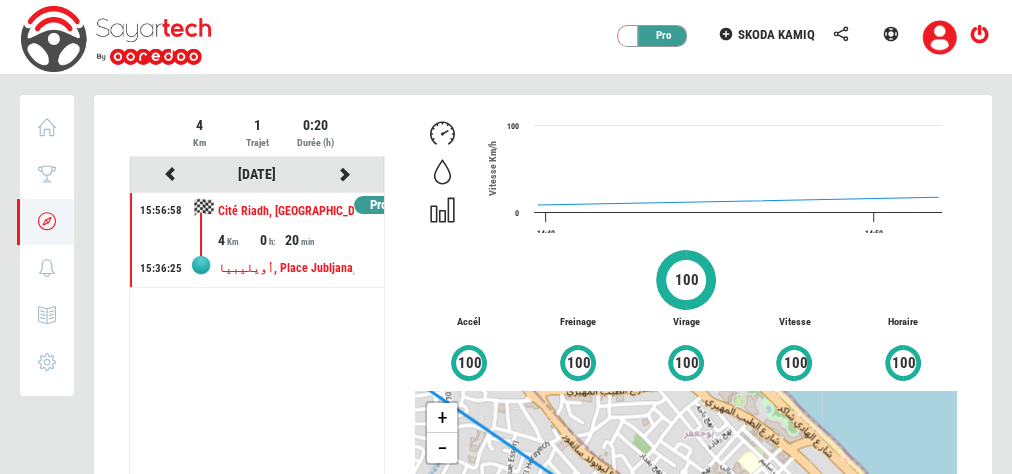 click on "[DATE] Pro 15:56:58 15:36:25 Cité Riadh, [GEOGRAPHIC_DATA], [GEOGRAPHIC_DATA], Sousse Jaouhara, [GEOGRAPHIC_DATA], 4050, [GEOGRAPHIC_DATA] 4 0 20 أويليبيا, [GEOGRAPHIC_DATA], [GEOGRAPHIC_DATA], [GEOGRAPHIC_DATA], [GEOGRAPHIC_DATA], [GEOGRAPHIC_DATA] [PERSON_NAME], [GEOGRAPHIC_DATA], 4000, [GEOGRAPHIC_DATA]" at bounding box center [257, 447] 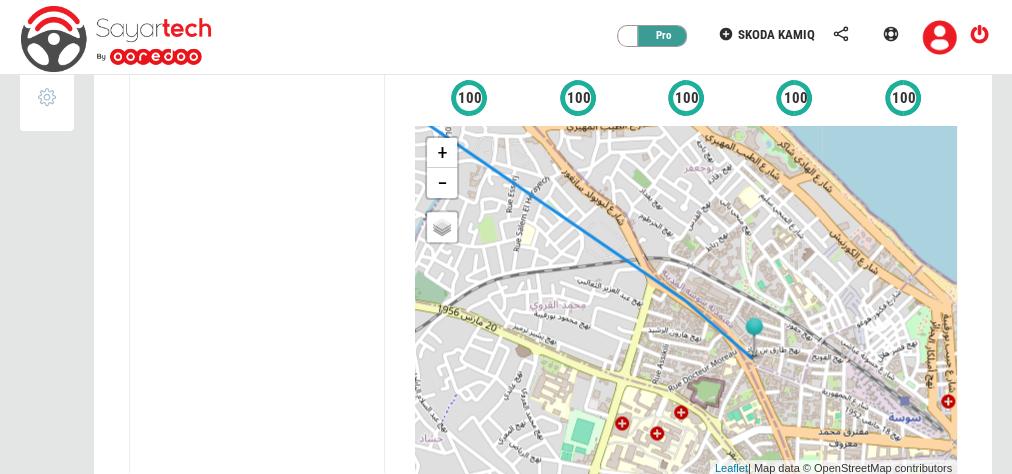 scroll, scrollTop: 306, scrollLeft: 0, axis: vertical 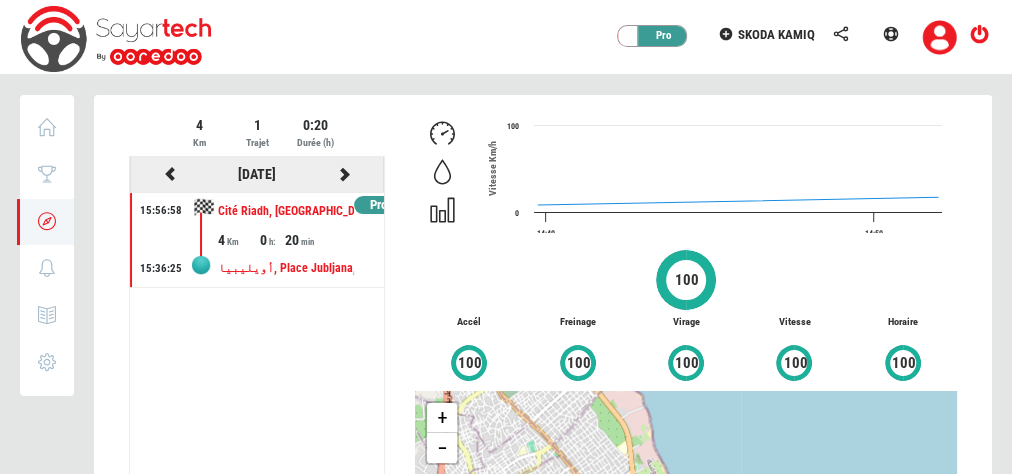 click at bounding box center (345, 174) 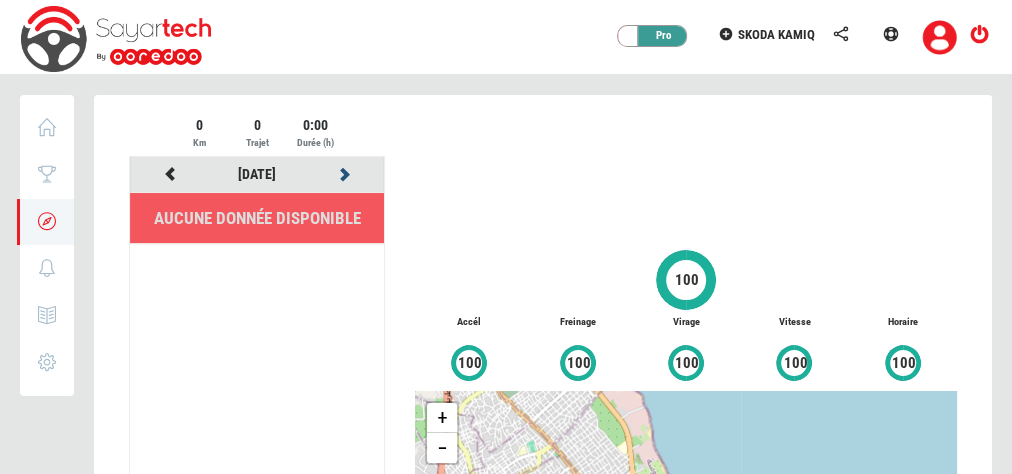 click at bounding box center [345, 174] 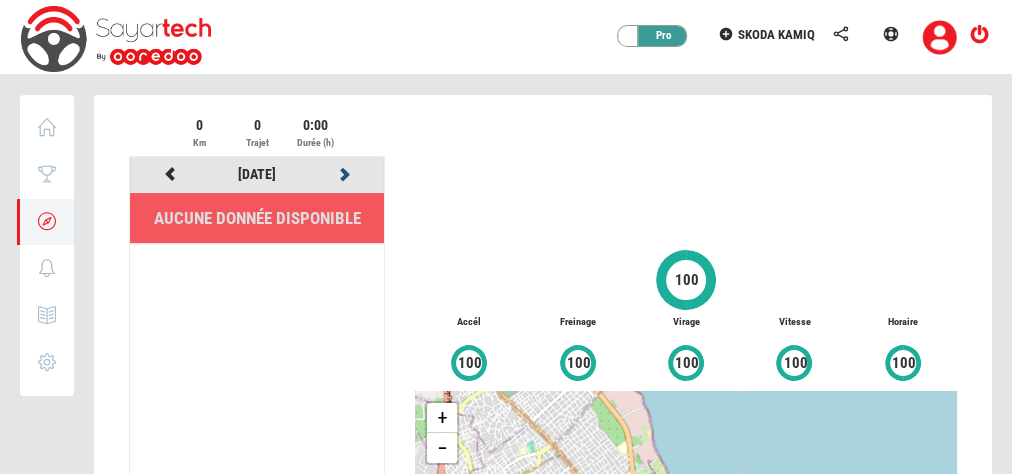 click at bounding box center (345, 174) 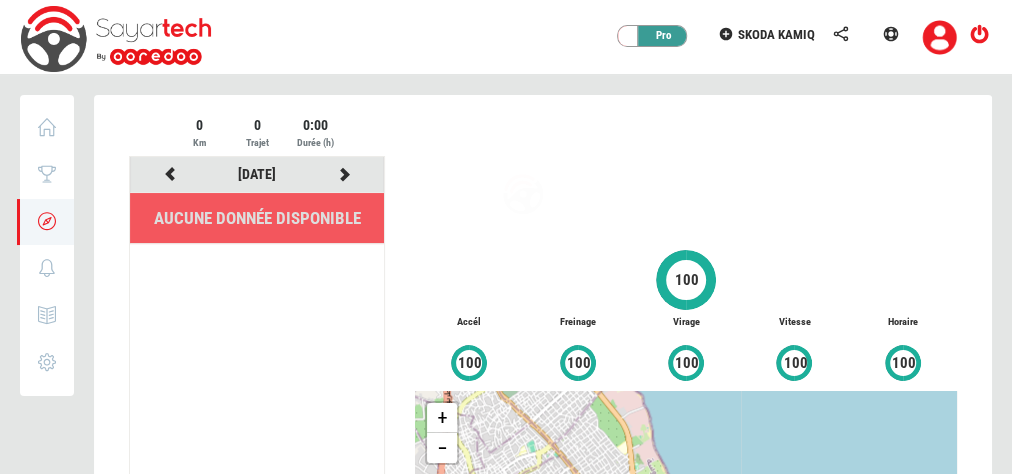 click at bounding box center (543, 438) 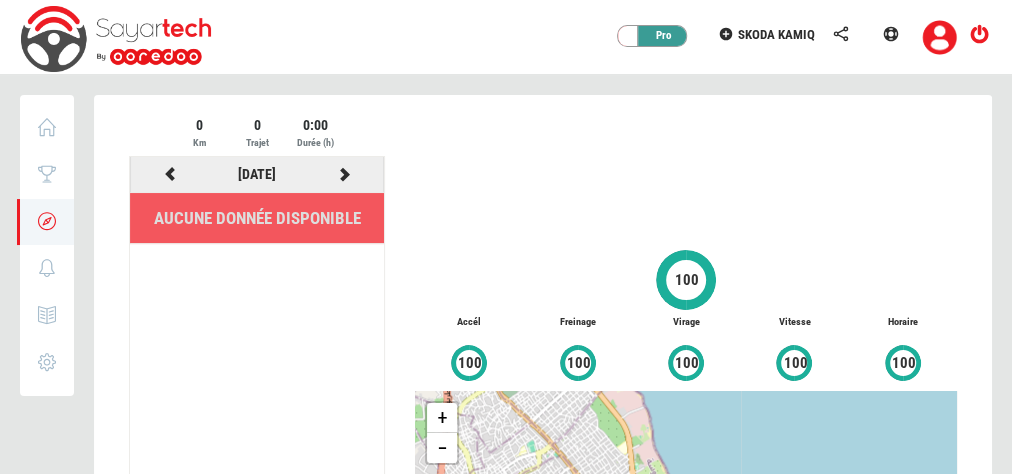 click at bounding box center [345, 174] 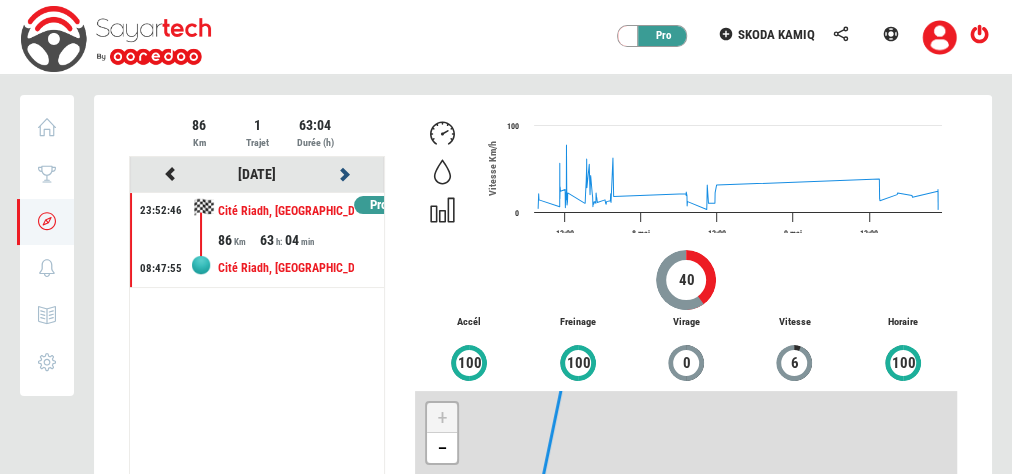 click at bounding box center [345, 174] 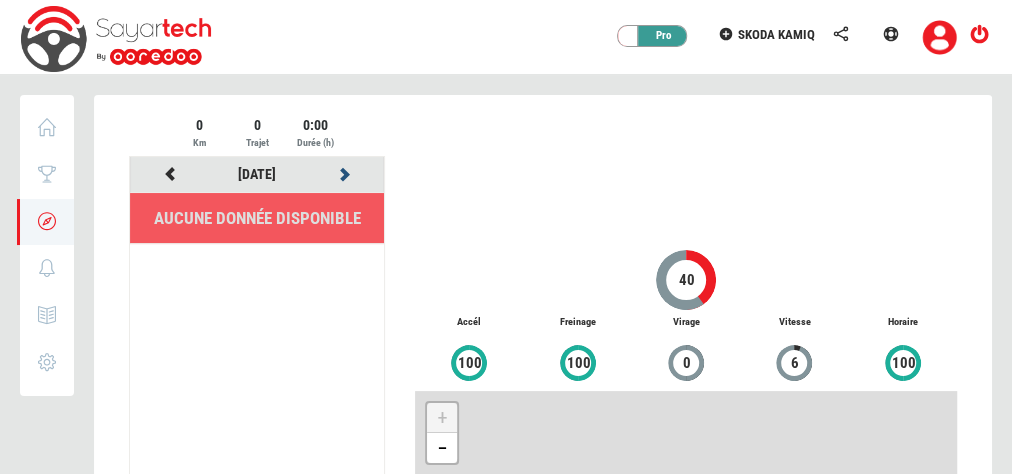 click at bounding box center [345, 174] 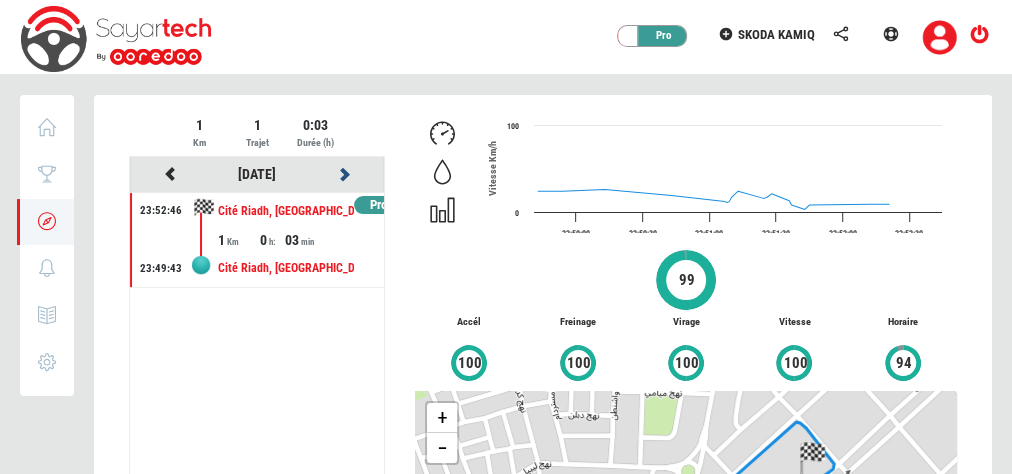 click at bounding box center [345, 174] 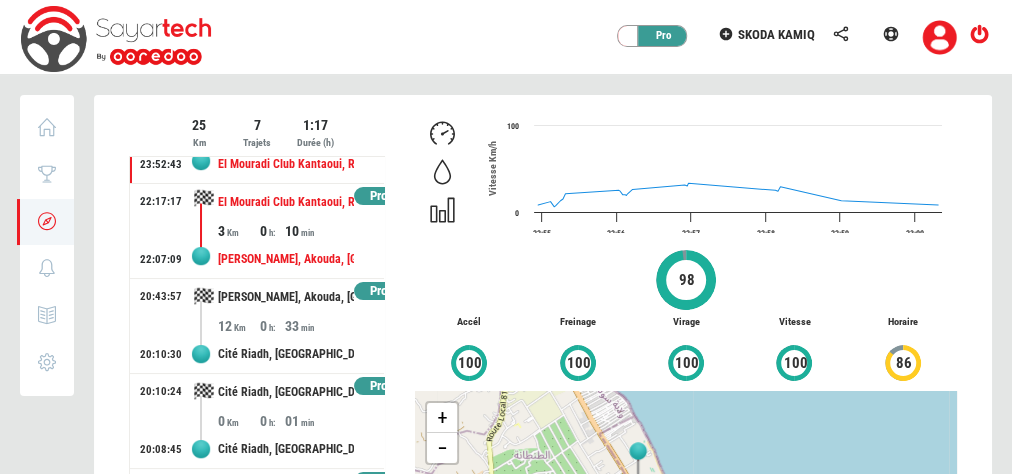 scroll, scrollTop: 116, scrollLeft: 0, axis: vertical 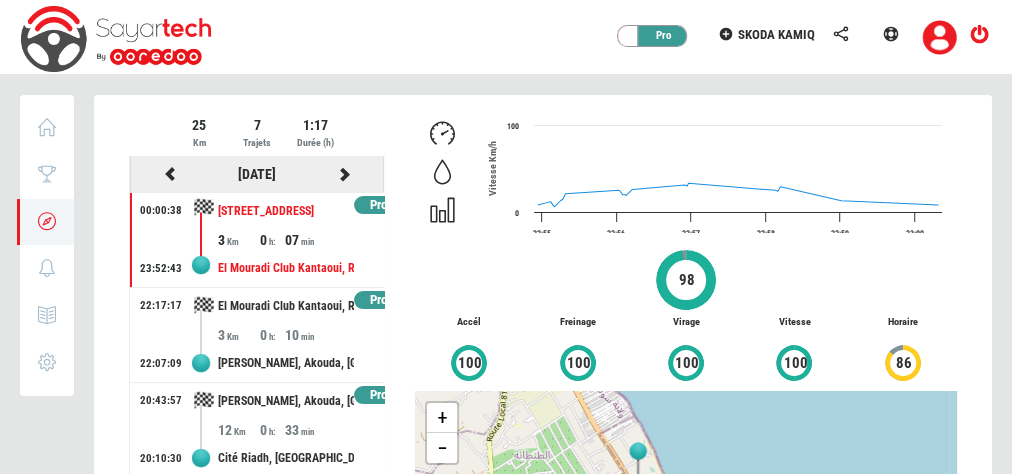 click at bounding box center [345, 174] 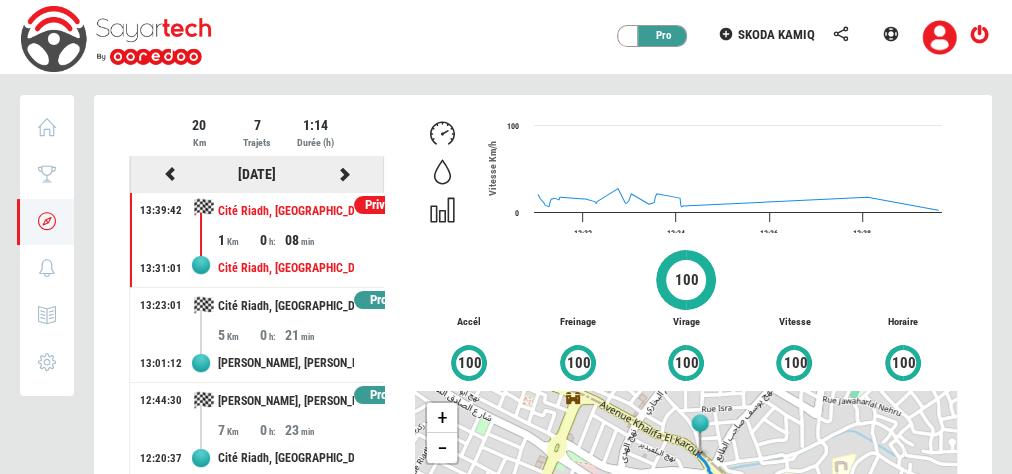 click at bounding box center [345, 174] 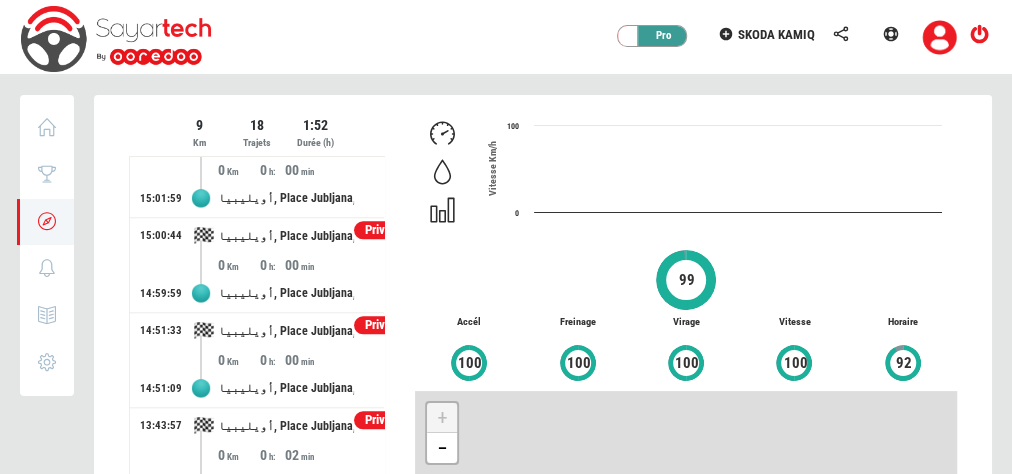 scroll, scrollTop: 1156, scrollLeft: 0, axis: vertical 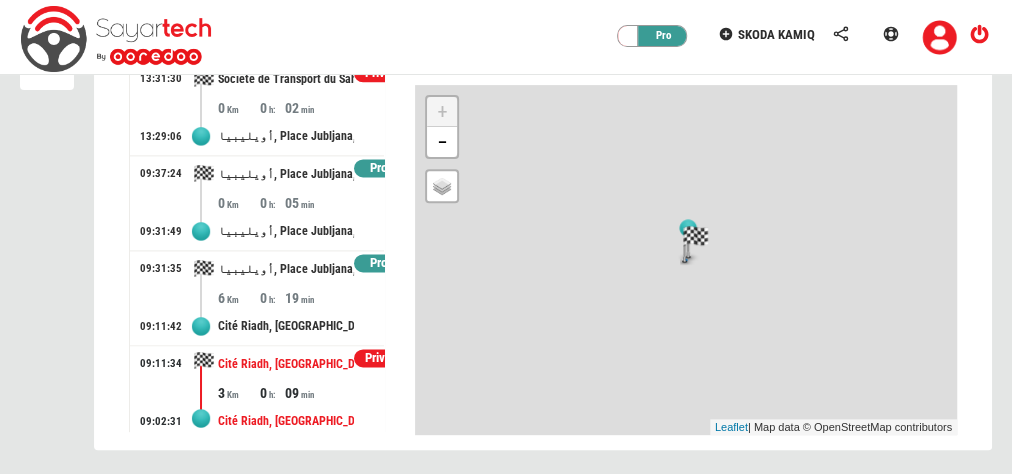 click on "Cité Riadh, [GEOGRAPHIC_DATA], Sousse Erriadh, [GEOGRAPHIC_DATA], 4054, [GEOGRAPHIC_DATA]" at bounding box center [286, 364] 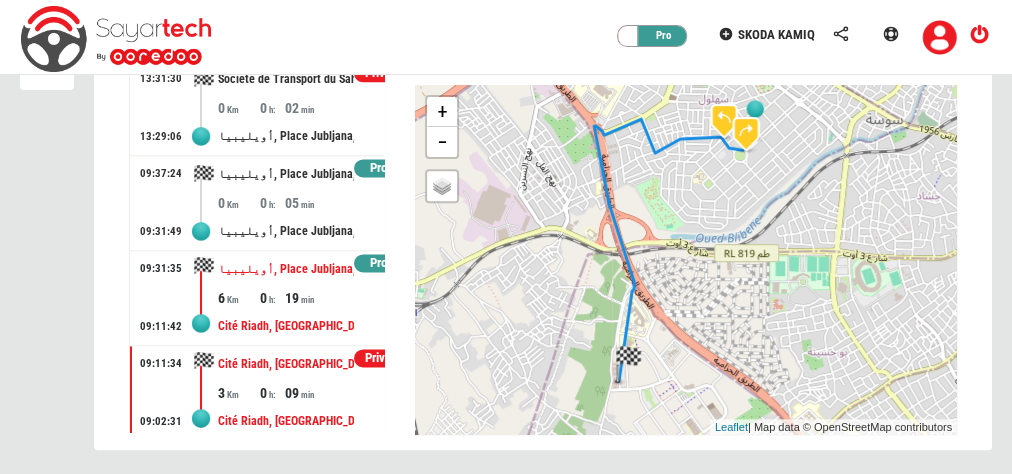 click on "19" at bounding box center [304, 298] 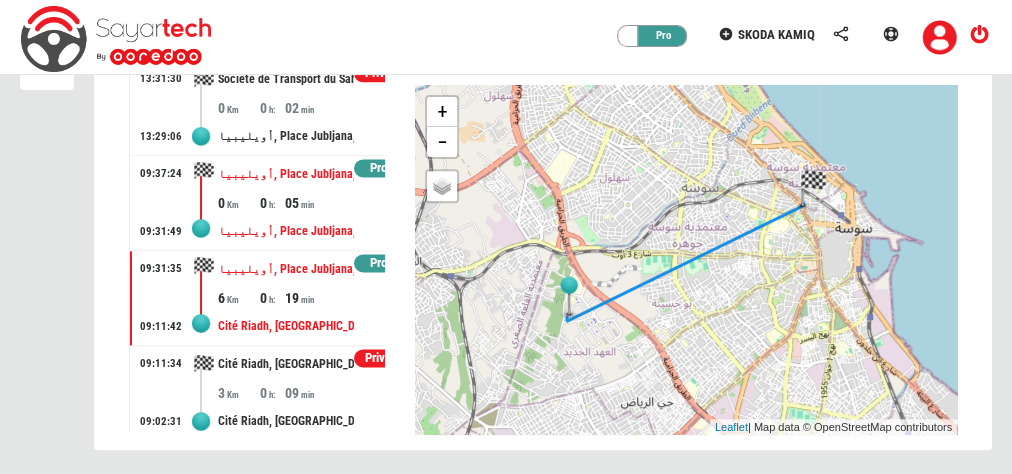 click on "أويليبيا, Place Jubljana, [GEOGRAPHIC_DATA], [GEOGRAPHIC_DATA], [GEOGRAPHIC_DATA], [GEOGRAPHIC_DATA] [PERSON_NAME], [GEOGRAPHIC_DATA], 4000, [GEOGRAPHIC_DATA]" at bounding box center [286, 231] 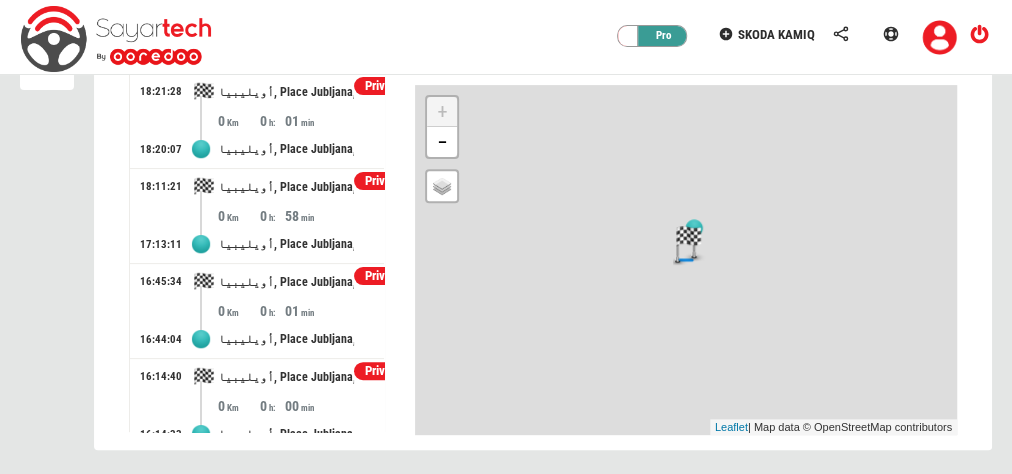 scroll, scrollTop: 0, scrollLeft: 0, axis: both 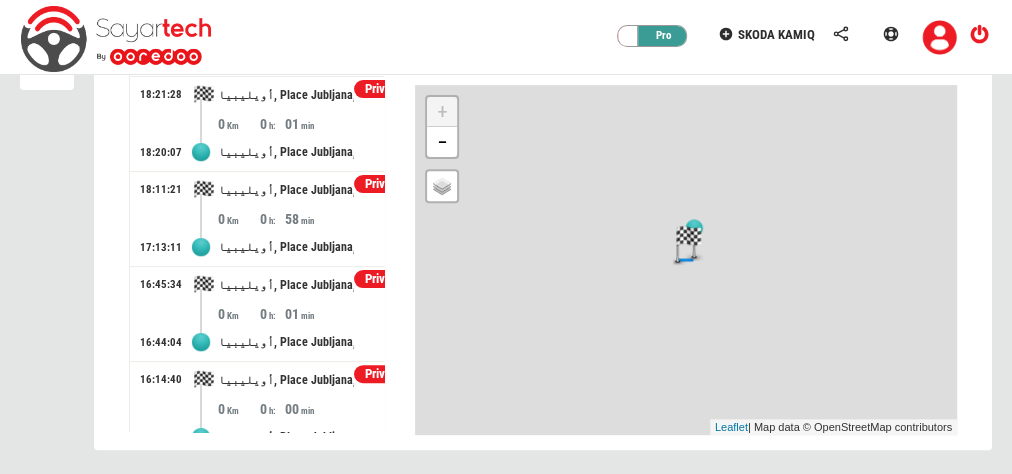 click on "58" at bounding box center (304, 219) 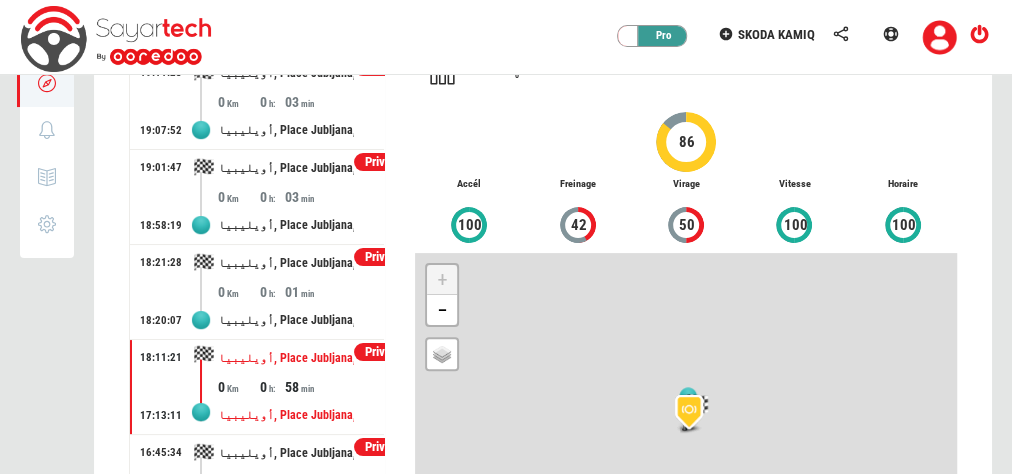 click on "أويليبيا, Place Jubljana, [GEOGRAPHIC_DATA], [GEOGRAPHIC_DATA], [GEOGRAPHIC_DATA], [GEOGRAPHIC_DATA] [PERSON_NAME], [GEOGRAPHIC_DATA], 4000, [GEOGRAPHIC_DATA]" at bounding box center (286, 225) 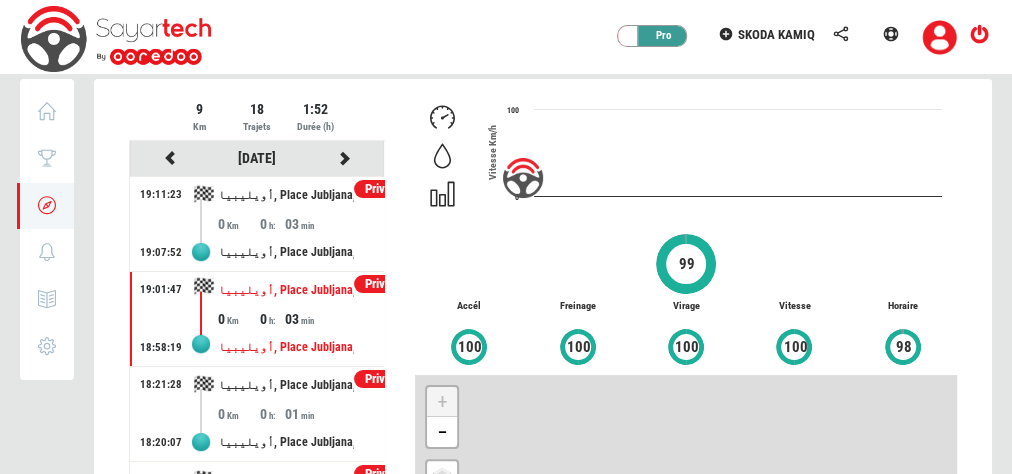 scroll, scrollTop: 0, scrollLeft: 0, axis: both 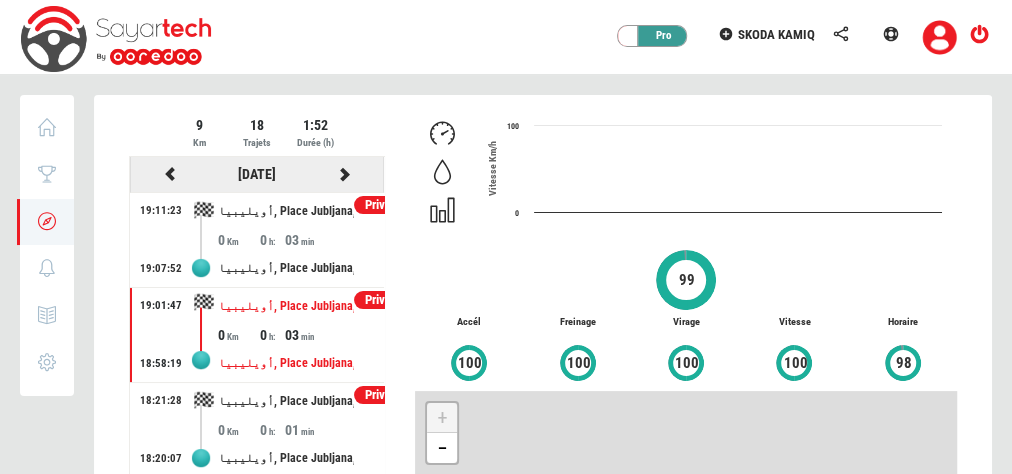 click at bounding box center (345, 174) 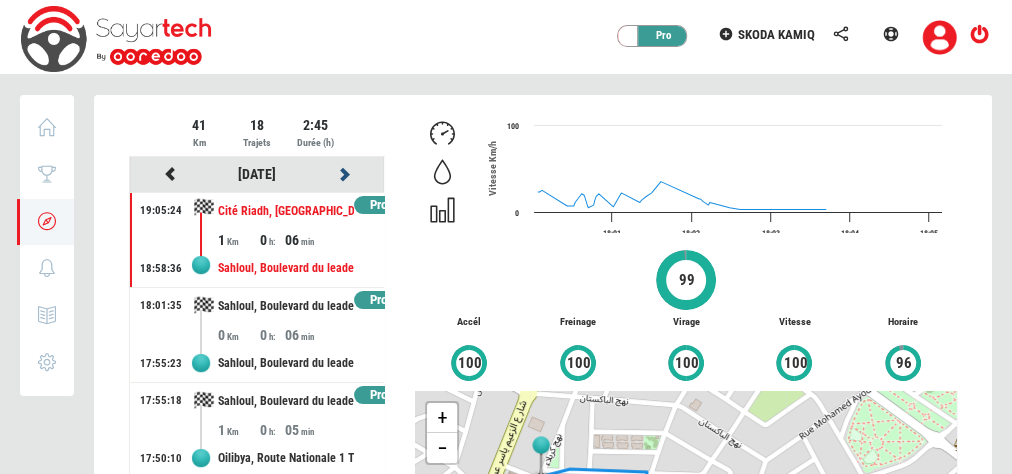click at bounding box center (345, 174) 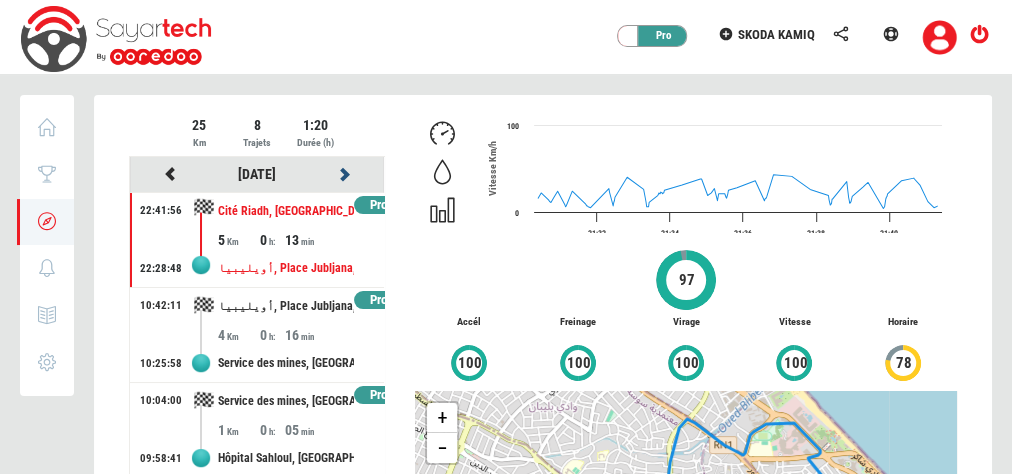 click at bounding box center [345, 174] 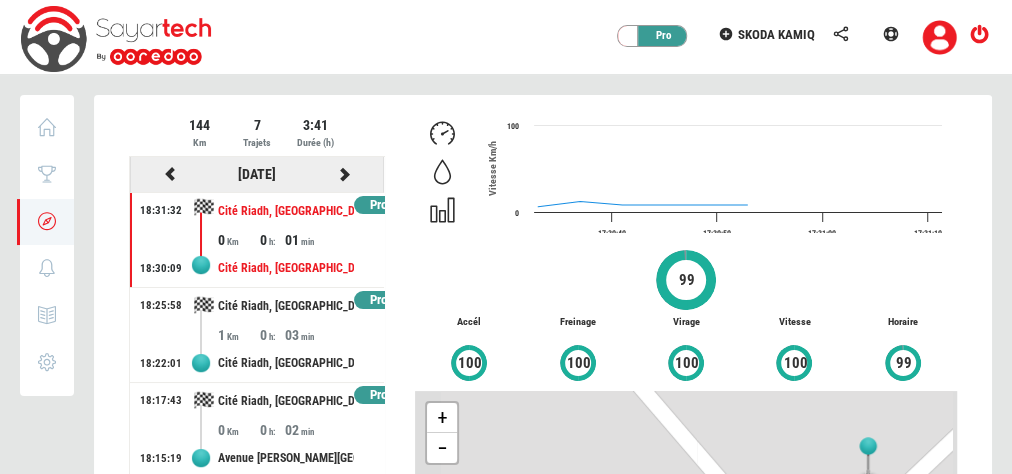 click at bounding box center [345, 174] 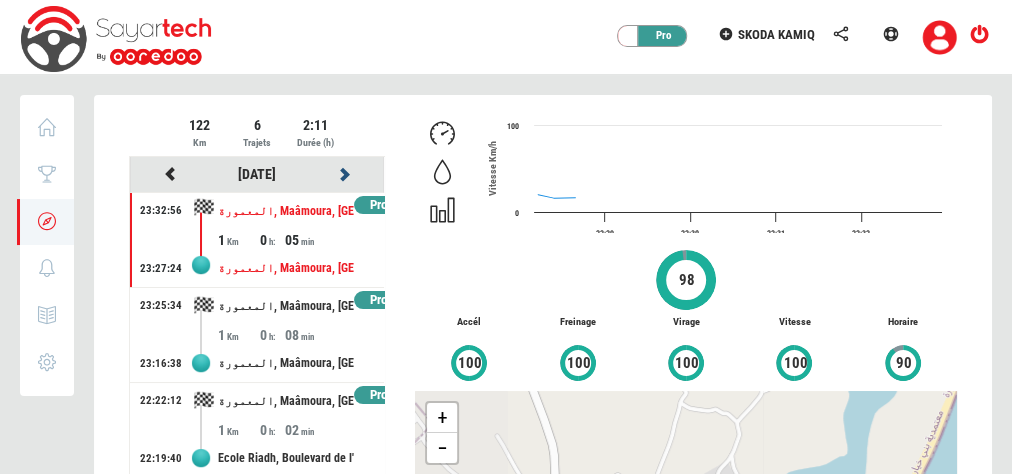 click at bounding box center [345, 174] 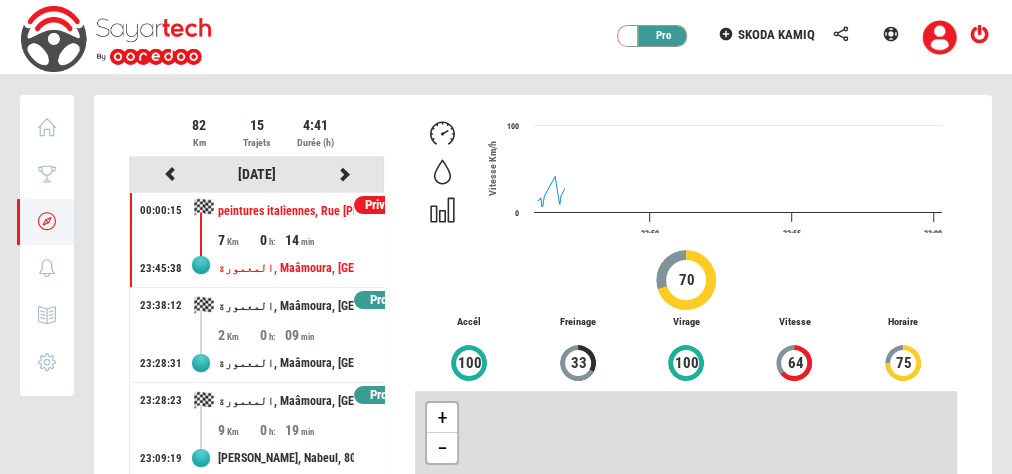 click at bounding box center [543, 438] 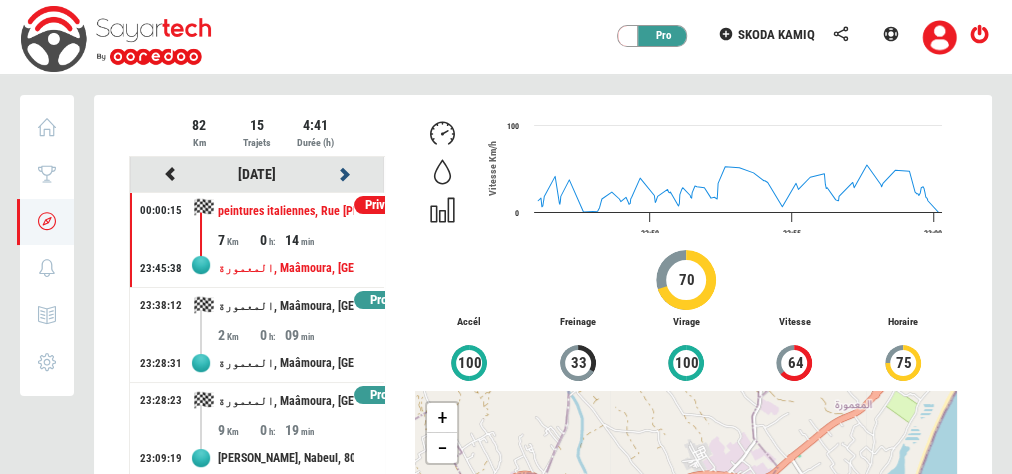 click at bounding box center [345, 174] 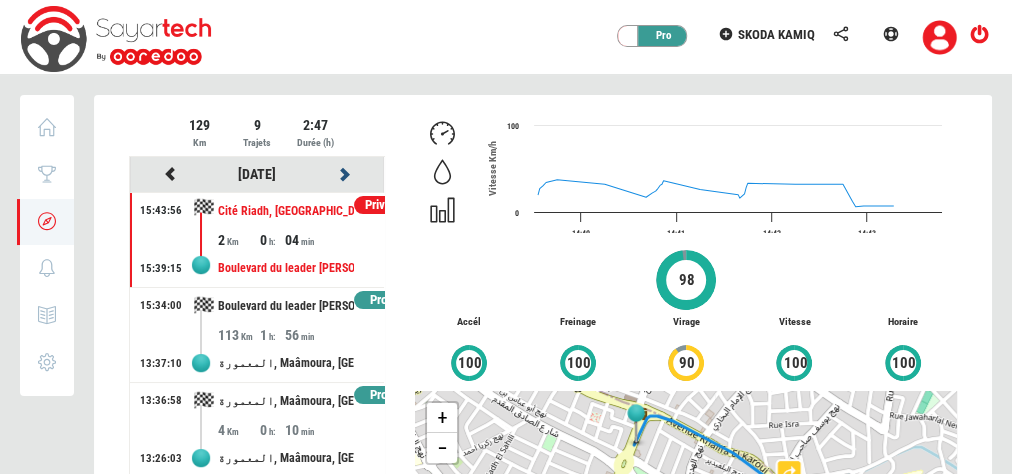 click at bounding box center [345, 174] 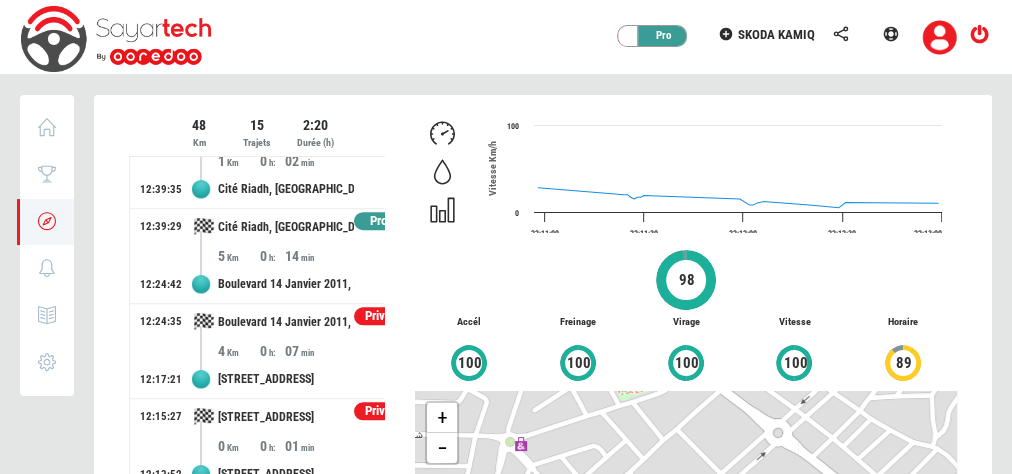 scroll, scrollTop: 872, scrollLeft: 0, axis: vertical 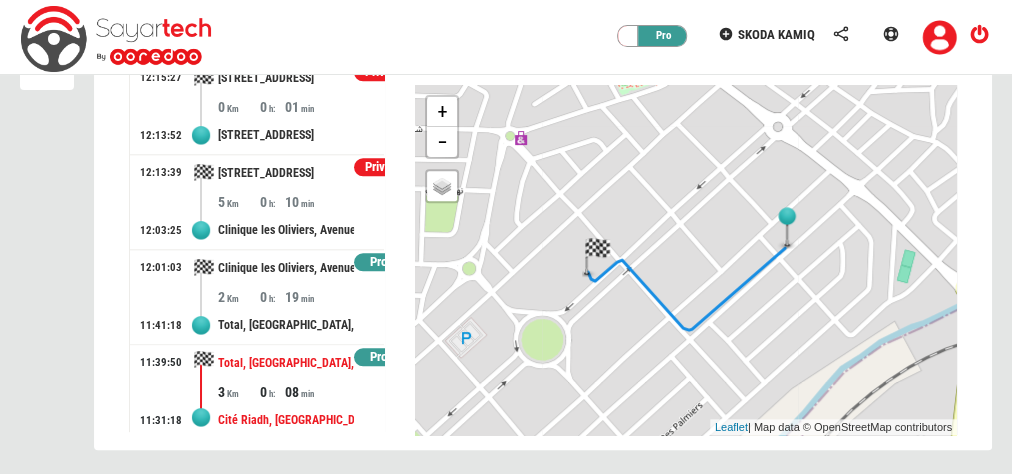 click on "3" at bounding box center (238, 392) 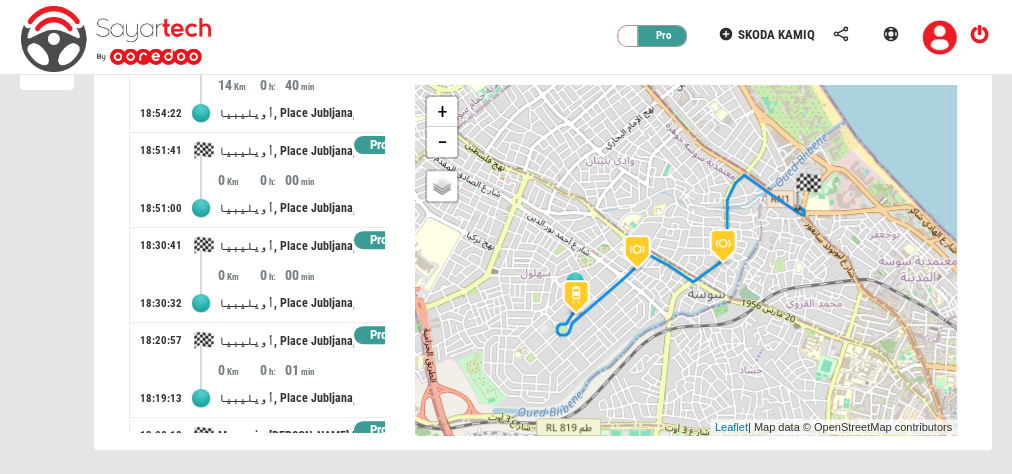 scroll, scrollTop: 0, scrollLeft: 0, axis: both 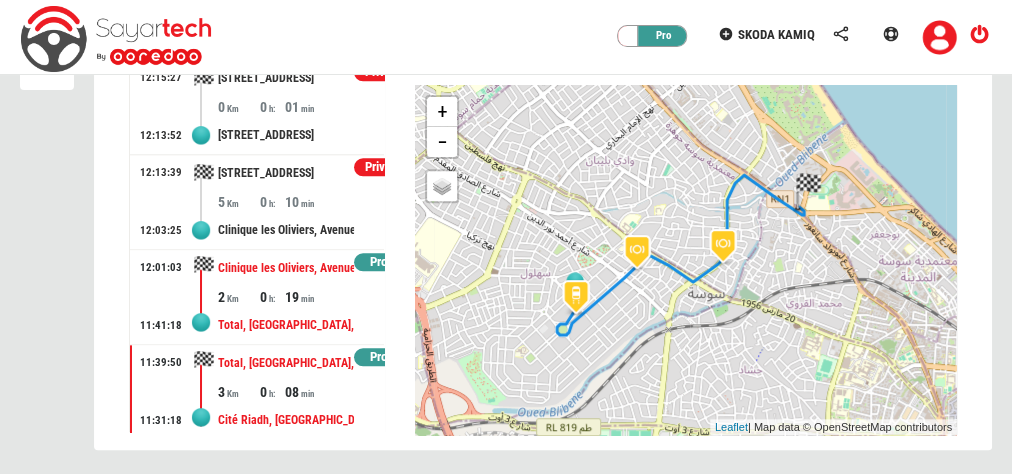 click on "2" at bounding box center [238, 297] 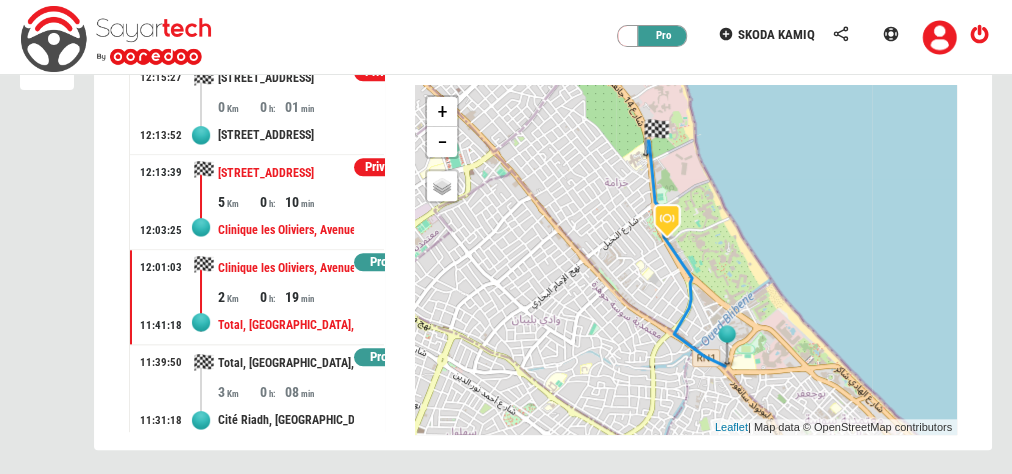 click on "Clinique les Oliviers, Avenue de l'Olivier, [GEOGRAPHIC_DATA], [GEOGRAPHIC_DATA], [GEOGRAPHIC_DATA], Sousse [PERSON_NAME], [GEOGRAPHIC_DATA], 4051, [GEOGRAPHIC_DATA]" at bounding box center (286, 230) 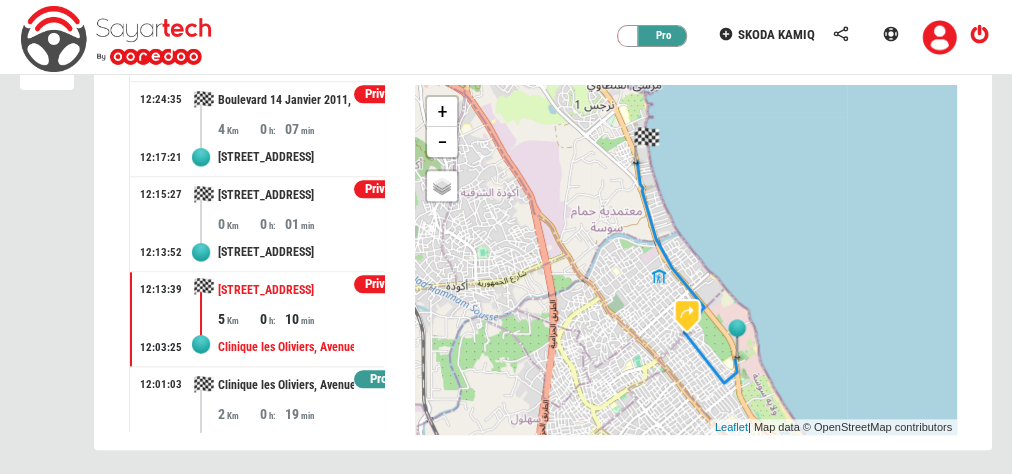 scroll, scrollTop: 752, scrollLeft: 0, axis: vertical 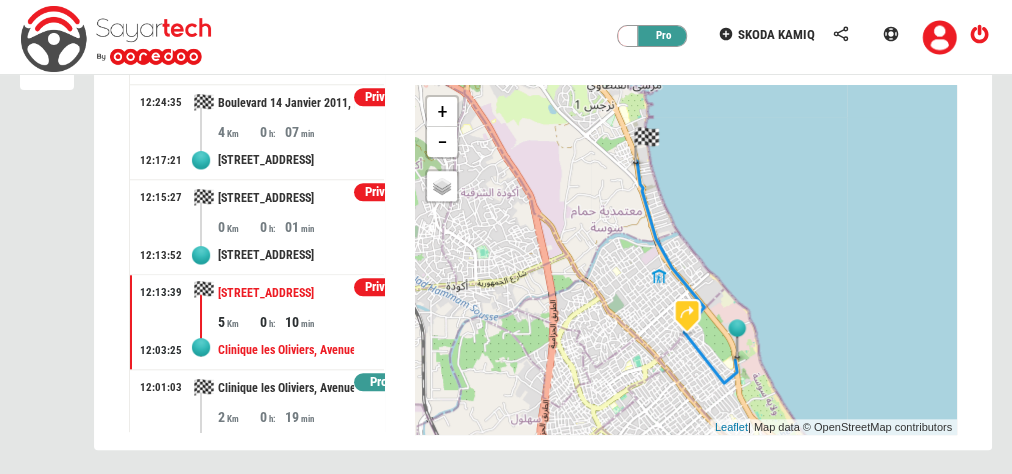 click on "0" at bounding box center (271, 227) 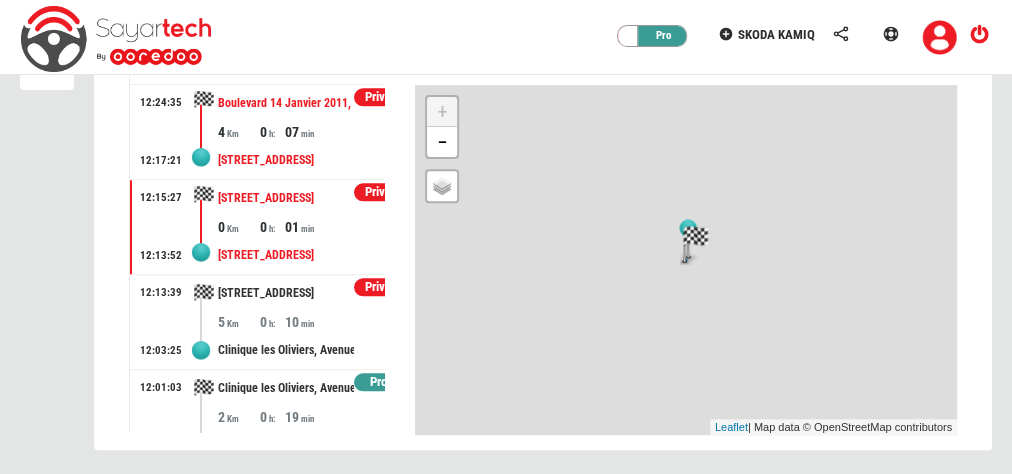 click on "[STREET_ADDRESS]" at bounding box center (286, 160) 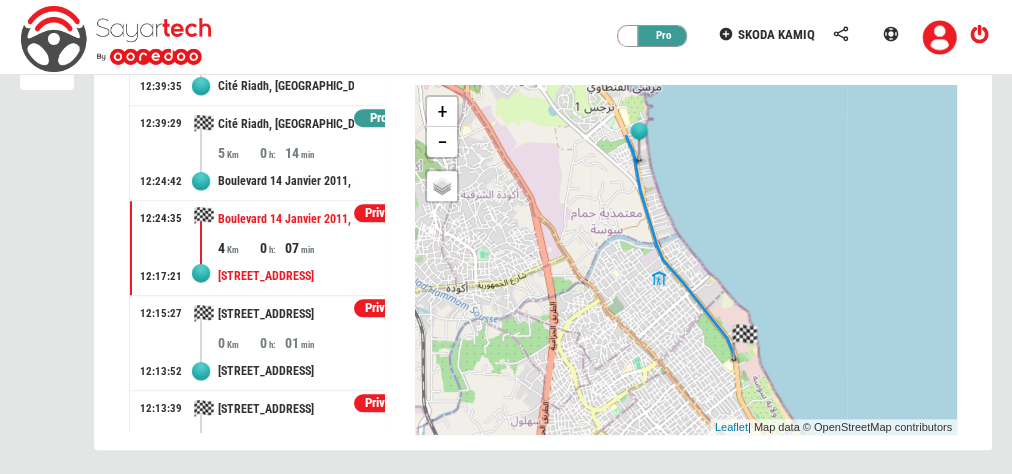 scroll, scrollTop: 635, scrollLeft: 0, axis: vertical 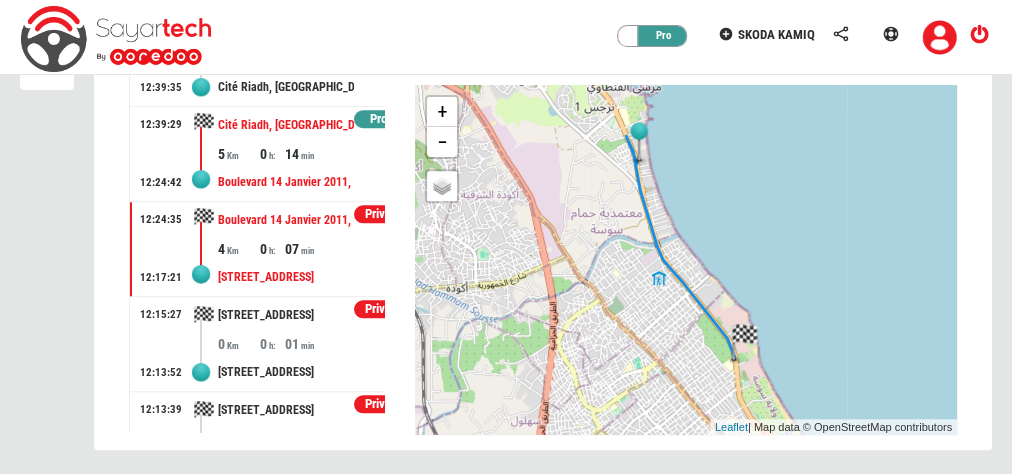 click on "Boulevard 14 Janvier 2011, [GEOGRAPHIC_DATA], [GEOGRAPHIC_DATA], [GEOGRAPHIC_DATA], [GEOGRAPHIC_DATA] [PERSON_NAME], [GEOGRAPHIC_DATA], 4051, [GEOGRAPHIC_DATA]" at bounding box center [286, 182] 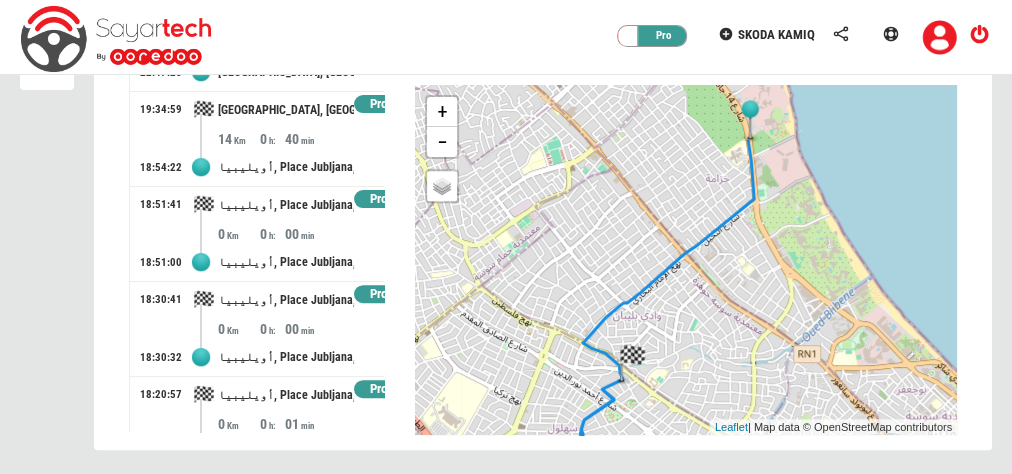 scroll, scrollTop: 0, scrollLeft: 0, axis: both 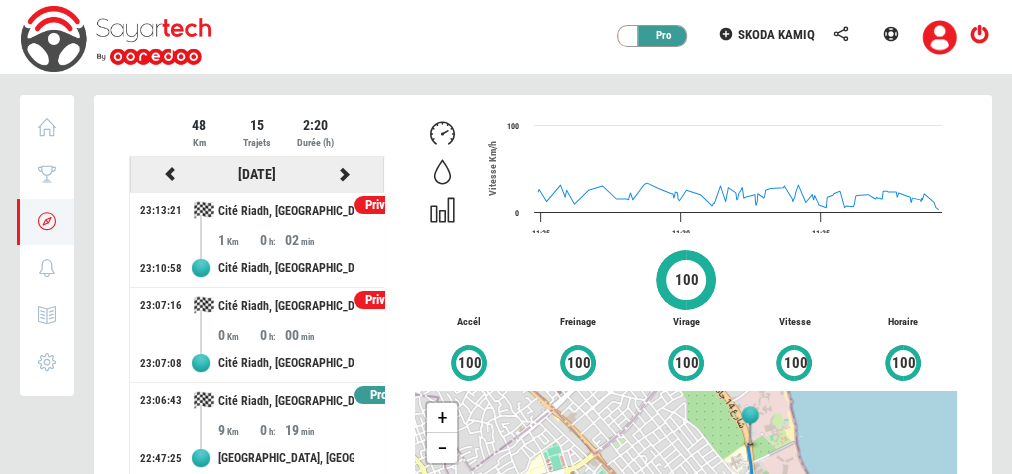 click at bounding box center (170, 174) 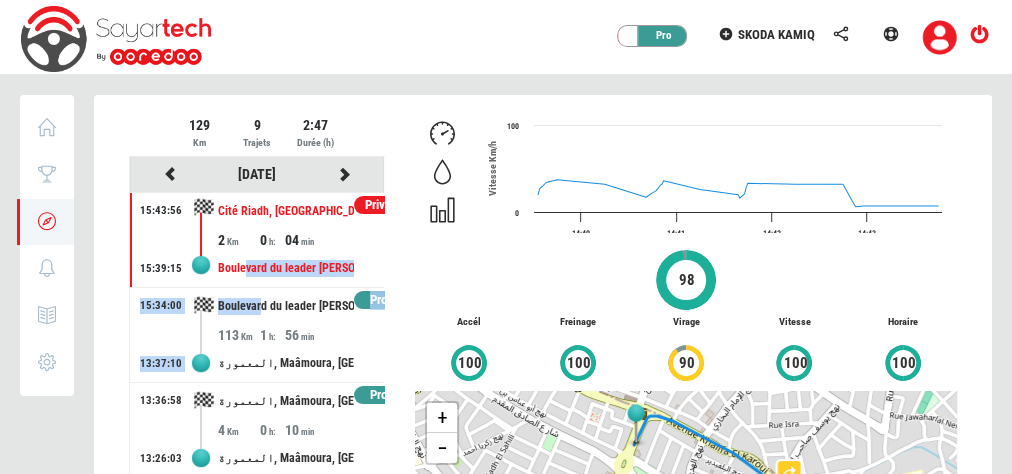 drag, startPoint x: 261, startPoint y: 295, endPoint x: 246, endPoint y: 249, distance: 48.38388 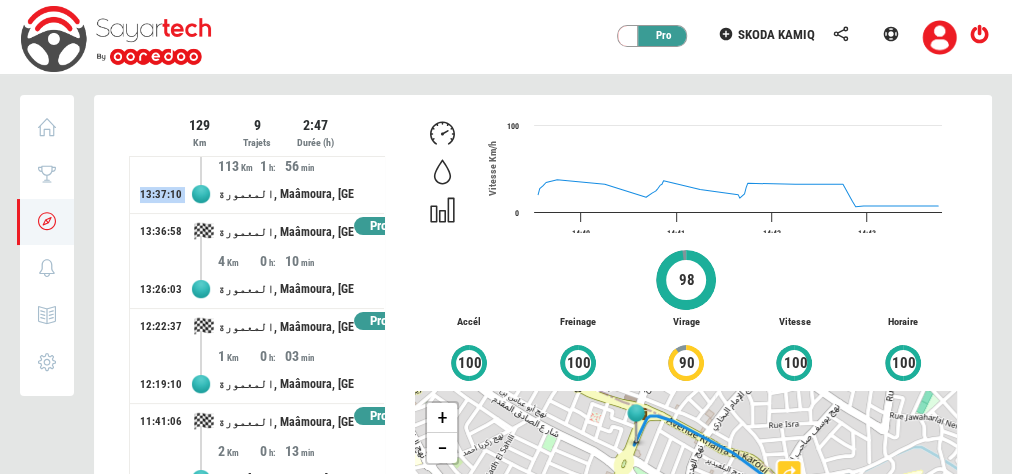 scroll, scrollTop: 305, scrollLeft: 0, axis: vertical 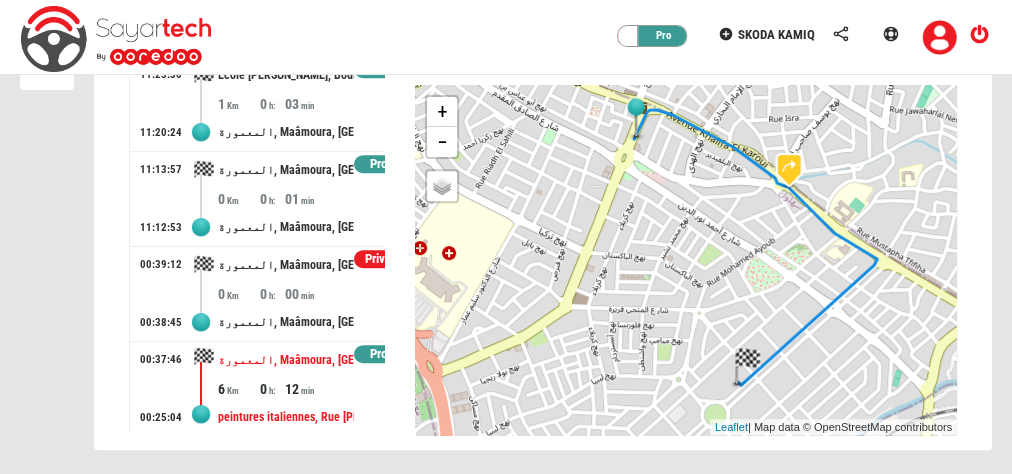 click on "0" at bounding box center [271, 389] 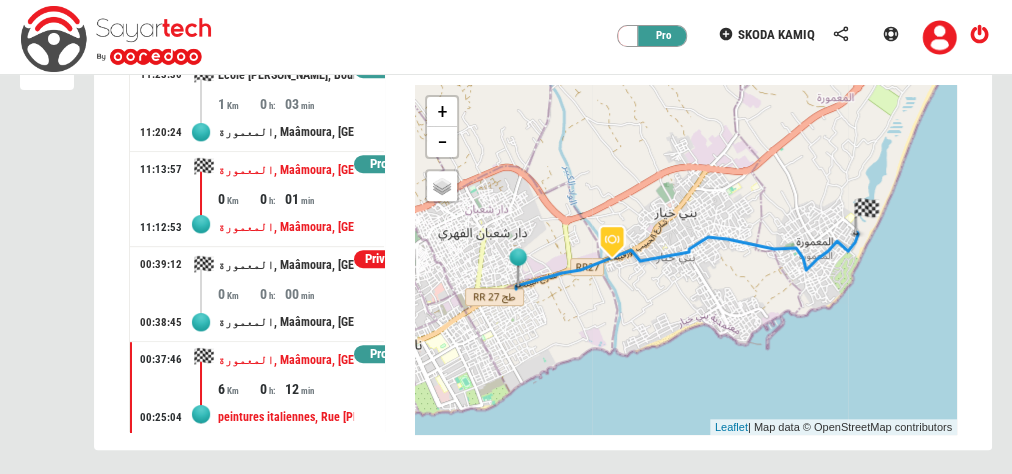 click on "01" at bounding box center [304, 199] 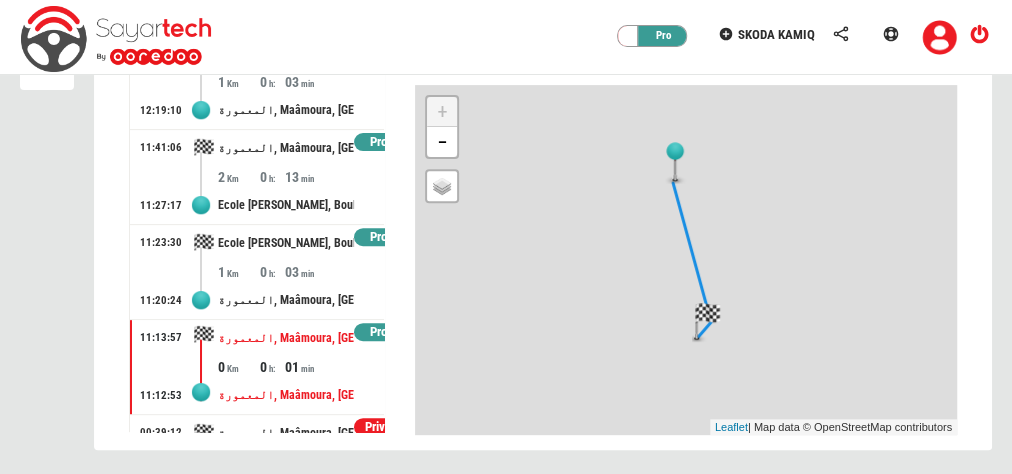 scroll, scrollTop: 124, scrollLeft: 0, axis: vertical 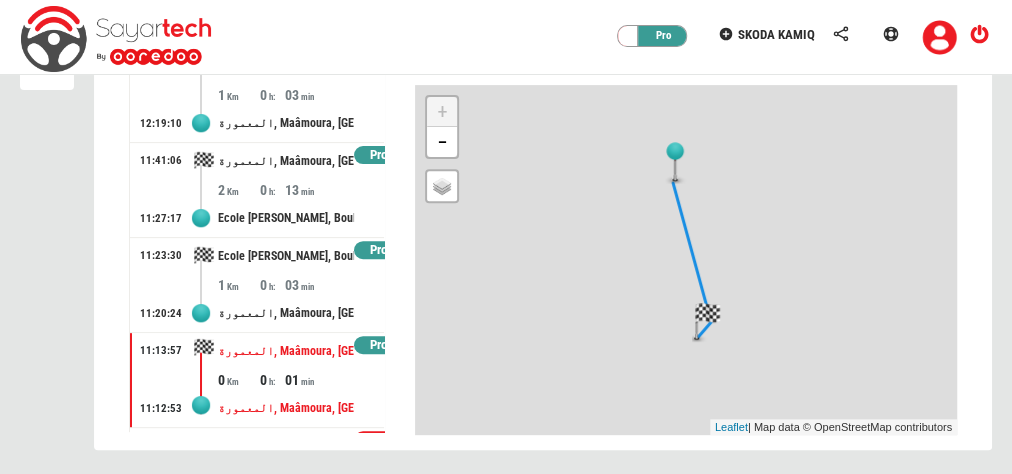 click on "13" at bounding box center [304, 190] 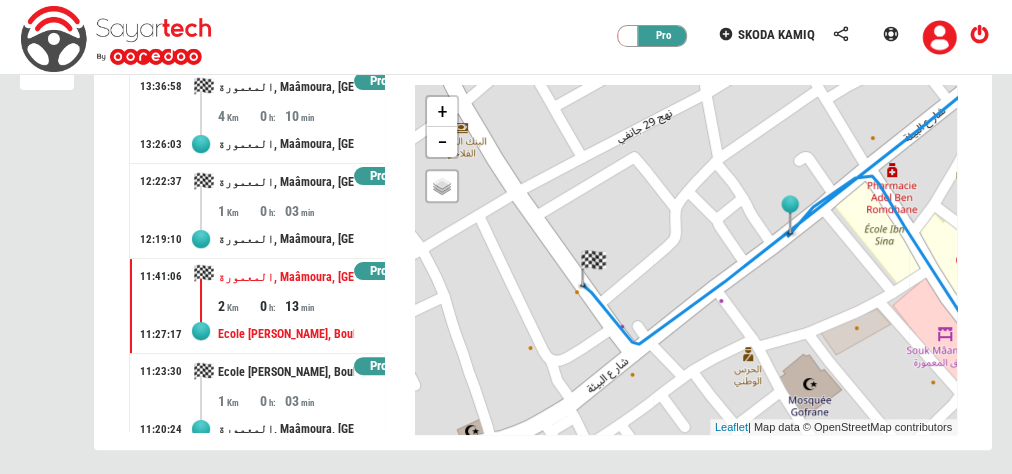 scroll, scrollTop: 4, scrollLeft: 0, axis: vertical 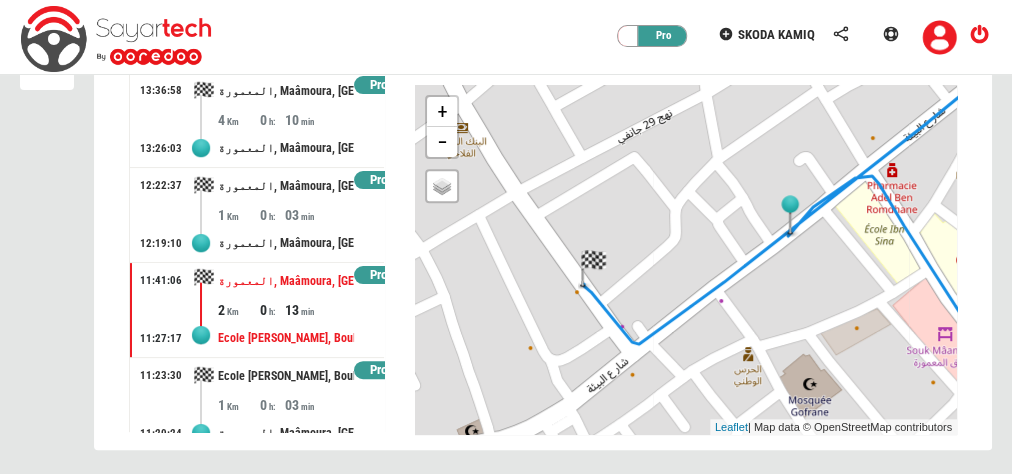 click on "المعمورة, Maâmoura, [GEOGRAPHIC_DATA], [GEOGRAPHIC_DATA], [GEOGRAPHIC_DATA], 8013, [GEOGRAPHIC_DATA]" at bounding box center [286, 186] 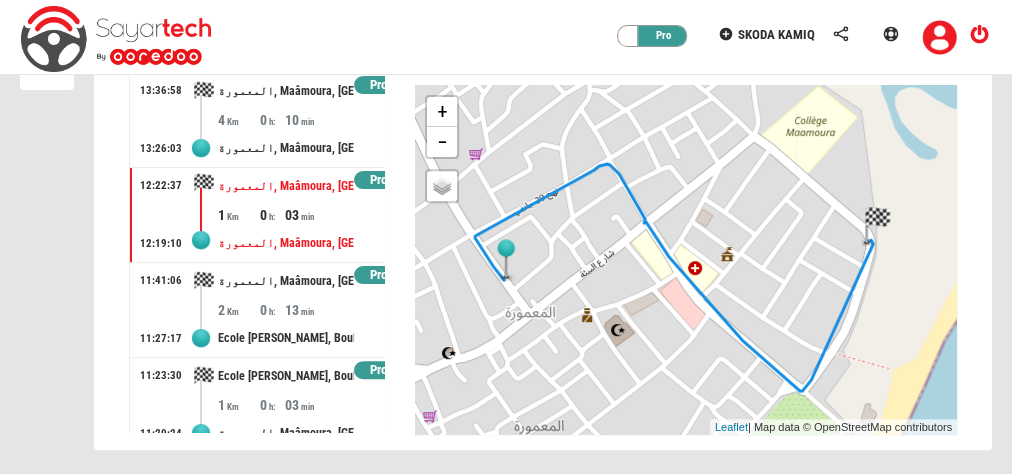 scroll, scrollTop: 0, scrollLeft: 0, axis: both 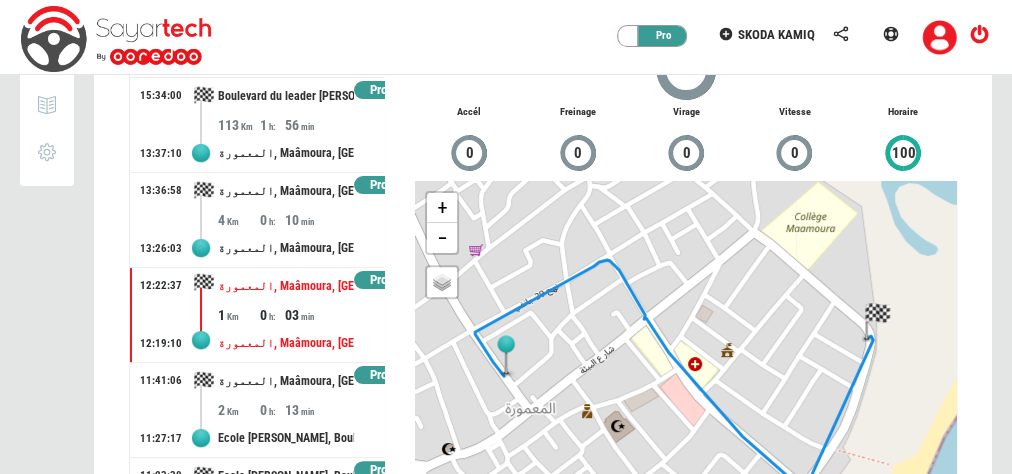 click on "المعمورة, Maâmoura, [GEOGRAPHIC_DATA], [GEOGRAPHIC_DATA], [GEOGRAPHIC_DATA], 8013, [GEOGRAPHIC_DATA]" at bounding box center [286, 191] 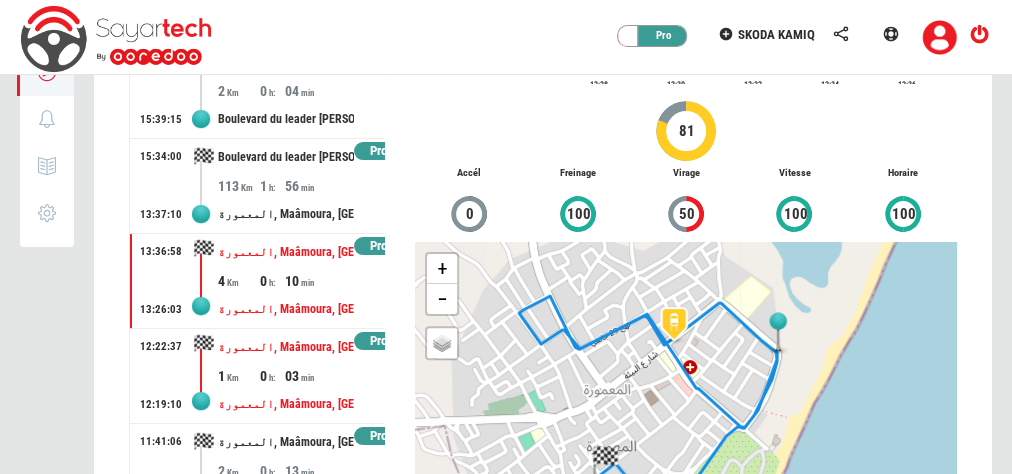 scroll, scrollTop: 146, scrollLeft: 0, axis: vertical 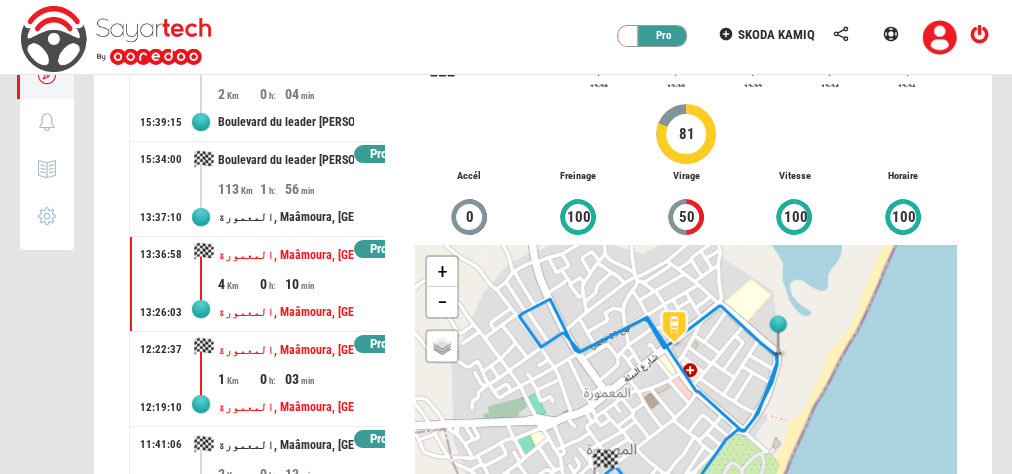 click on "113" at bounding box center (238, 189) 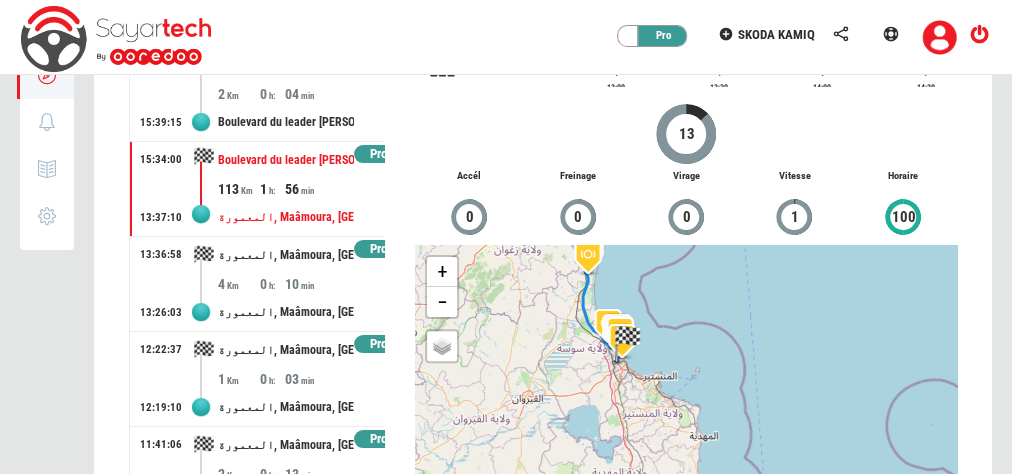drag, startPoint x: 686, startPoint y: 407, endPoint x: 628, endPoint y: 258, distance: 159.8906 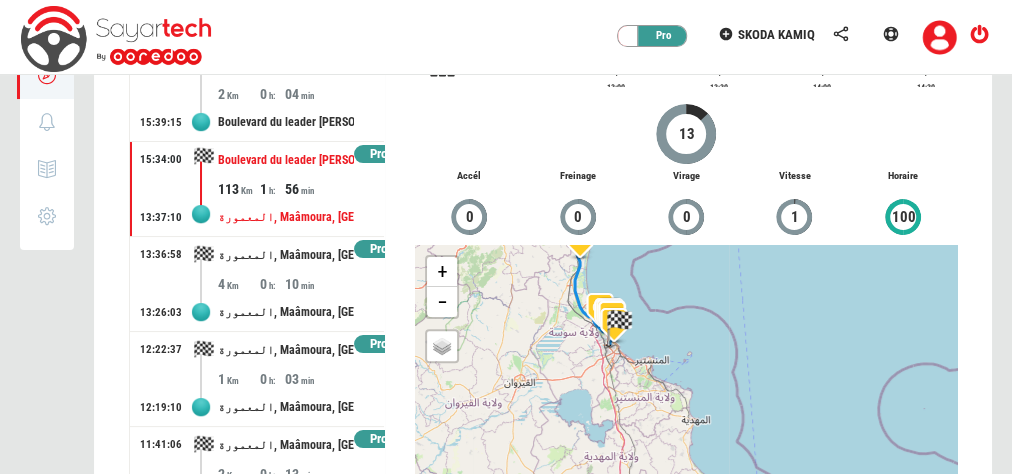 drag, startPoint x: 628, startPoint y: 258, endPoint x: 588, endPoint y: 333, distance: 85 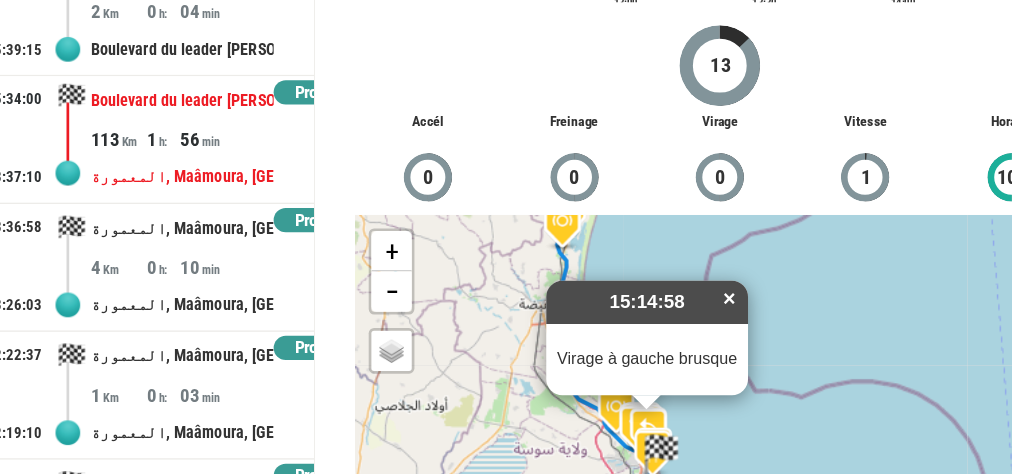 scroll, scrollTop: 146, scrollLeft: 0, axis: vertical 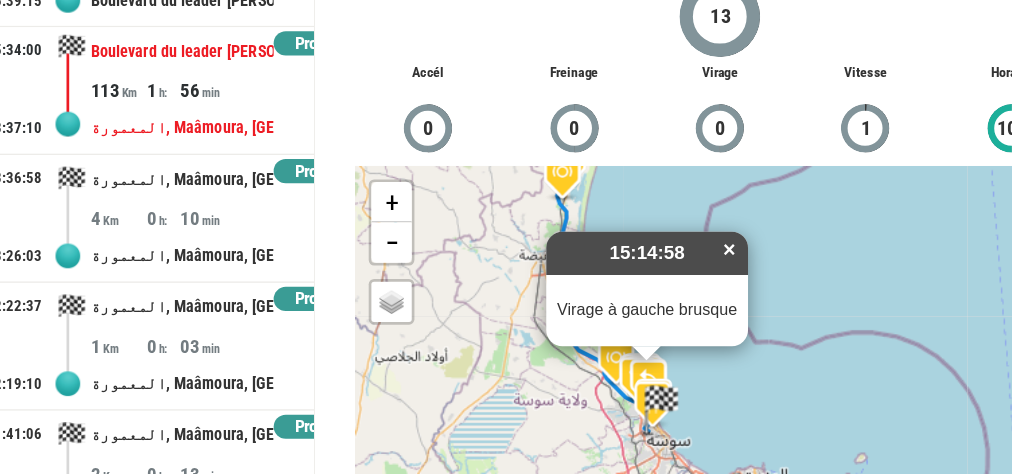 click on "× 15:14:58 Virage à gauche brusque + -  OSM Map  Google Map  Google Satellite Leaflet  | Map data © OpenStreetMap contributors" at bounding box center [686, 420] 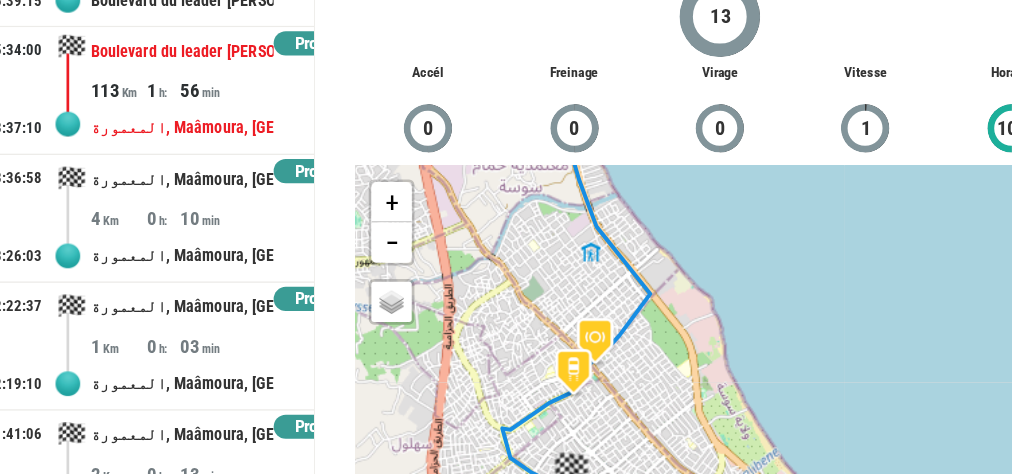 drag, startPoint x: 549, startPoint y: 407, endPoint x: 485, endPoint y: 233, distance: 185.39687 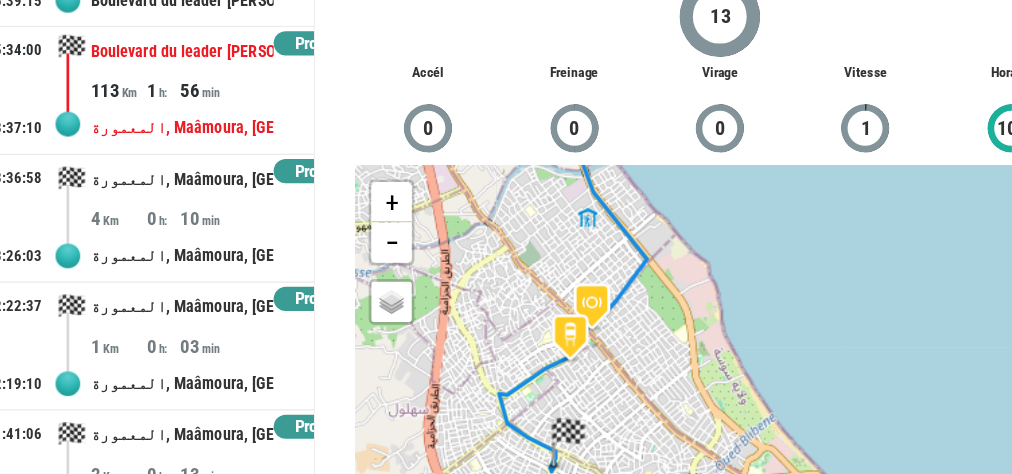 drag, startPoint x: 485, startPoint y: 233, endPoint x: 436, endPoint y: 391, distance: 165.42369 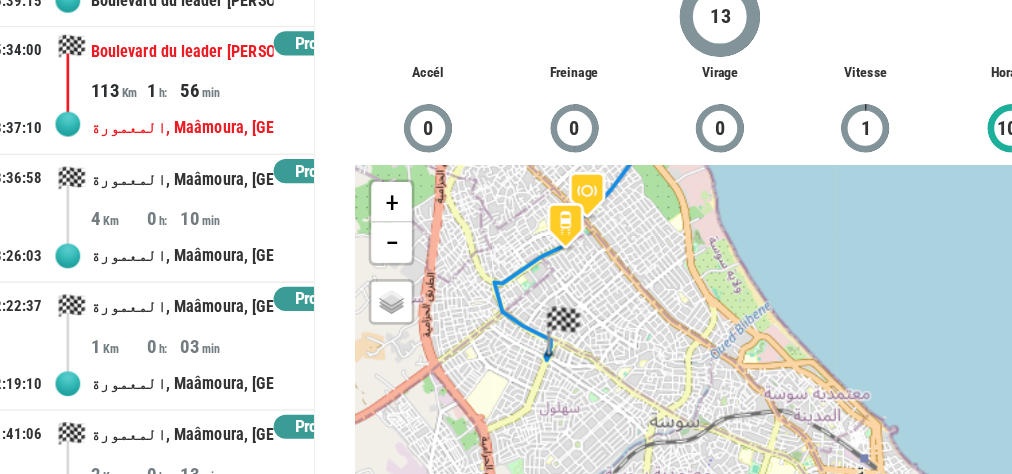 drag, startPoint x: 524, startPoint y: 422, endPoint x: 520, endPoint y: 334, distance: 88.09086 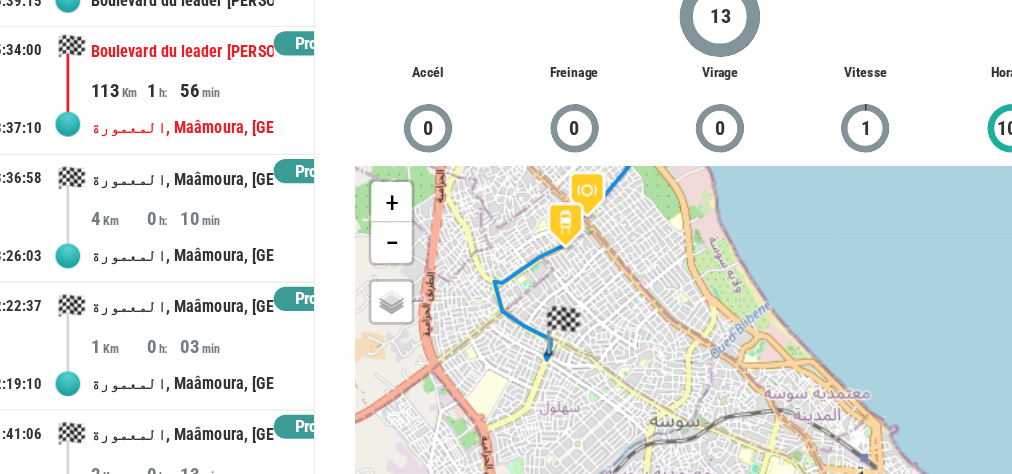 drag, startPoint x: 520, startPoint y: 334, endPoint x: 471, endPoint y: 342, distance: 49.648766 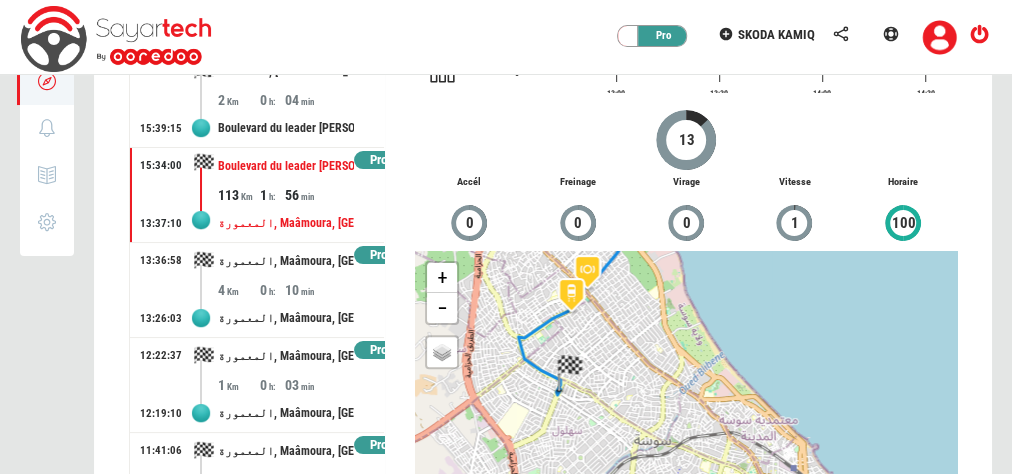 scroll, scrollTop: 0, scrollLeft: 0, axis: both 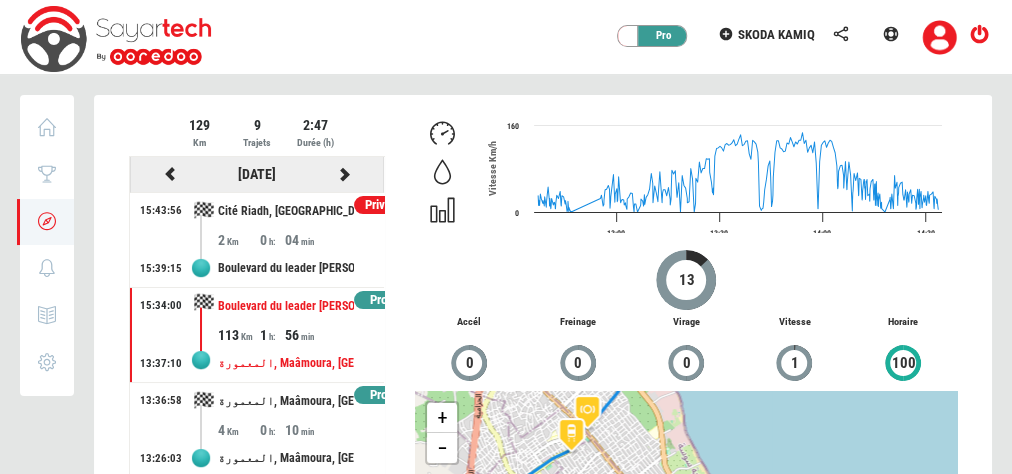 click at bounding box center (170, 174) 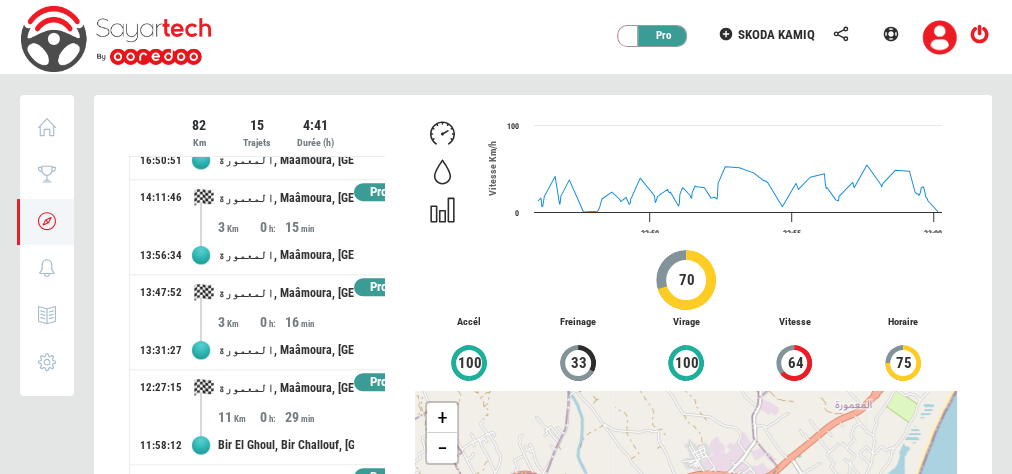 scroll, scrollTop: 872, scrollLeft: 0, axis: vertical 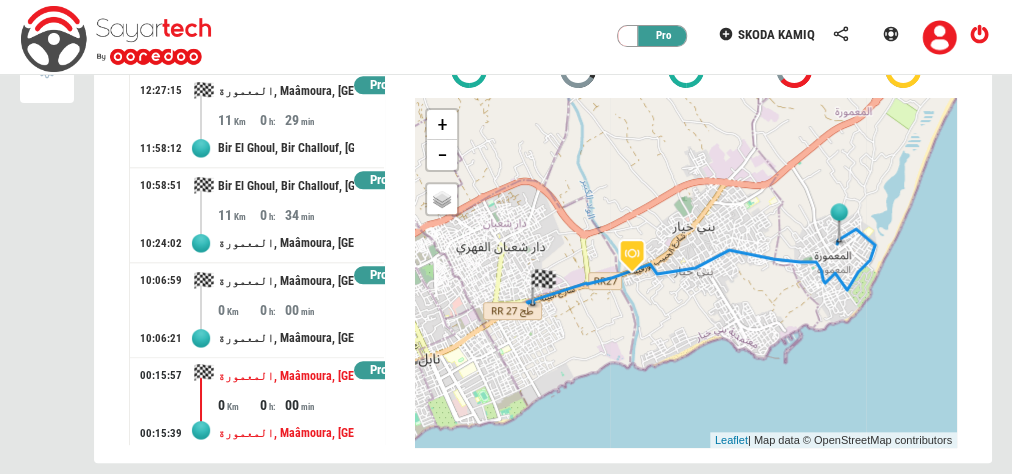 click on "المعمورة, Maâmoura, [GEOGRAPHIC_DATA], [GEOGRAPHIC_DATA], [GEOGRAPHIC_DATA], 8013, [GEOGRAPHIC_DATA]" at bounding box center [286, 433] 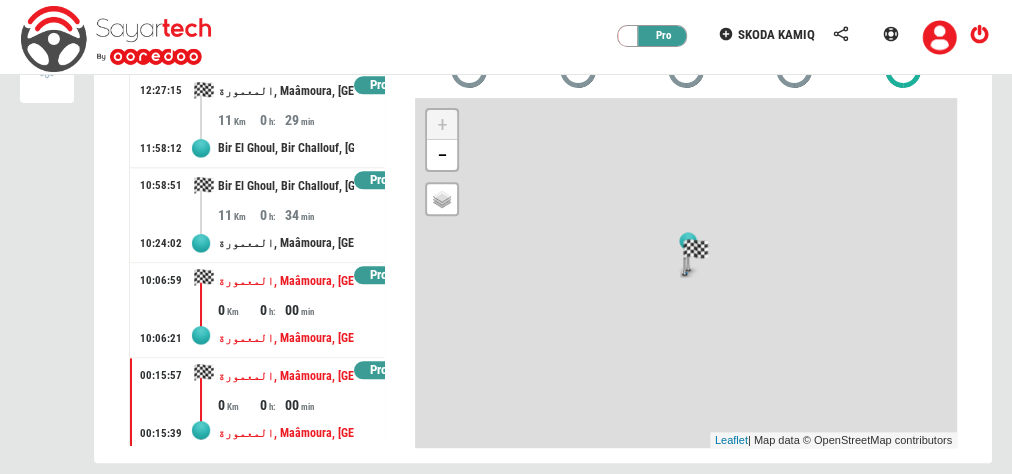 click on "المعمورة, Maâmoura, [GEOGRAPHIC_DATA], [GEOGRAPHIC_DATA], [GEOGRAPHIC_DATA], 8013, [GEOGRAPHIC_DATA]" at bounding box center [286, 338] 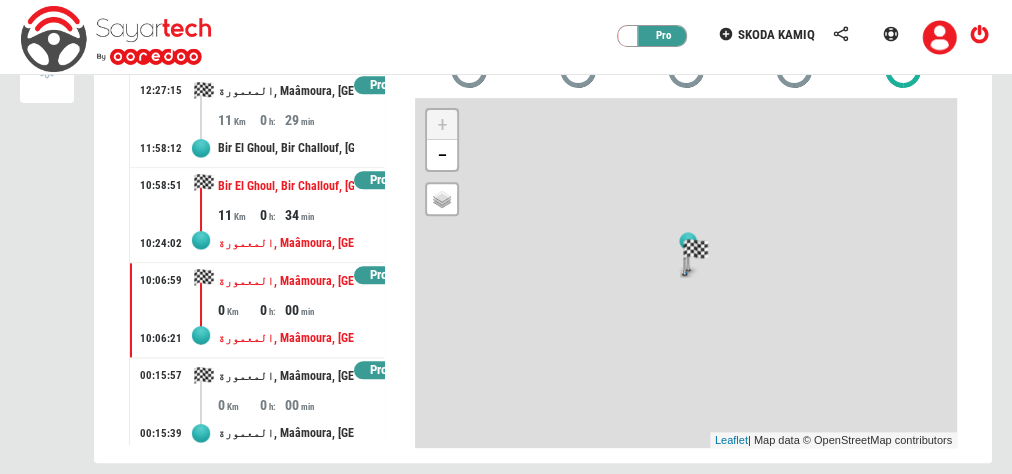click on "المعمورة, Maâmoura, [GEOGRAPHIC_DATA], [GEOGRAPHIC_DATA], [GEOGRAPHIC_DATA], 8013, [GEOGRAPHIC_DATA]" at bounding box center [286, 243] 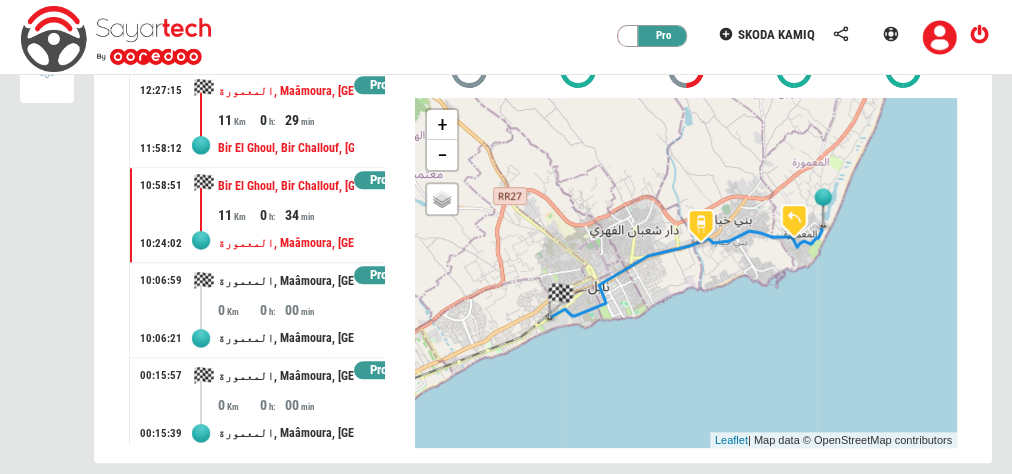 click on "Bir El Ghoul, Bir Challouf, [GEOGRAPHIC_DATA], [GEOGRAPHIC_DATA], 8000, [GEOGRAPHIC_DATA]" at bounding box center (286, 148) 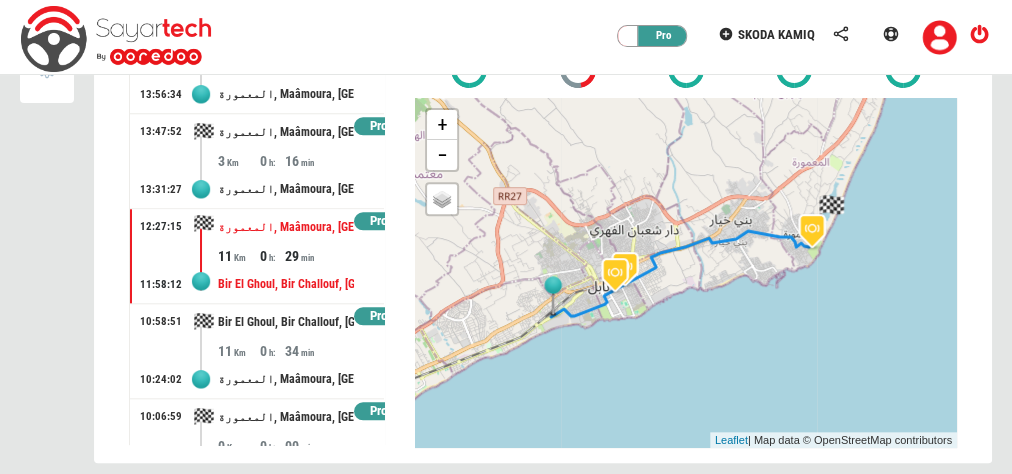 scroll, scrollTop: 736, scrollLeft: 0, axis: vertical 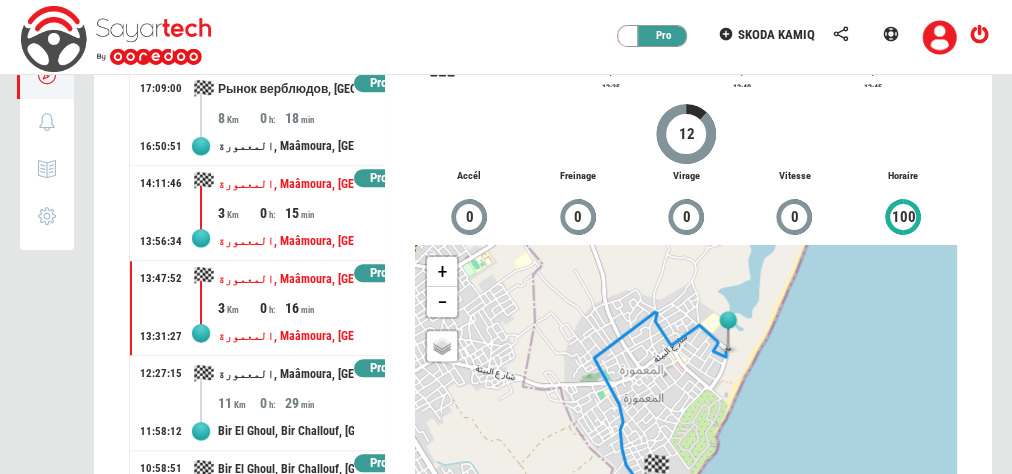 drag, startPoint x: 276, startPoint y: 203, endPoint x: 256, endPoint y: 201, distance: 20.09975 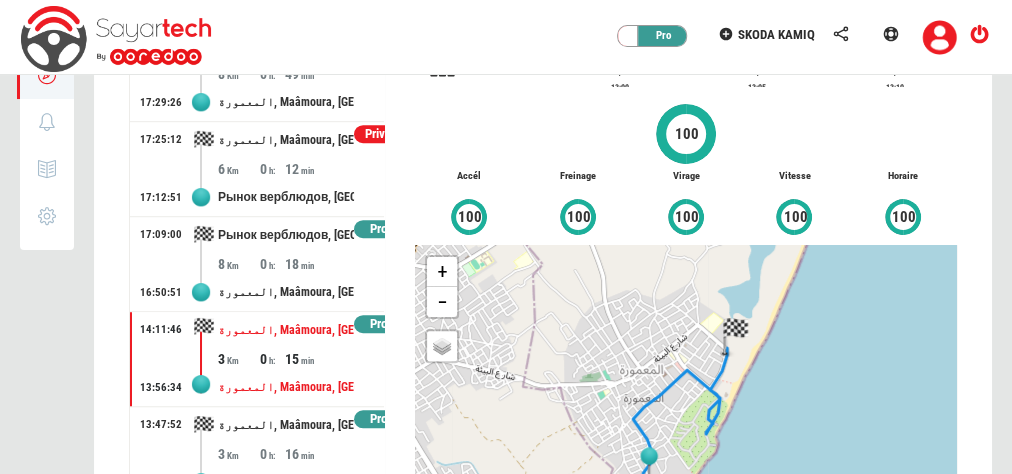 scroll, scrollTop: 574, scrollLeft: 0, axis: vertical 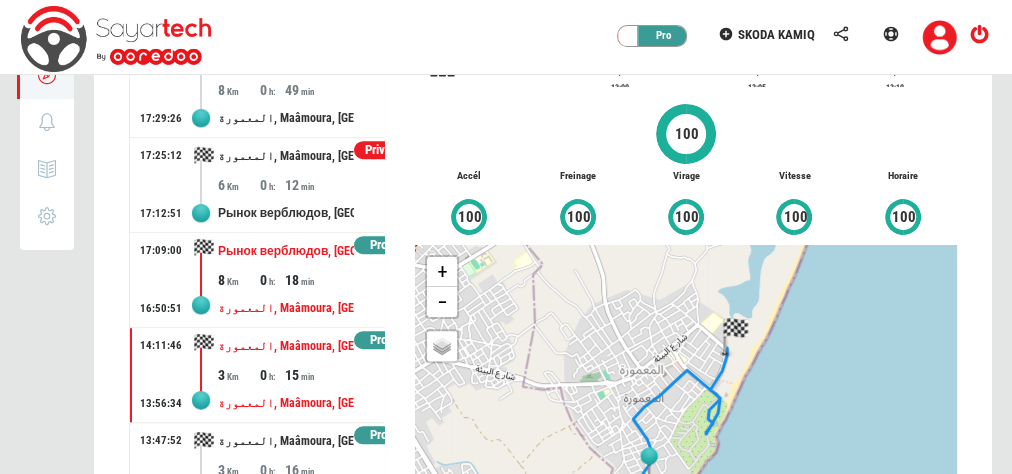 click on "Рынок верблюдов, [GEOGRAPHIC_DATA][PERSON_NAME], [GEOGRAPHIC_DATA], [GEOGRAPHIC_DATA], 8011, [GEOGRAPHIC_DATA]" at bounding box center (286, 251) 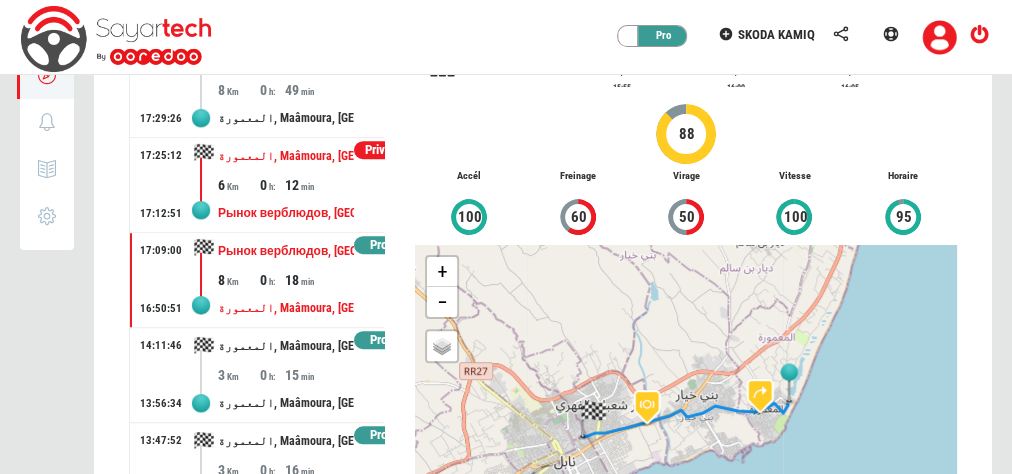 click on "Рынок верблюдов, [GEOGRAPHIC_DATA][PERSON_NAME], [GEOGRAPHIC_DATA], [GEOGRAPHIC_DATA], 8011, [GEOGRAPHIC_DATA]" at bounding box center (286, 213) 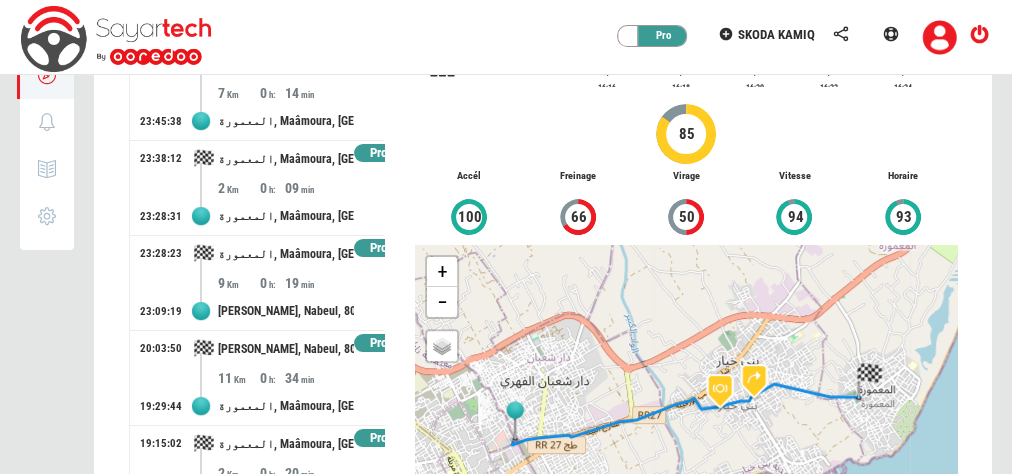 scroll, scrollTop: 0, scrollLeft: 0, axis: both 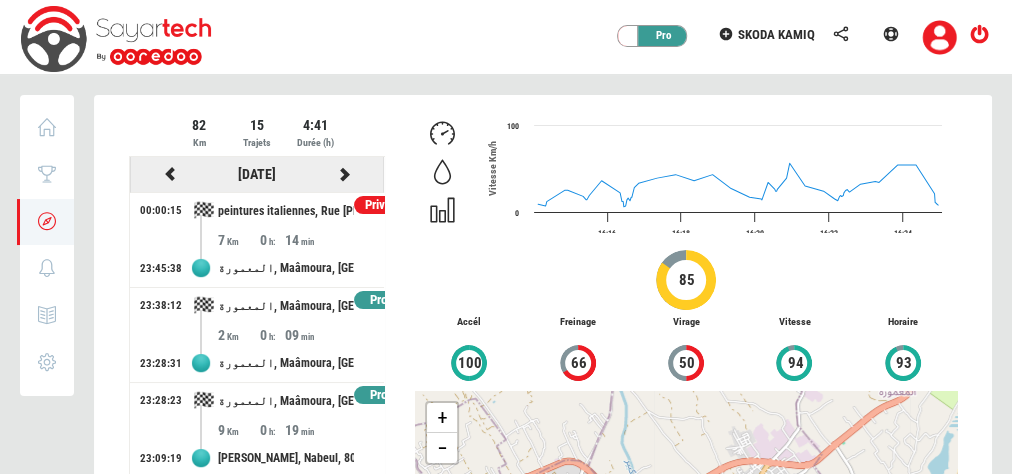 click at bounding box center (345, 174) 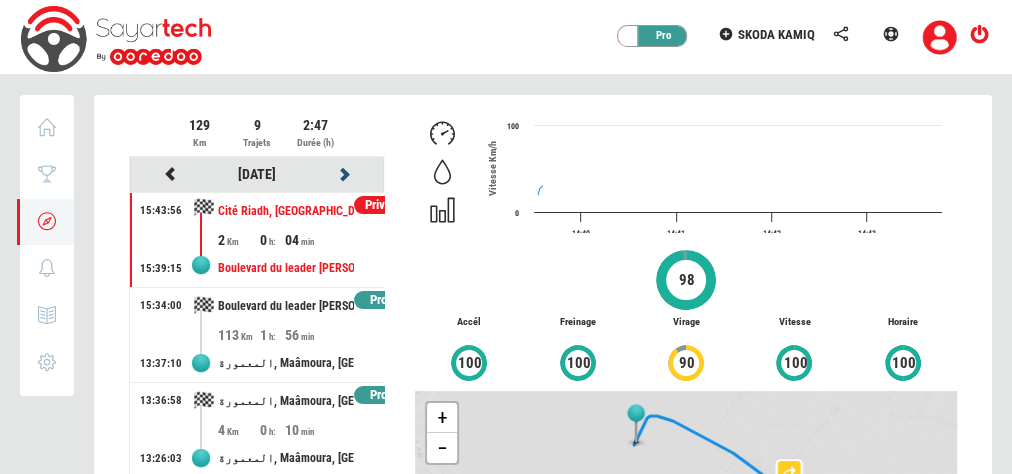 click at bounding box center (345, 174) 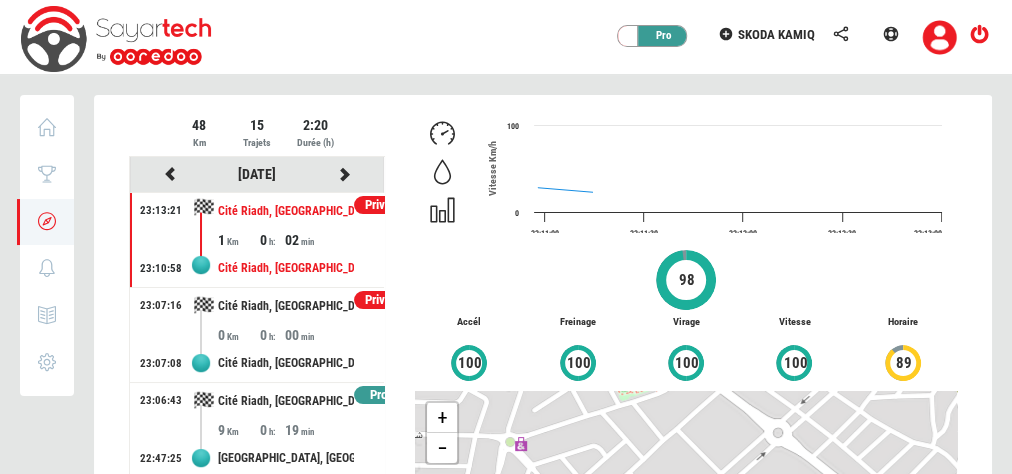 click at bounding box center (543, 438) 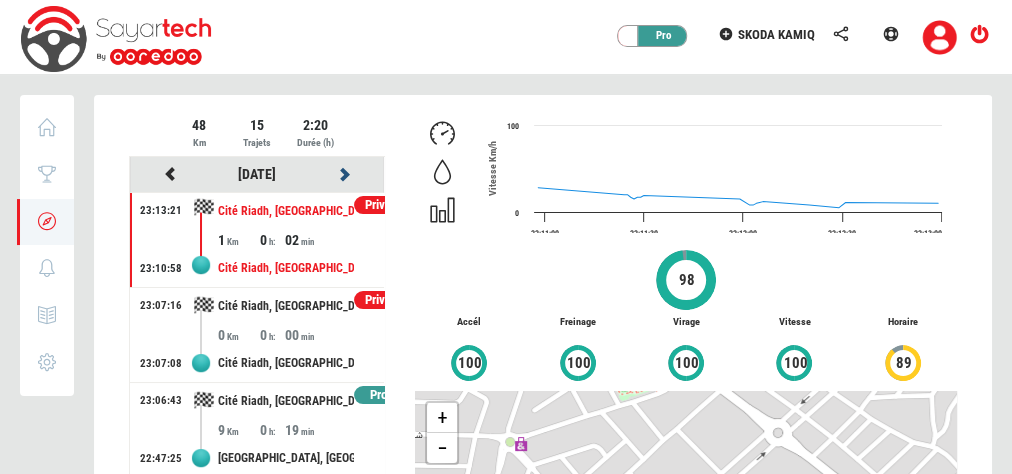 click at bounding box center (345, 174) 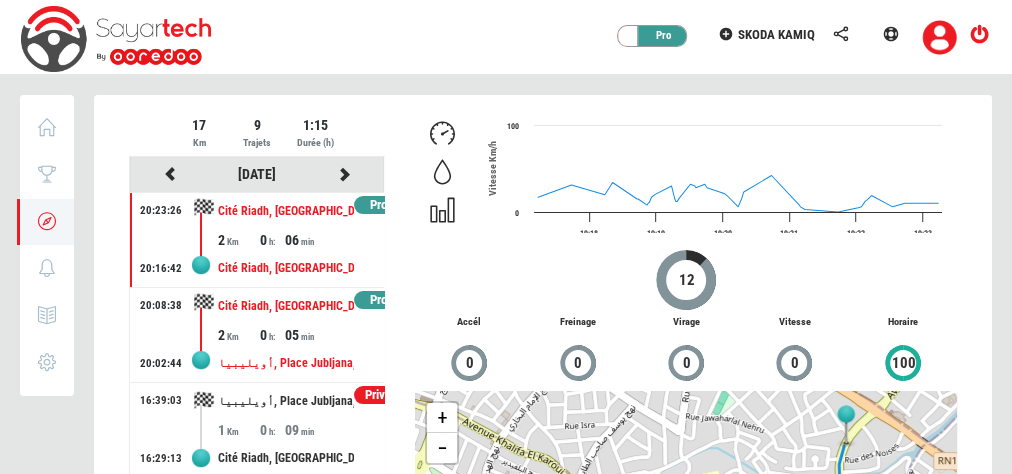 scroll, scrollTop: 305, scrollLeft: 0, axis: vertical 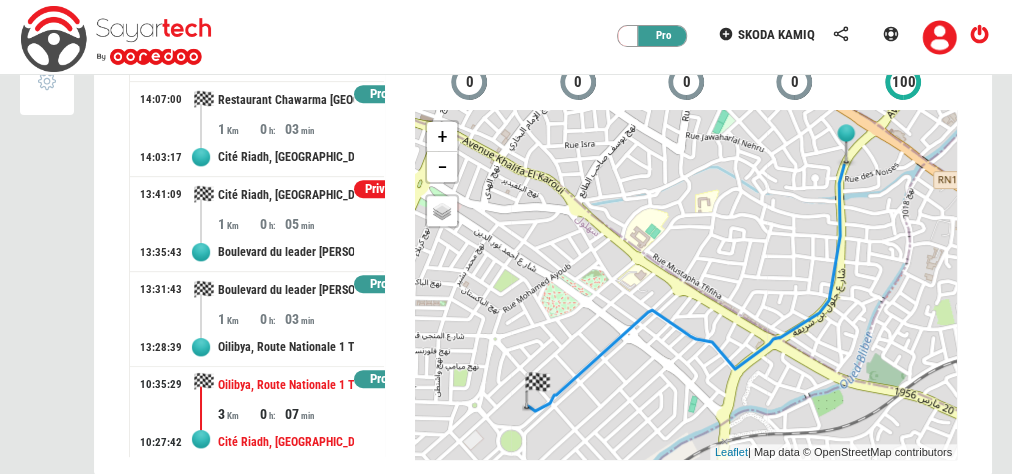 click on "Oilibya, Route Nationale 1 Tunis - [GEOGRAPHIC_DATA] - [GEOGRAPHIC_DATA], [GEOGRAPHIC_DATA], [GEOGRAPHIC_DATA], [GEOGRAPHIC_DATA], [GEOGRAPHIC_DATA], [GEOGRAPHIC_DATA], 4054, [GEOGRAPHIC_DATA]" at bounding box center [286, 385] 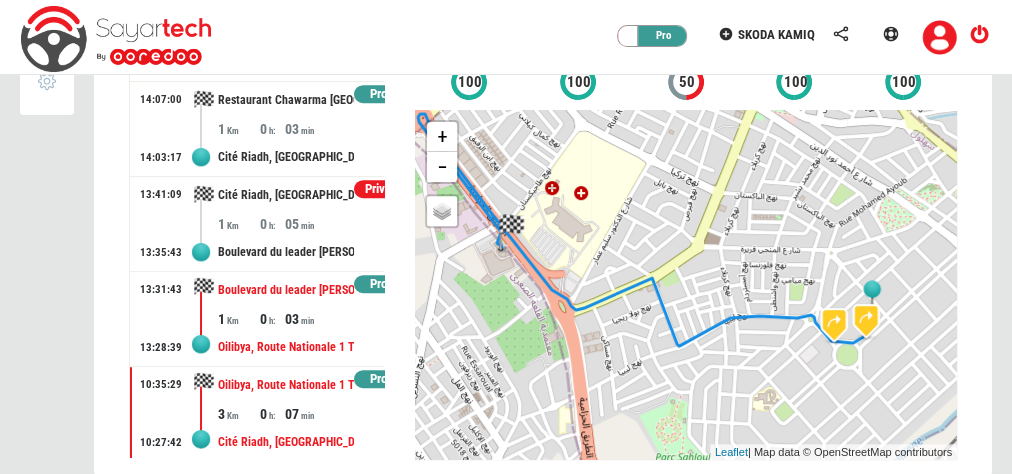 click on "Boulevard du leader [PERSON_NAME], [GEOGRAPHIC_DATA], [GEOGRAPHIC_DATA], [GEOGRAPHIC_DATA], [PERSON_NAME], [GEOGRAPHIC_DATA], 4054, [GEOGRAPHIC_DATA]" at bounding box center (286, 290) 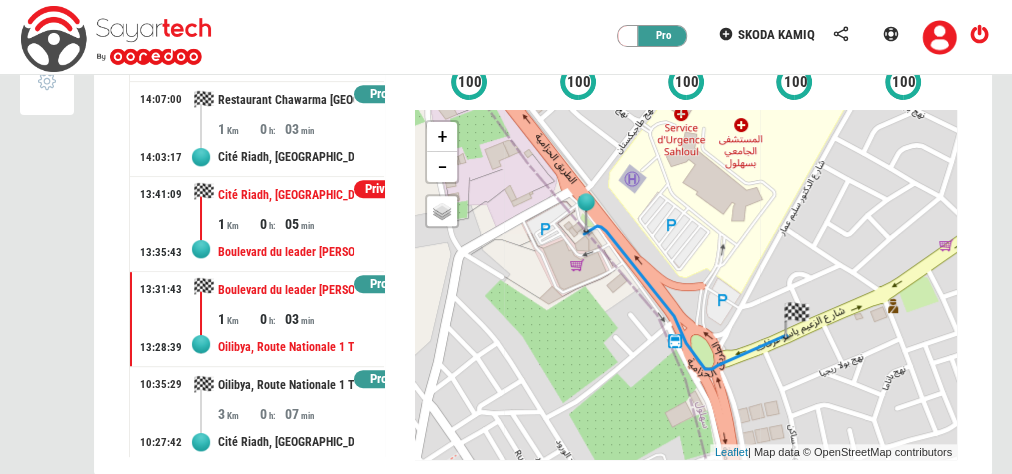 click on "Boulevard du leader [PERSON_NAME], [GEOGRAPHIC_DATA], [GEOGRAPHIC_DATA], [GEOGRAPHIC_DATA], [PERSON_NAME], [GEOGRAPHIC_DATA], 4054, [GEOGRAPHIC_DATA]" at bounding box center [286, 252] 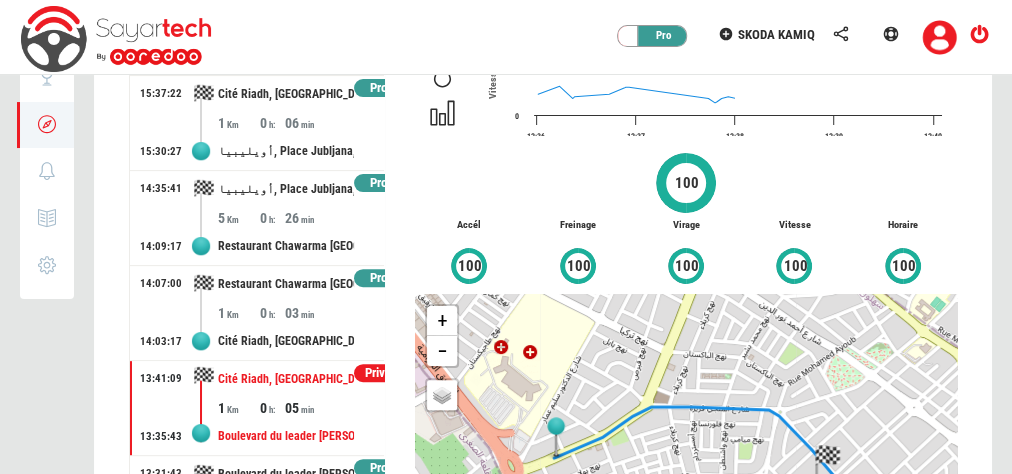 scroll, scrollTop: 94, scrollLeft: 0, axis: vertical 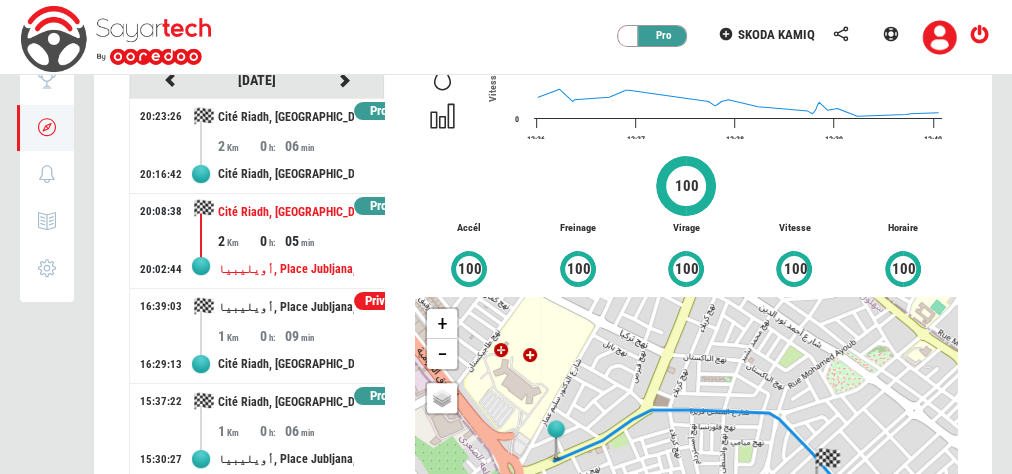 click on "0" at bounding box center (271, 241) 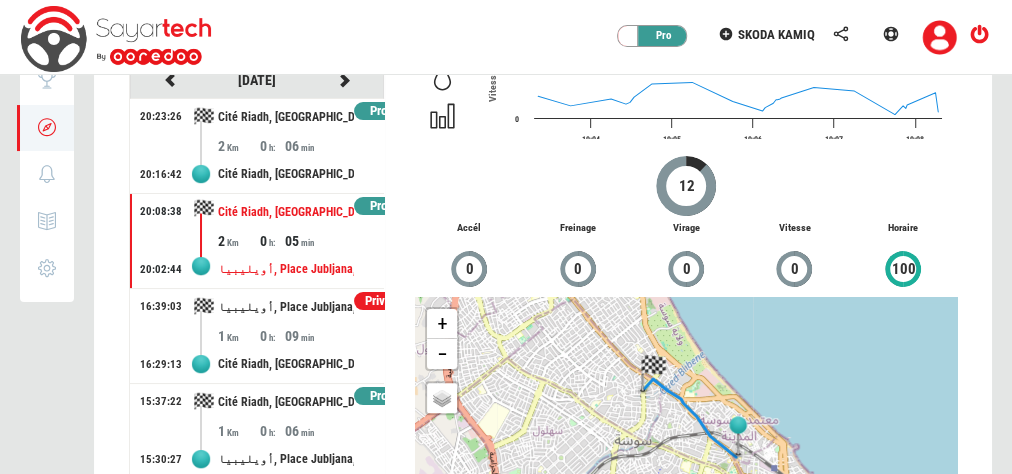 scroll, scrollTop: 0, scrollLeft: 0, axis: both 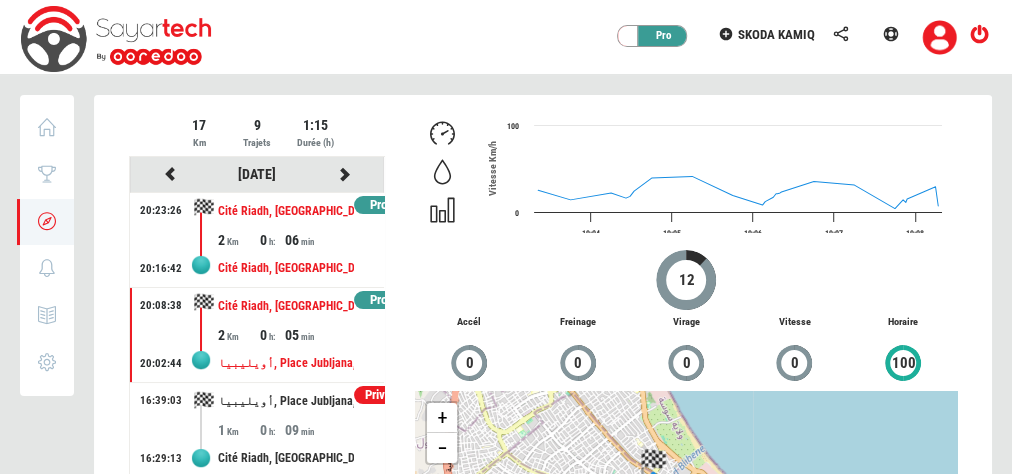 click on "06" at bounding box center (304, 240) 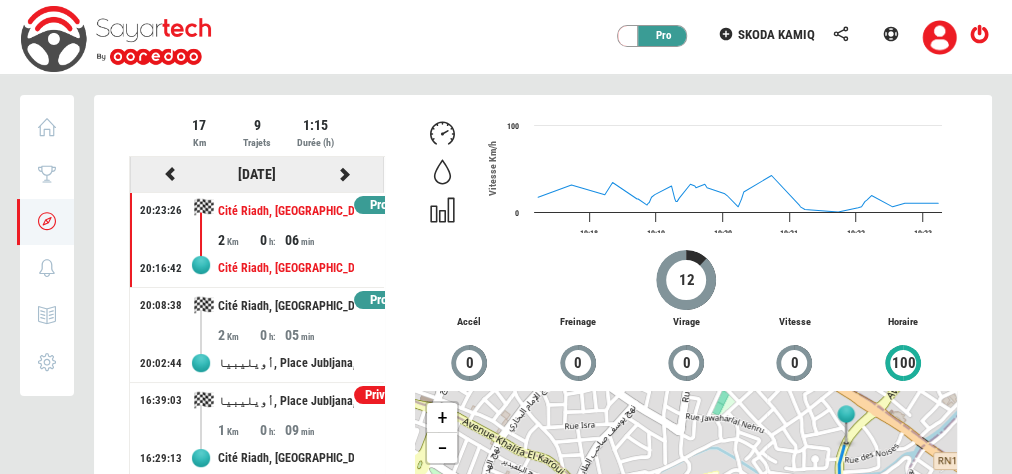 click at bounding box center (170, 174) 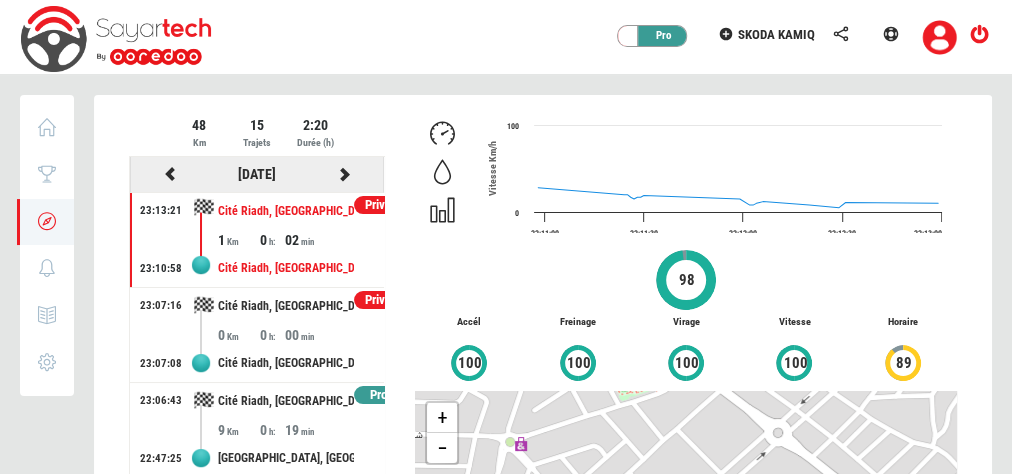 click at bounding box center (170, 174) 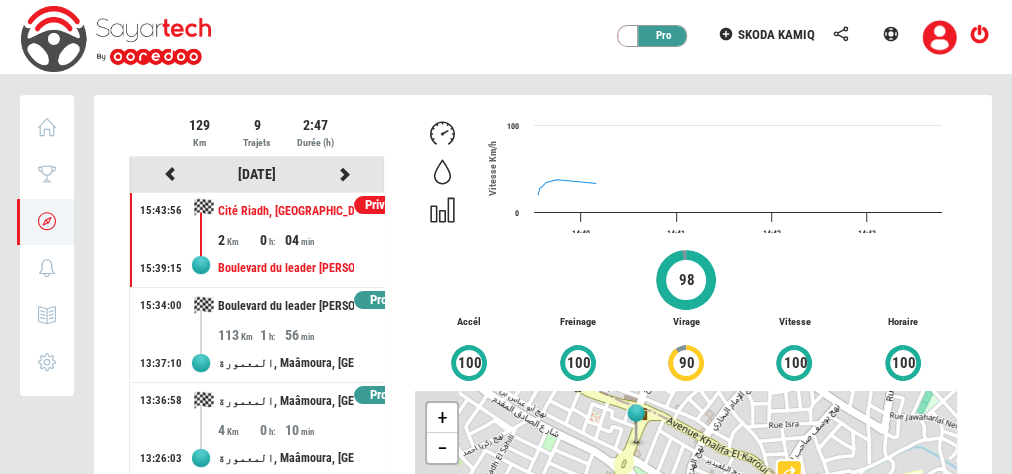 click at bounding box center (543, 438) 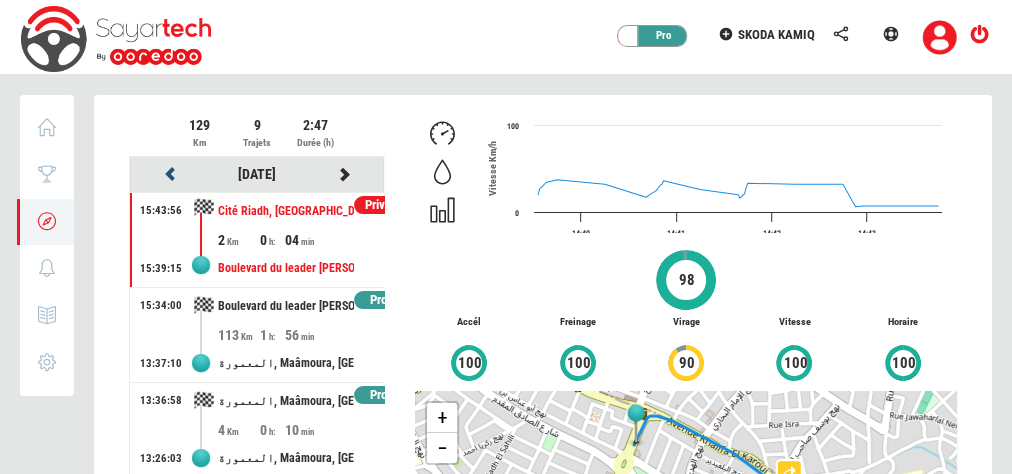click at bounding box center (170, 174) 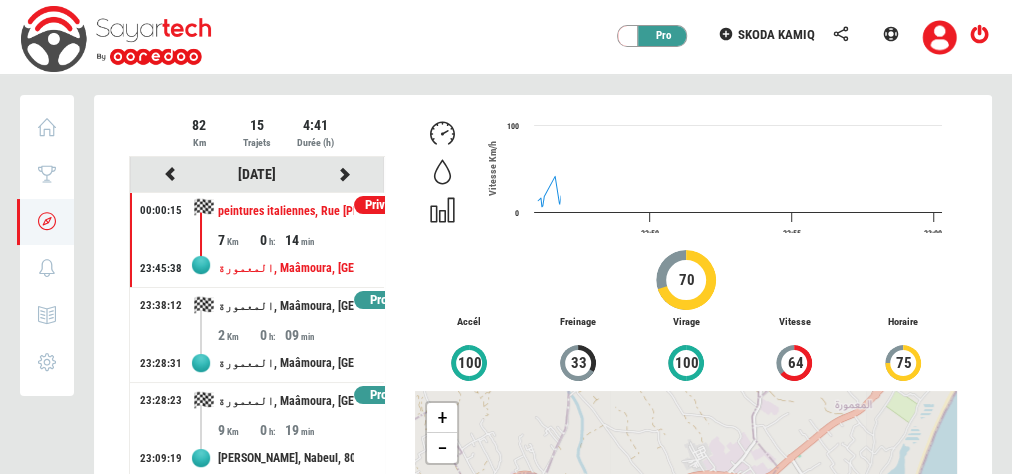 click at bounding box center [543, 438] 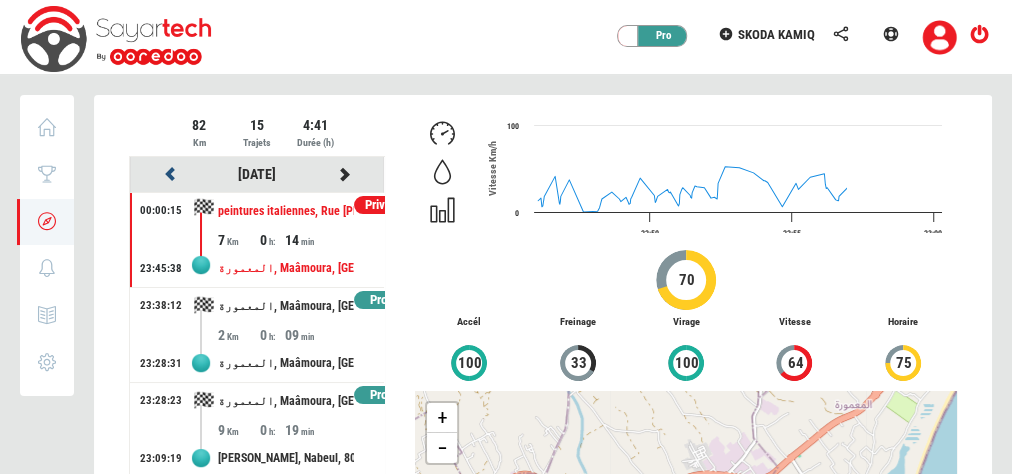 click at bounding box center [170, 174] 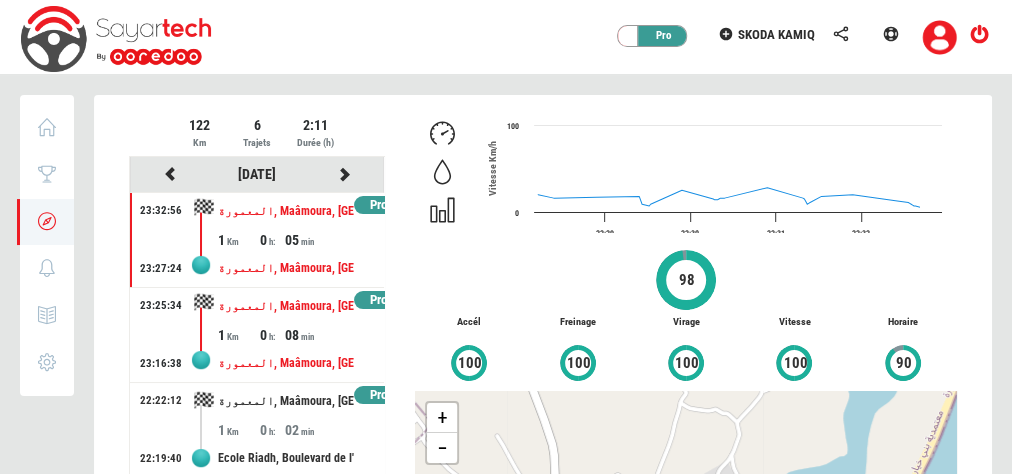 scroll, scrollTop: 21, scrollLeft: 0, axis: vertical 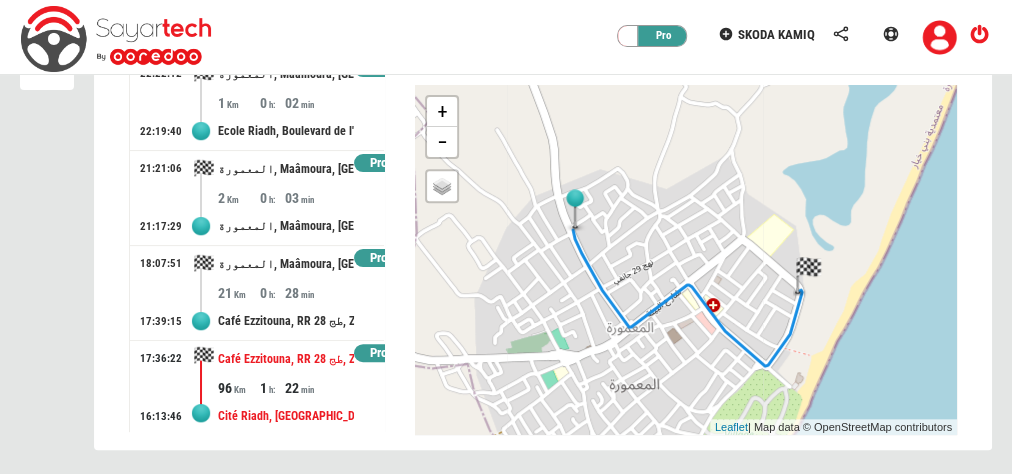click on "Café Ezzitouna, RR 28 طج, Zone Touristique [GEOGRAPHIC_DATA], [GEOGRAPHIC_DATA], [GEOGRAPHIC_DATA], [GEOGRAPHIC_DATA], 8050, [GEOGRAPHIC_DATA]" at bounding box center [286, 359] 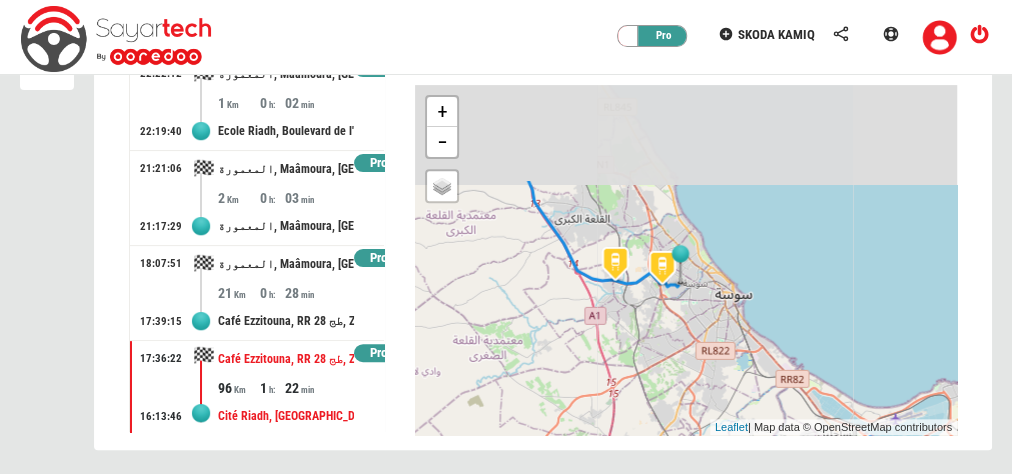 drag, startPoint x: 596, startPoint y: 209, endPoint x: 767, endPoint y: 353, distance: 223.55536 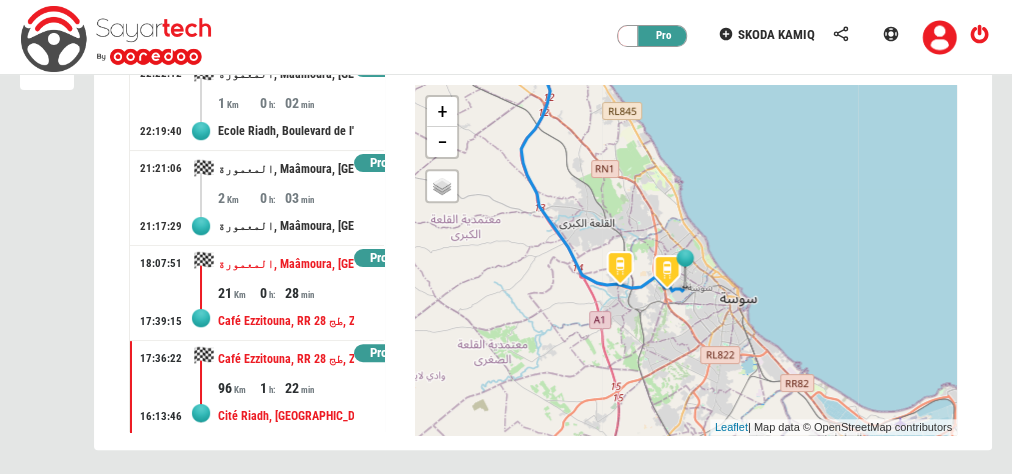 click on "Café Ezzitouna, RR 28 طج, Zone Touristique [GEOGRAPHIC_DATA], [GEOGRAPHIC_DATA], [GEOGRAPHIC_DATA], [GEOGRAPHIC_DATA], 8050, [GEOGRAPHIC_DATA]" at bounding box center [286, 321] 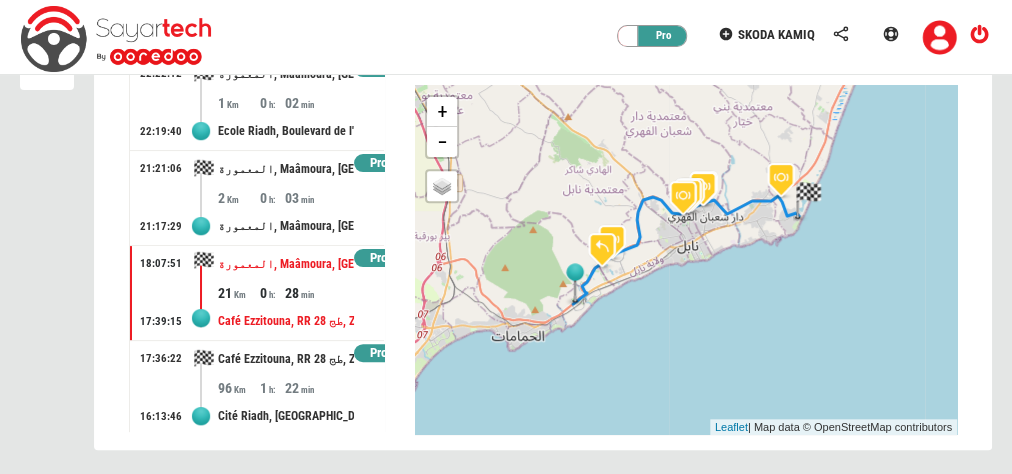 scroll, scrollTop: 0, scrollLeft: 0, axis: both 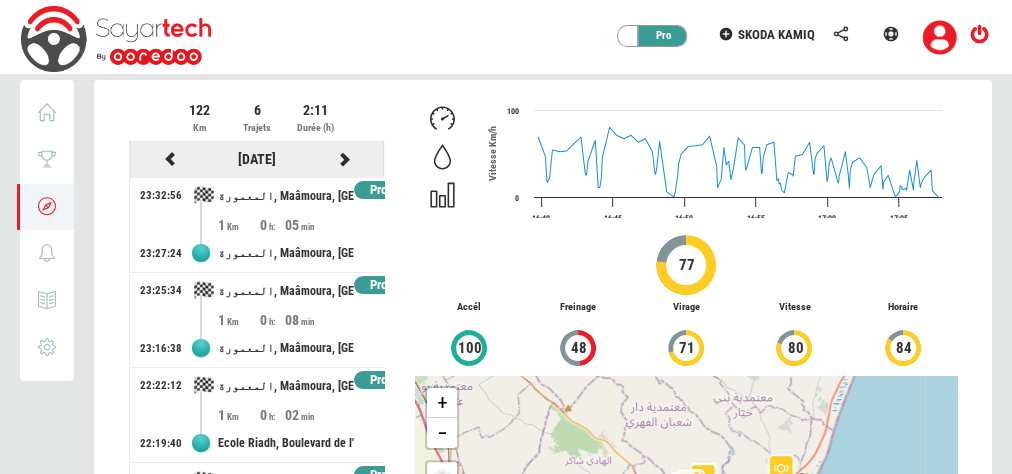 click at bounding box center [170, 159] 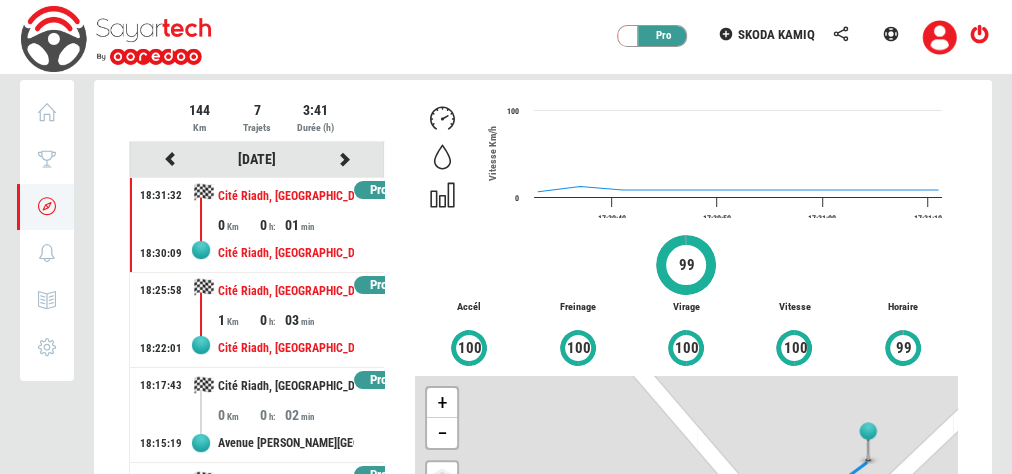 scroll, scrollTop: 116, scrollLeft: 0, axis: vertical 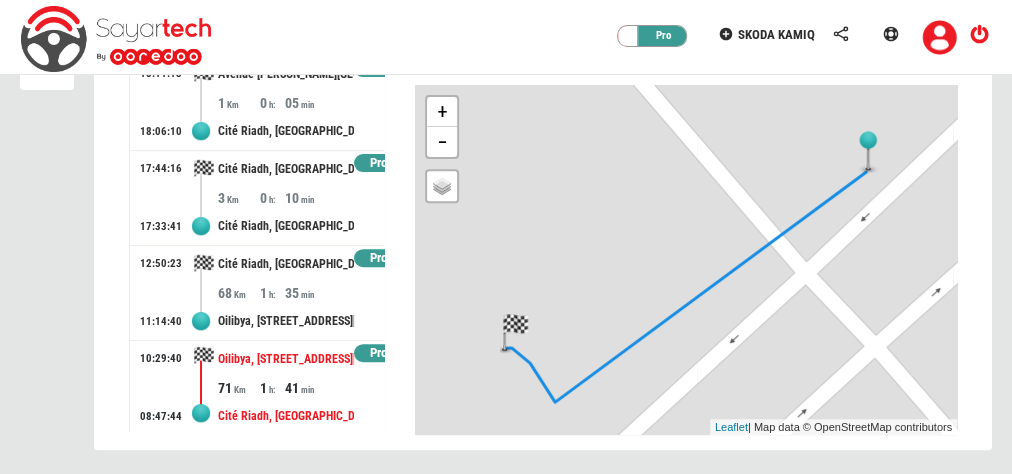 click on "Oilibya, [STREET_ADDRESS][PERSON_NAME]" at bounding box center [286, 359] 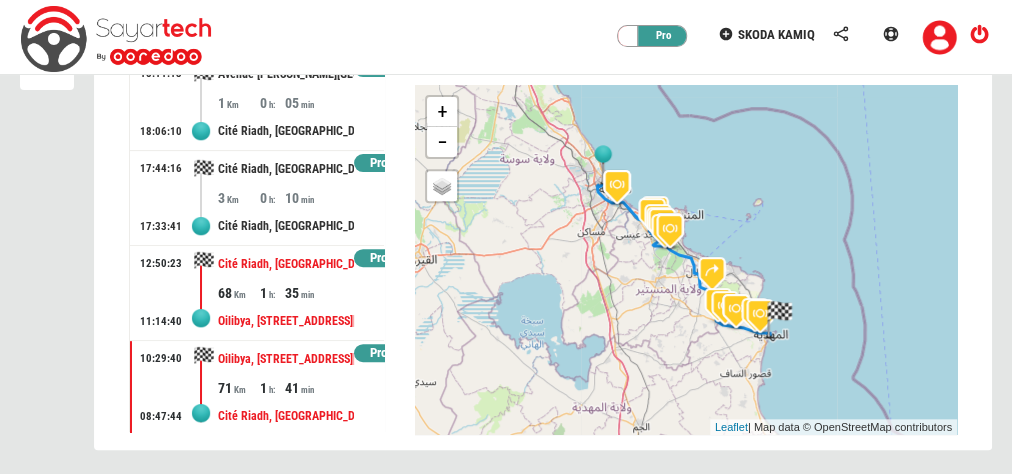 scroll, scrollTop: 0, scrollLeft: 0, axis: both 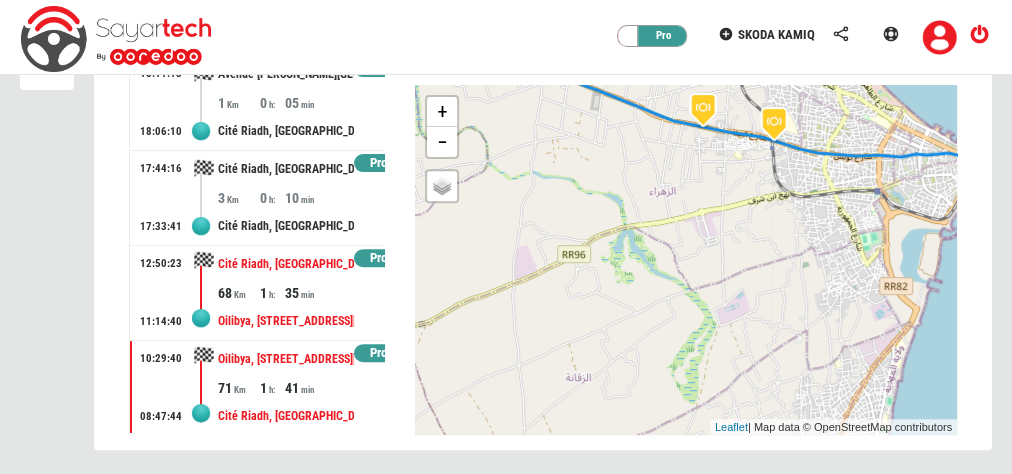 click on "Oilibya, [STREET_ADDRESS][PERSON_NAME]" at bounding box center [286, 321] 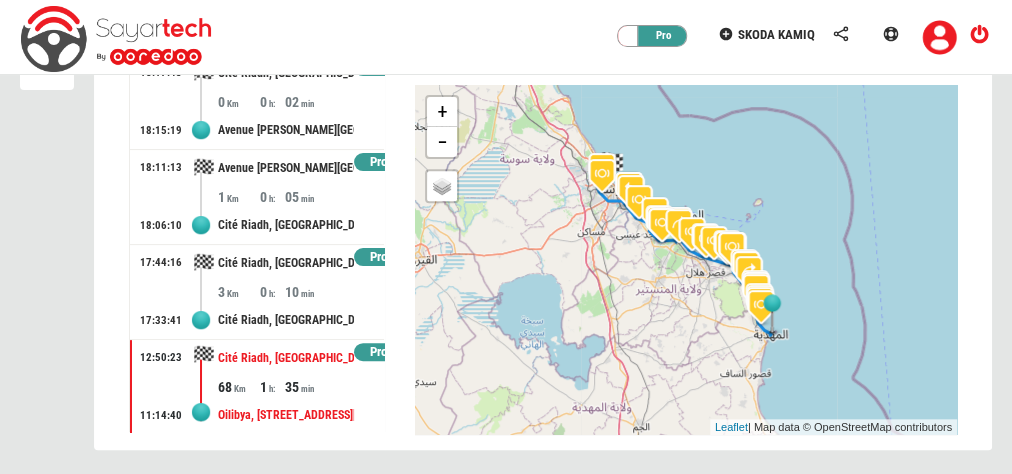 scroll, scrollTop: 0, scrollLeft: 0, axis: both 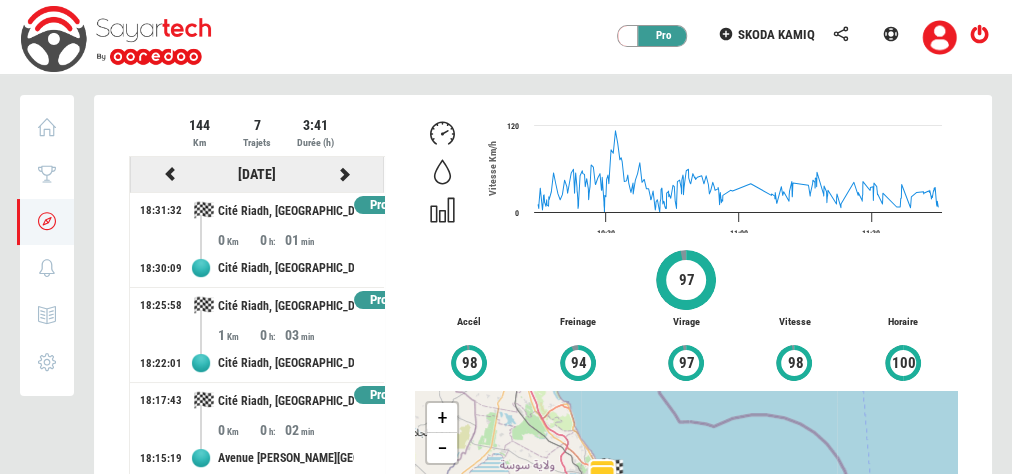 click at bounding box center (170, 174) 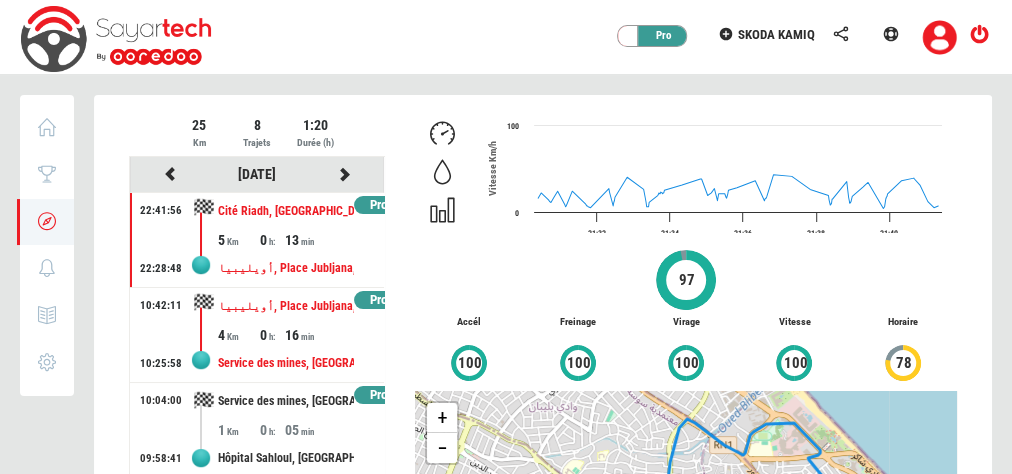 scroll, scrollTop: 211, scrollLeft: 0, axis: vertical 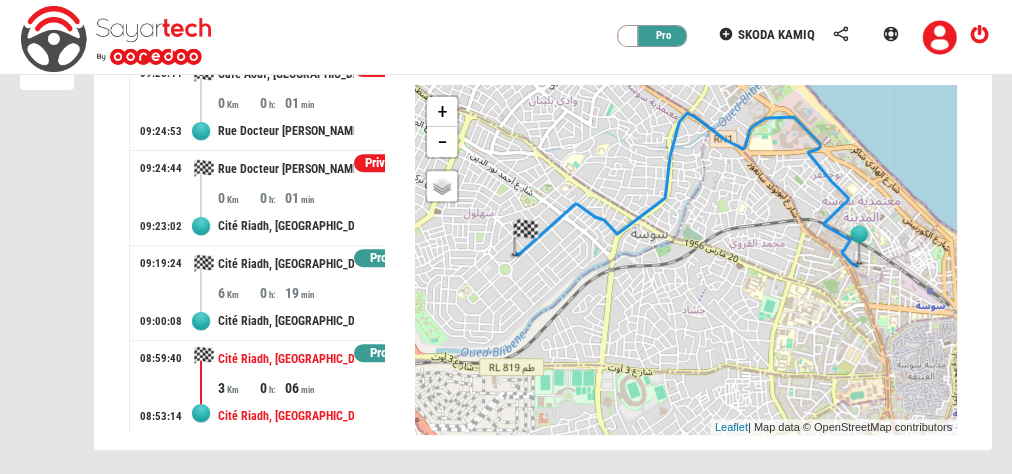 click on "Cité Riadh, [GEOGRAPHIC_DATA], Sousse Erriadh, [GEOGRAPHIC_DATA], 4054, [GEOGRAPHIC_DATA]" at bounding box center (286, 359) 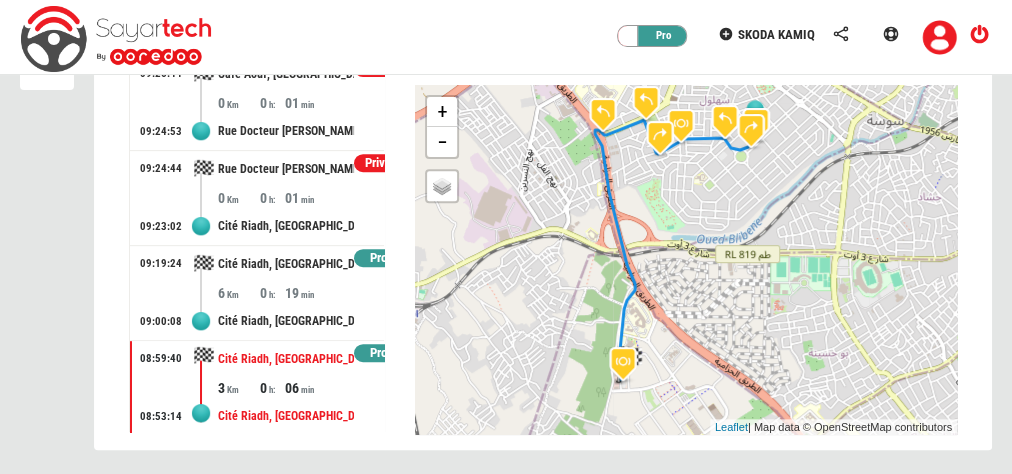 click on "Cité Riadh, [GEOGRAPHIC_DATA], Sousse Erriadh, [GEOGRAPHIC_DATA], 4054, [GEOGRAPHIC_DATA]" at bounding box center (286, 359) 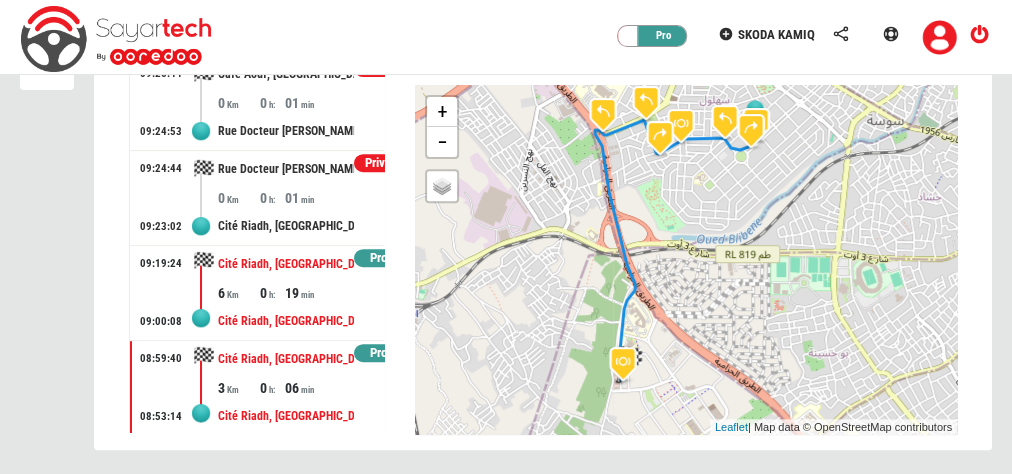 click on "0" at bounding box center [271, 293] 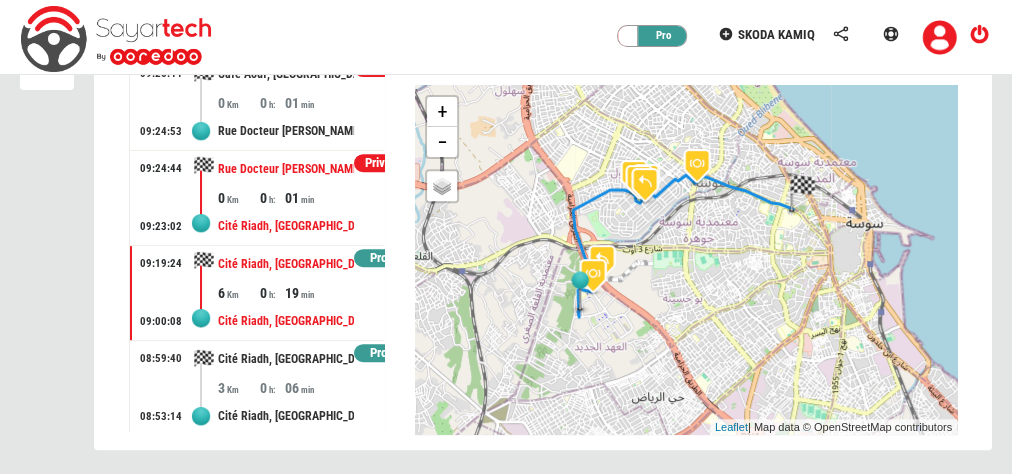 click on "Cité Riadh, [GEOGRAPHIC_DATA], Hached, Sousse Jaouhara, [GEOGRAPHIC_DATA], 4000, [GEOGRAPHIC_DATA]" at bounding box center (286, 226) 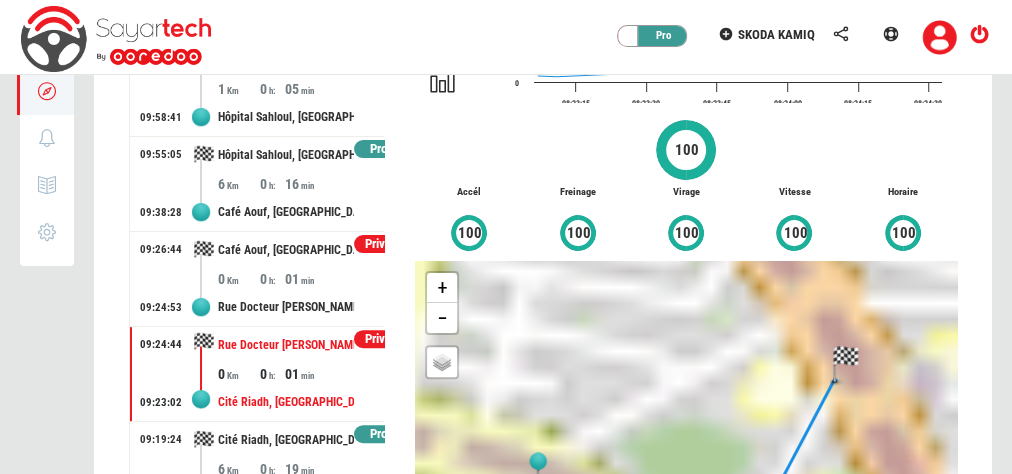 scroll, scrollTop: 125, scrollLeft: 0, axis: vertical 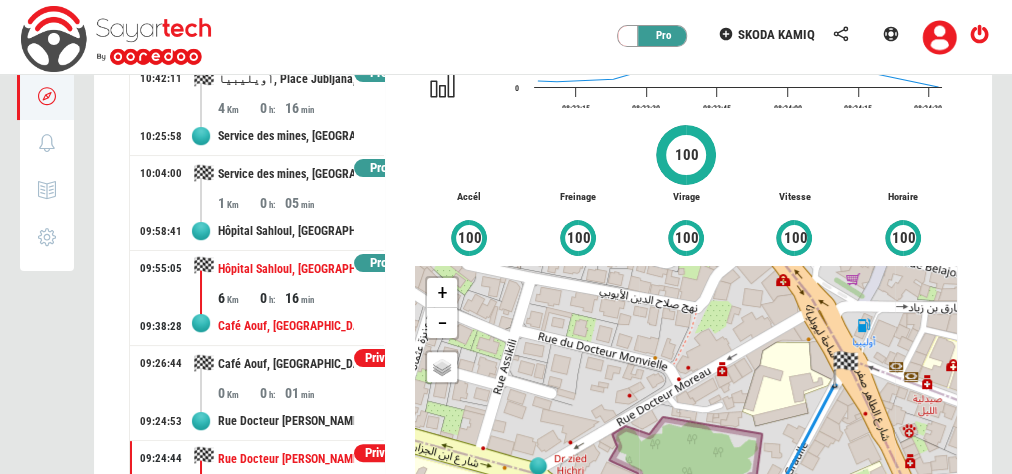 click on "Hôpital Sahloul, [GEOGRAPHIC_DATA], [GEOGRAPHIC_DATA], [GEOGRAPHIC_DATA], [GEOGRAPHIC_DATA], [GEOGRAPHIC_DATA], [GEOGRAPHIC_DATA], 4054, [GEOGRAPHIC_DATA]" at bounding box center [286, 269] 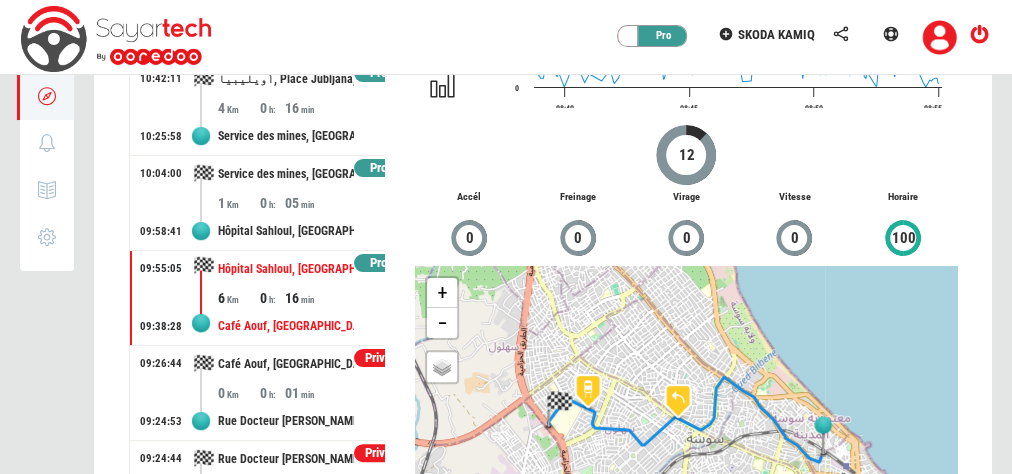 scroll, scrollTop: 0, scrollLeft: 0, axis: both 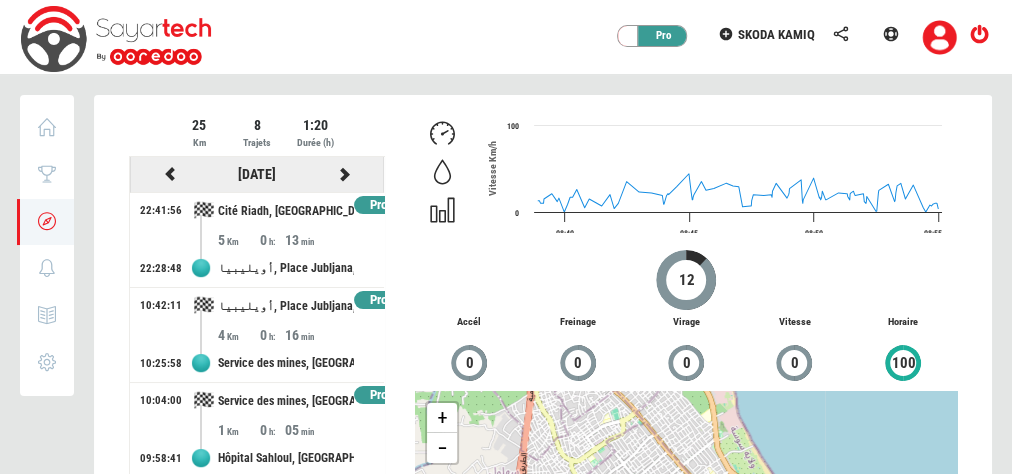 click at bounding box center [170, 174] 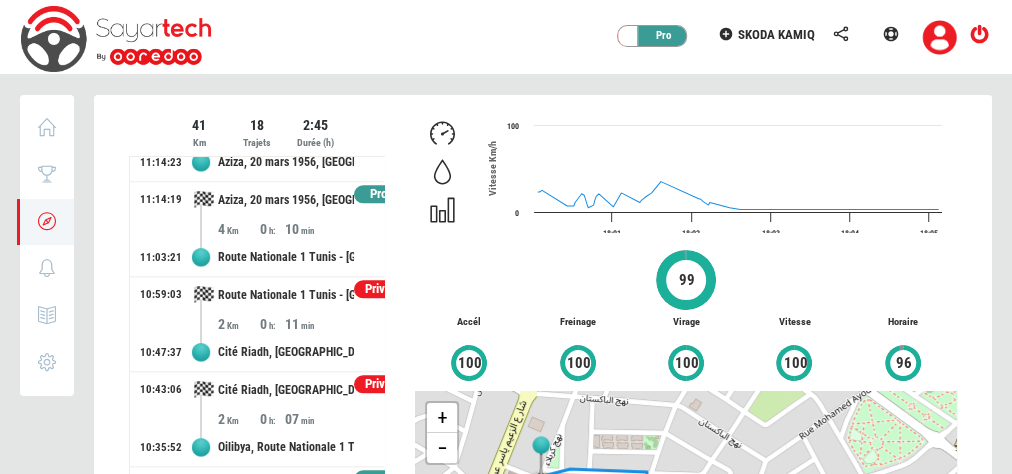 scroll, scrollTop: 1156, scrollLeft: 0, axis: vertical 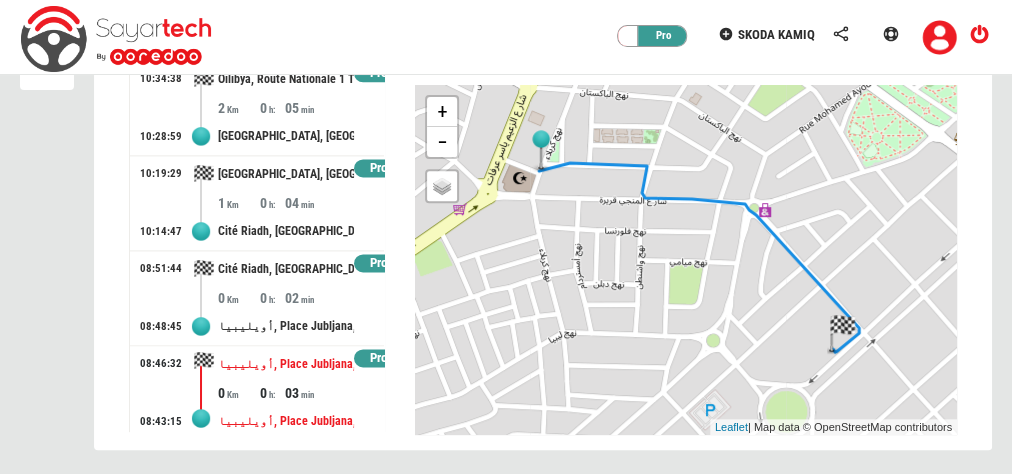click on "03" at bounding box center [304, 393] 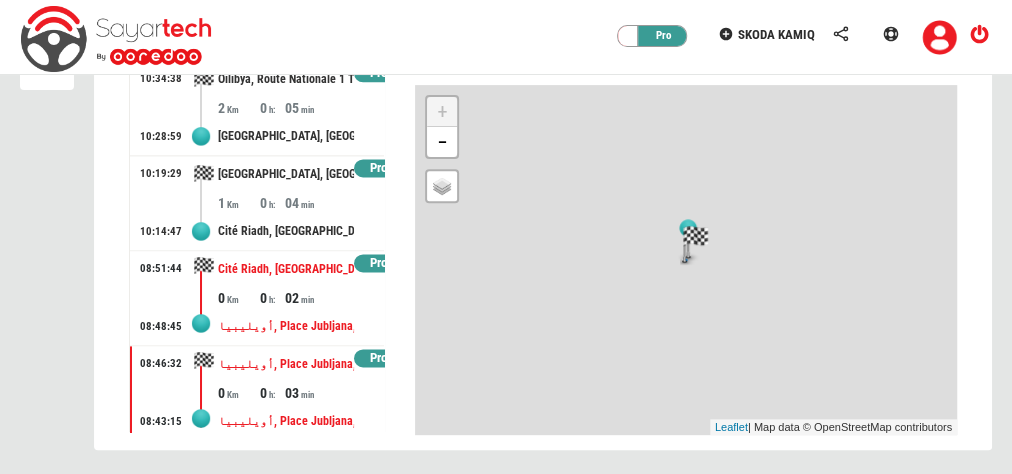 click on "Cité Riadh, [GEOGRAPHIC_DATA], [GEOGRAPHIC_DATA], Sousse Jaouhara, [GEOGRAPHIC_DATA], 4050, [GEOGRAPHIC_DATA]" at bounding box center [286, 269] 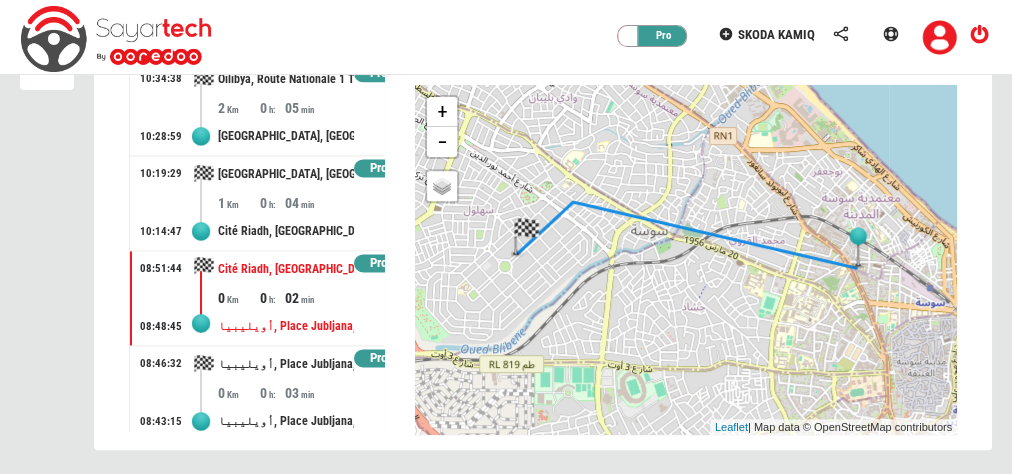 click on "04" at bounding box center [304, 203] 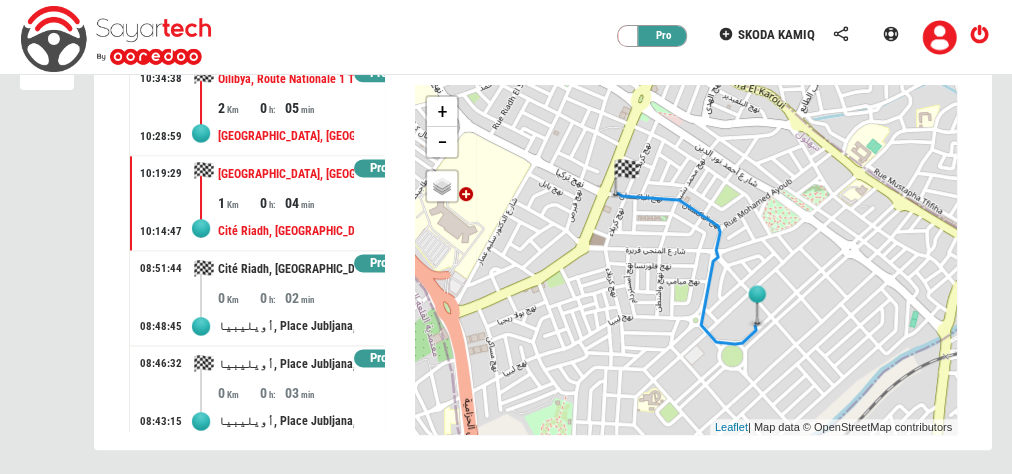 click on "[GEOGRAPHIC_DATA], [GEOGRAPHIC_DATA], [GEOGRAPHIC_DATA], [GEOGRAPHIC_DATA], [GEOGRAPHIC_DATA], [GEOGRAPHIC_DATA], 4050, [GEOGRAPHIC_DATA]" at bounding box center [286, 136] 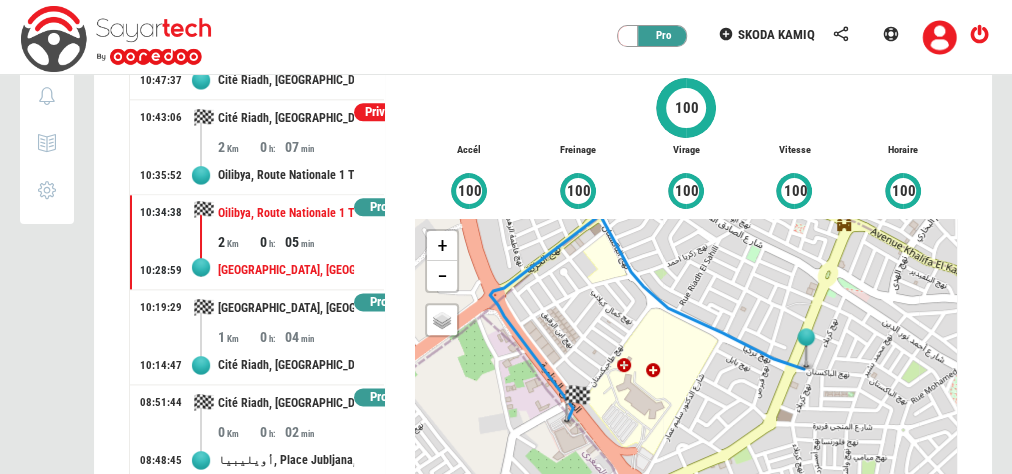scroll, scrollTop: 171, scrollLeft: 0, axis: vertical 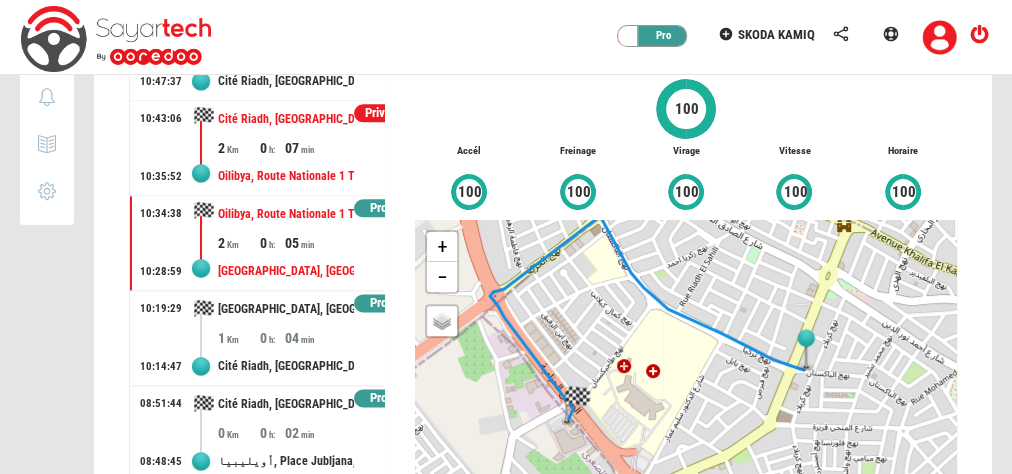 click on "Oilibya, Route Nationale 1 Tunis - [GEOGRAPHIC_DATA] - [GEOGRAPHIC_DATA], [GEOGRAPHIC_DATA], [GEOGRAPHIC_DATA], [GEOGRAPHIC_DATA], [GEOGRAPHIC_DATA], [GEOGRAPHIC_DATA], 4054, [GEOGRAPHIC_DATA]" at bounding box center [286, 176] 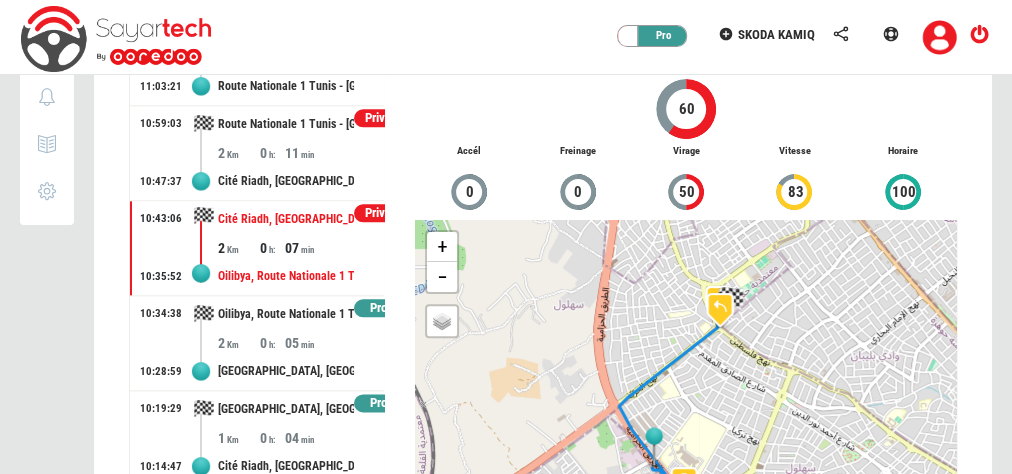 scroll, scrollTop: 1035, scrollLeft: 0, axis: vertical 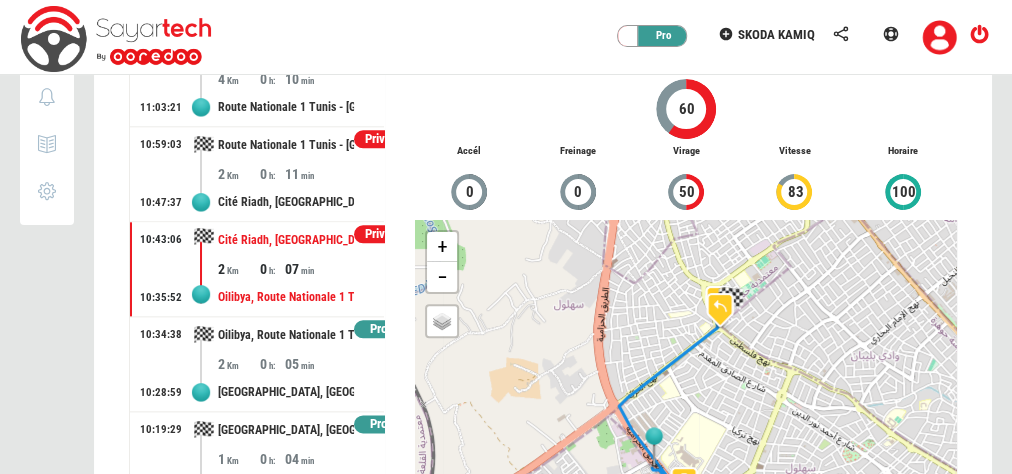 click on "2" at bounding box center (238, 174) 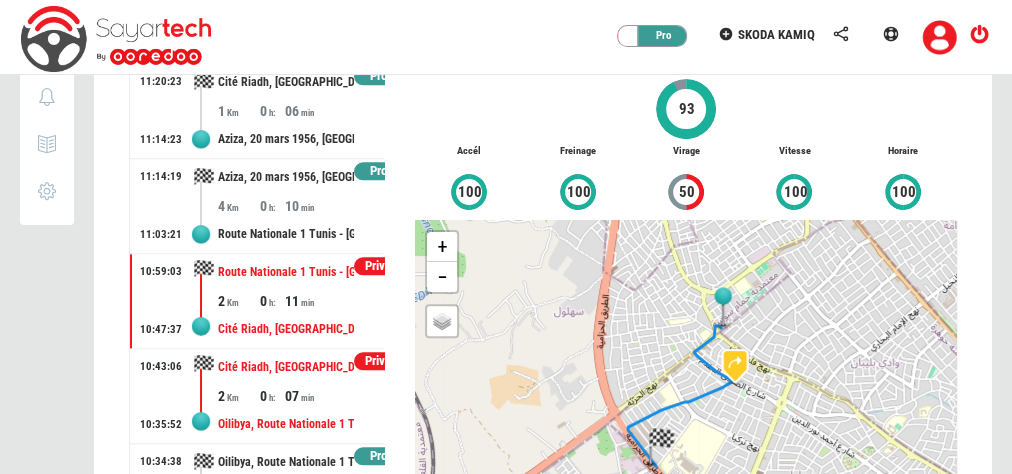 scroll, scrollTop: 907, scrollLeft: 0, axis: vertical 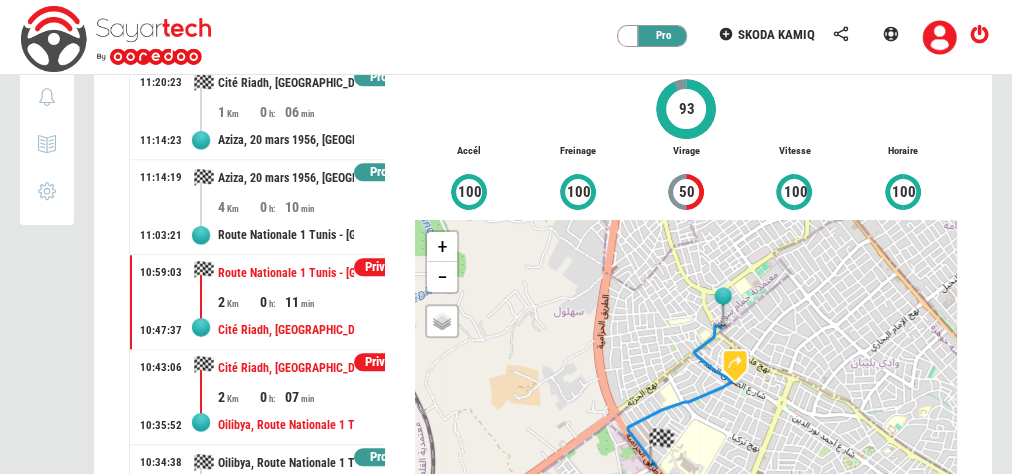 click on "Aziza, 20 mars 1956, [GEOGRAPHIC_DATA], [GEOGRAPHIC_DATA], [GEOGRAPHIC_DATA], [PERSON_NAME], [GEOGRAPHIC_DATA], 4001, [GEOGRAPHIC_DATA]" at bounding box center (286, 178) 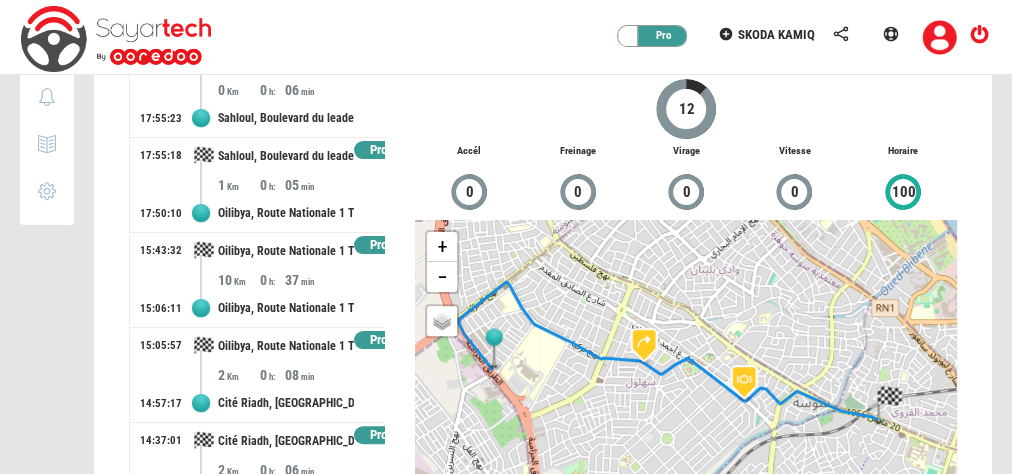 scroll, scrollTop: 0, scrollLeft: 0, axis: both 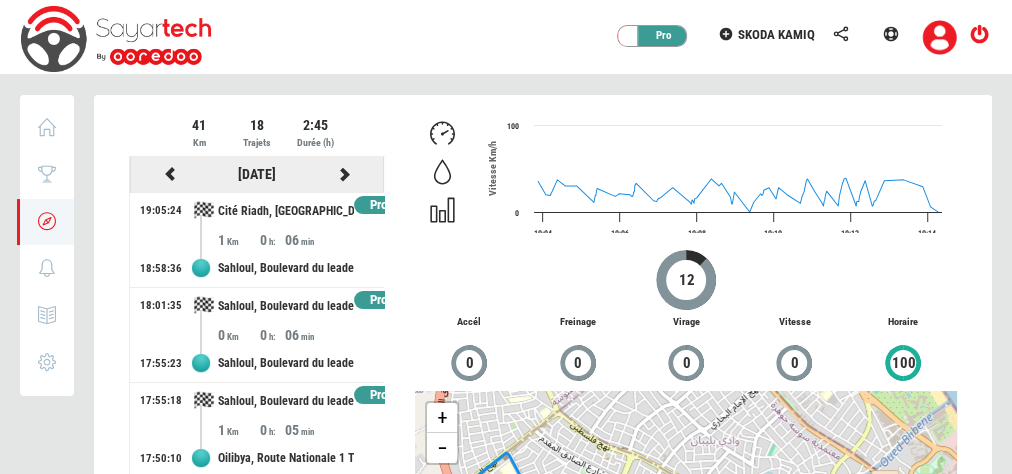 click at bounding box center (170, 174) 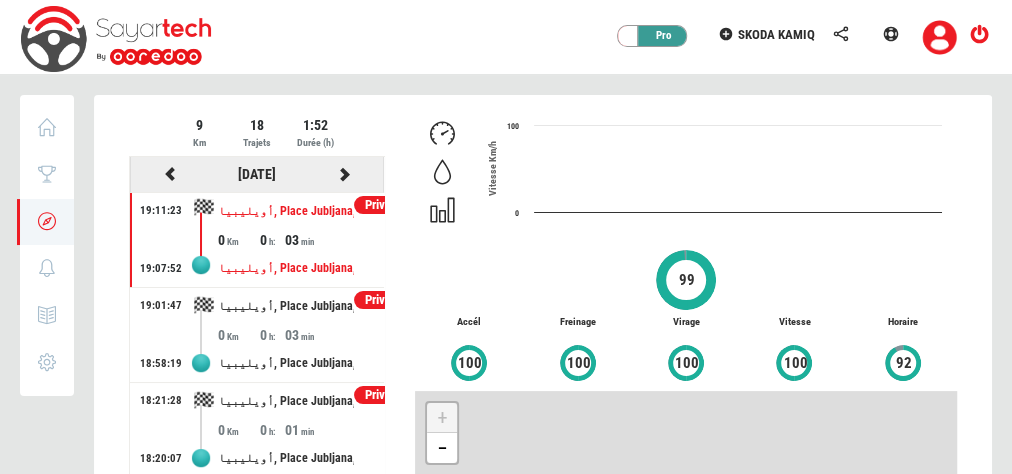 click at bounding box center (170, 174) 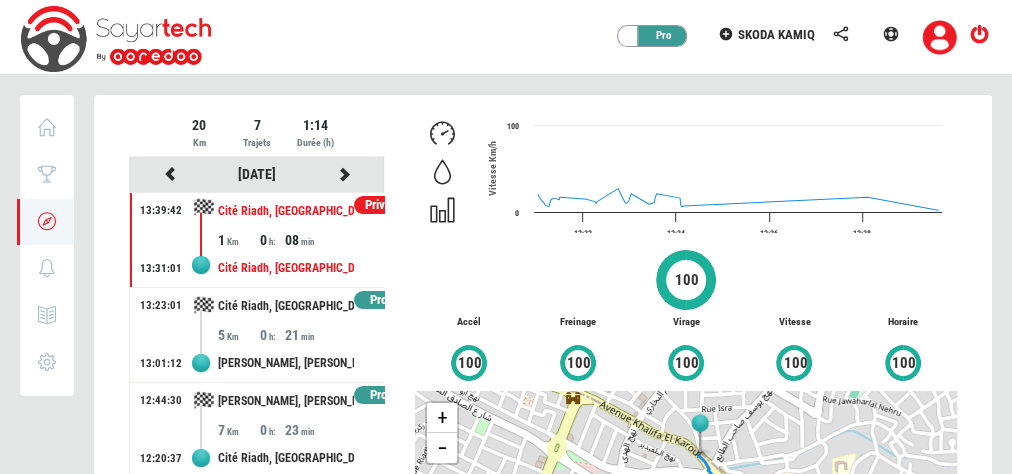 scroll, scrollTop: 116, scrollLeft: 0, axis: vertical 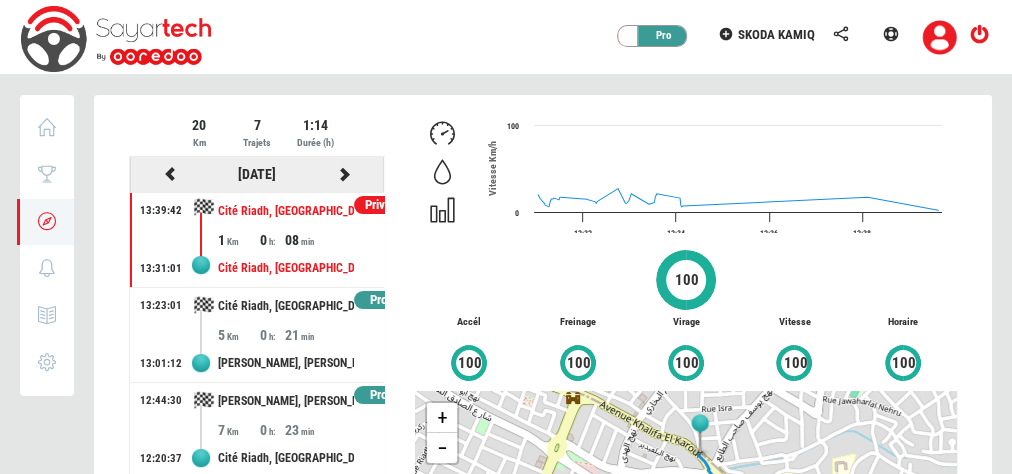 click at bounding box center (170, 174) 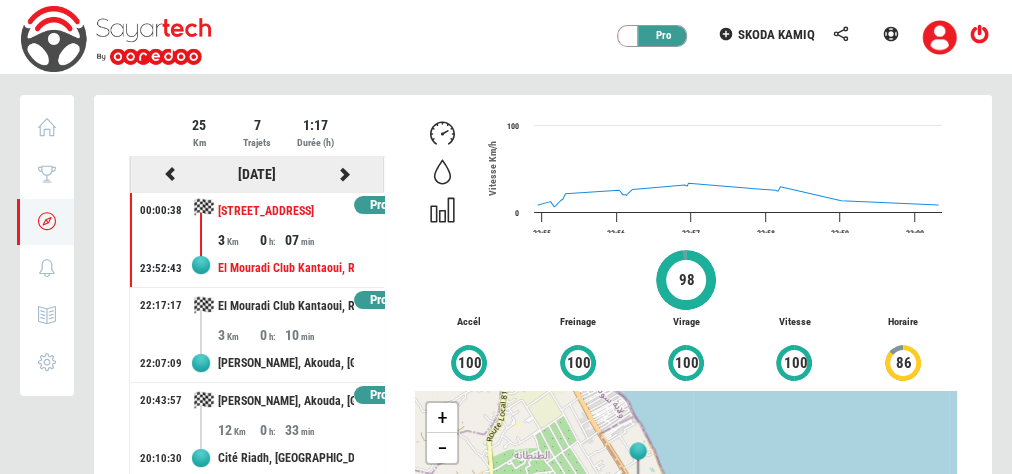 click at bounding box center (345, 174) 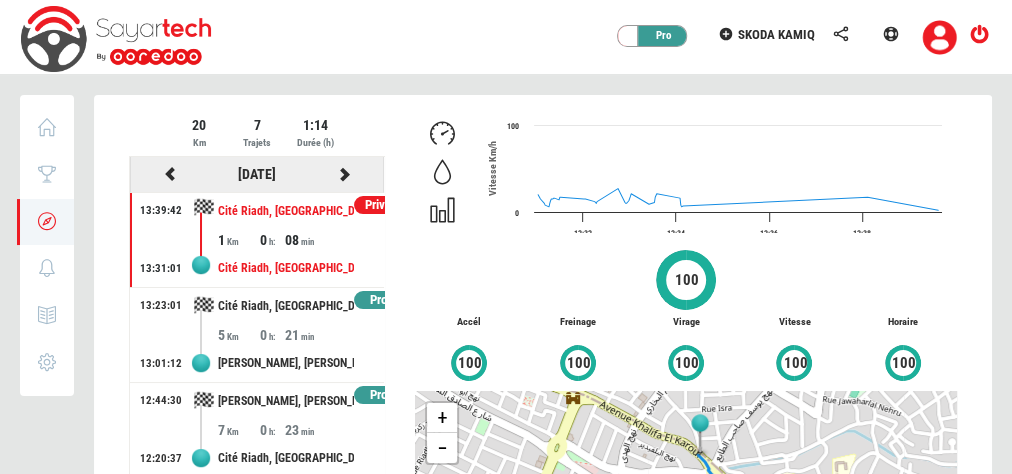 click at bounding box center [345, 174] 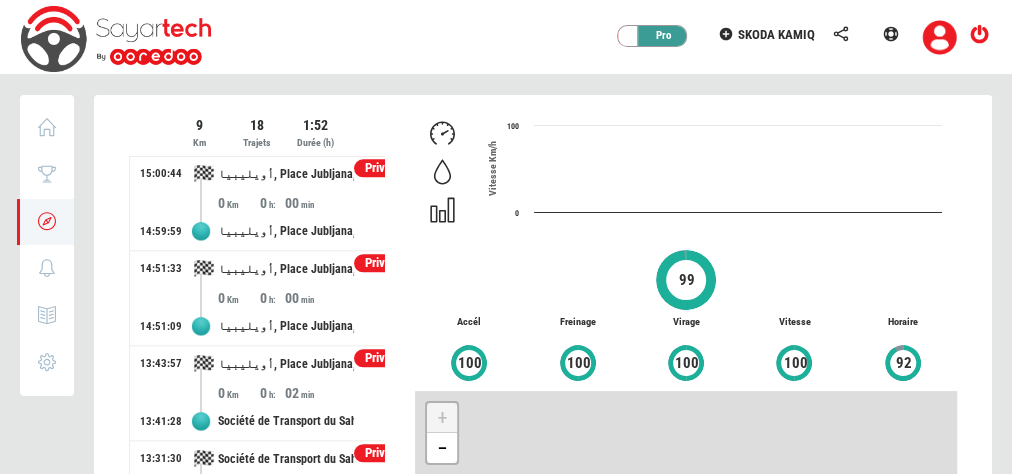 scroll, scrollTop: 1156, scrollLeft: 0, axis: vertical 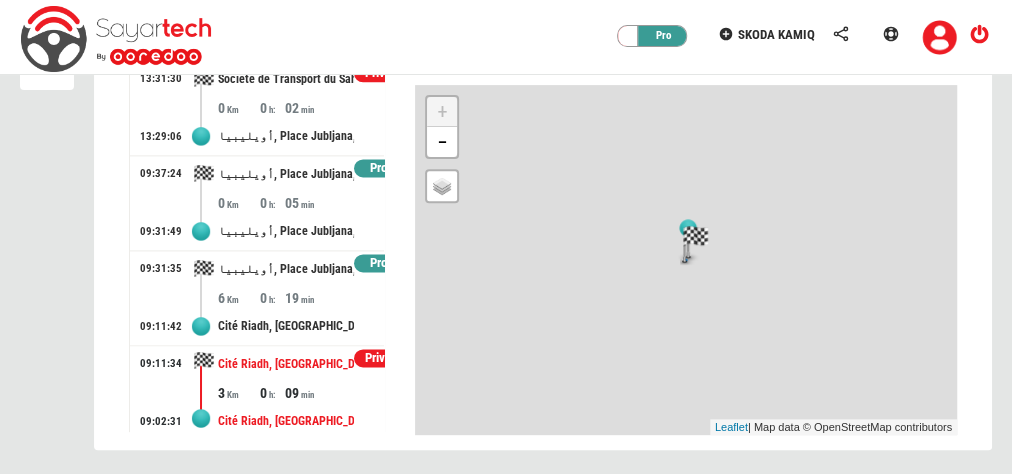 click on "Cité Riadh, [GEOGRAPHIC_DATA], Sousse Erriadh, [GEOGRAPHIC_DATA], 4054, [GEOGRAPHIC_DATA]" at bounding box center (286, 364) 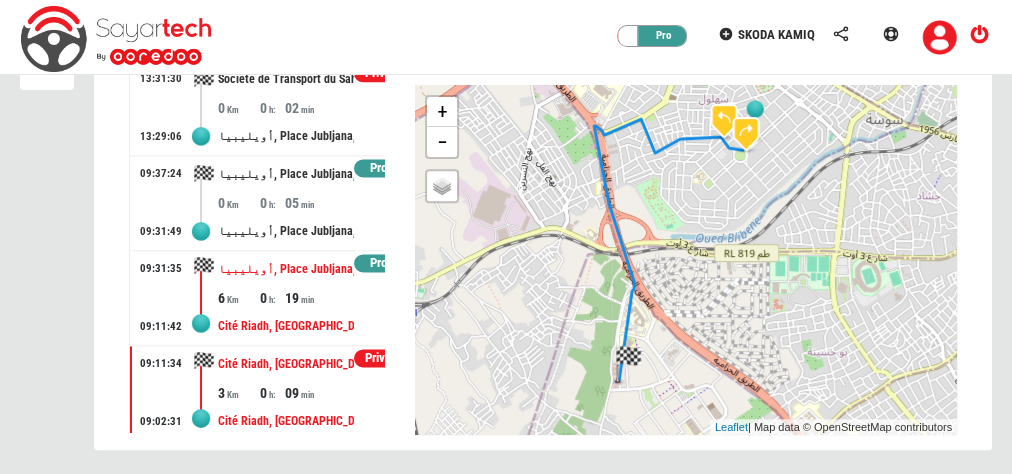 click on "Cité Riadh, [GEOGRAPHIC_DATA], Sousse Erriadh, [GEOGRAPHIC_DATA], 4054, [GEOGRAPHIC_DATA]" at bounding box center (286, 326) 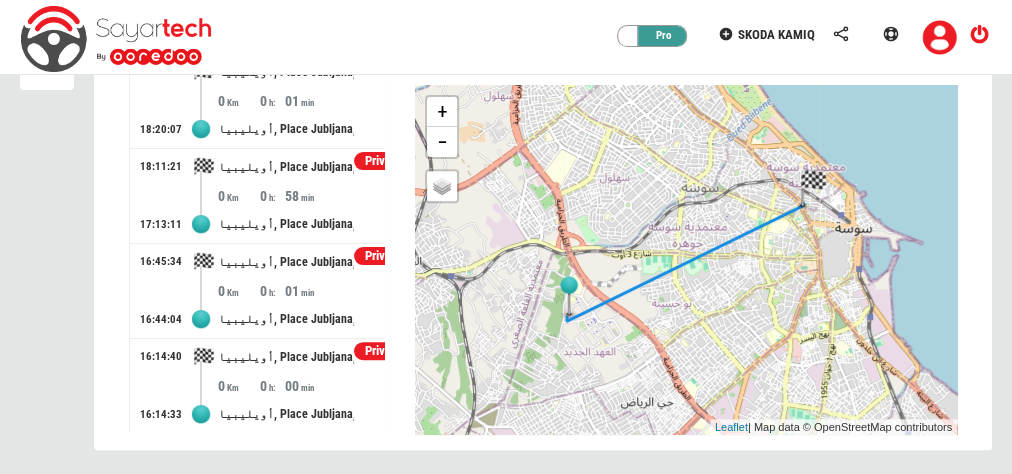 scroll, scrollTop: 0, scrollLeft: 0, axis: both 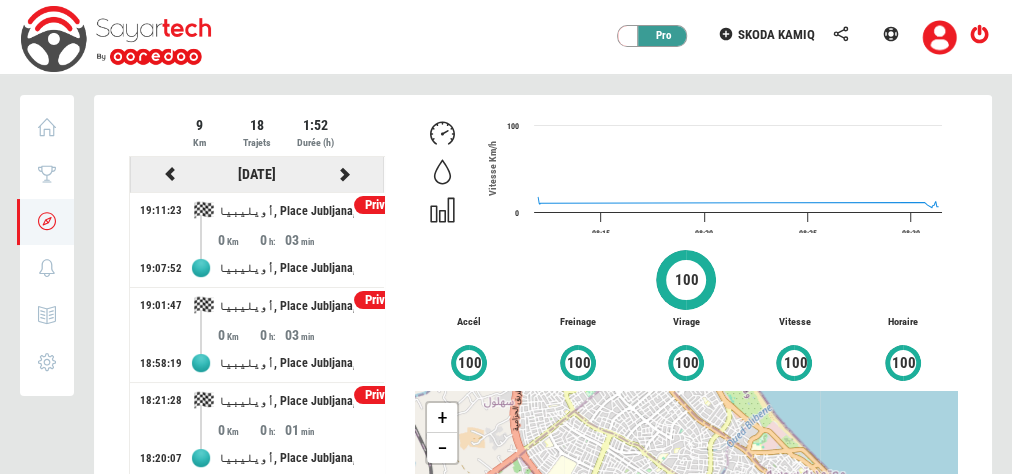 click at bounding box center [170, 174] 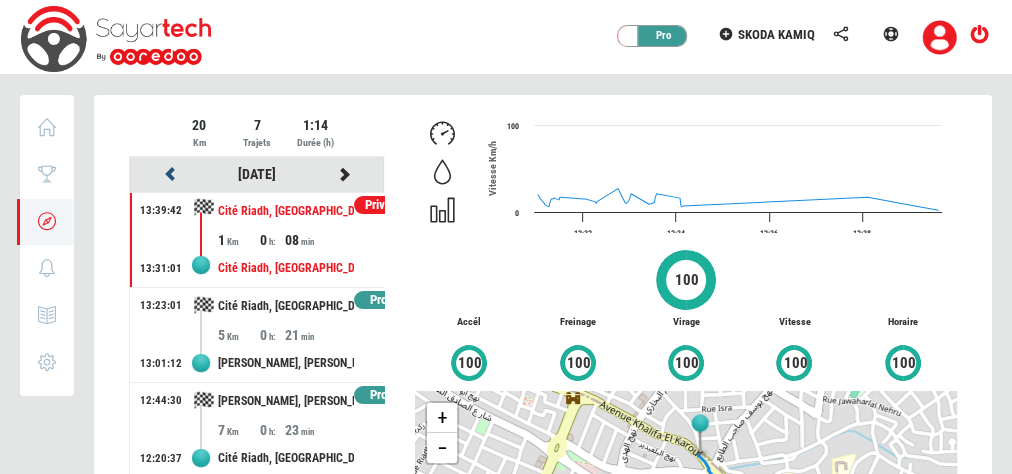 click at bounding box center (170, 174) 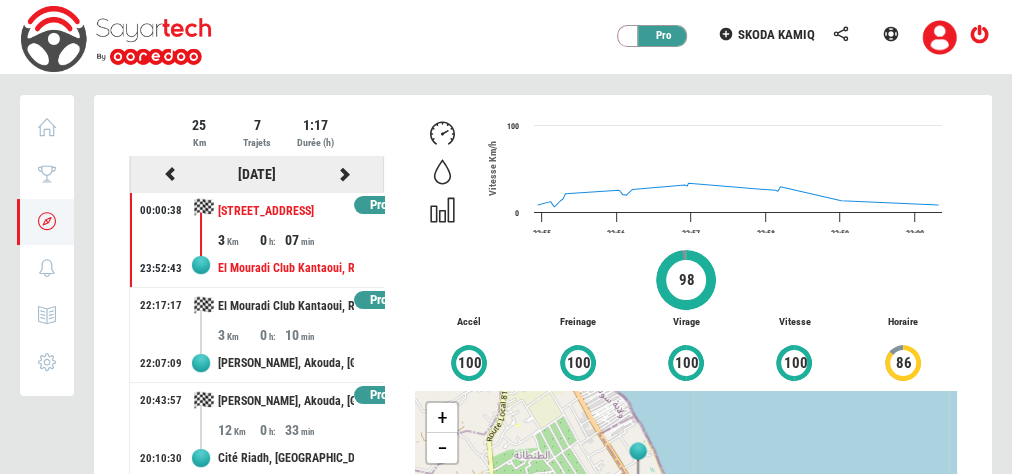 click at bounding box center (170, 174) 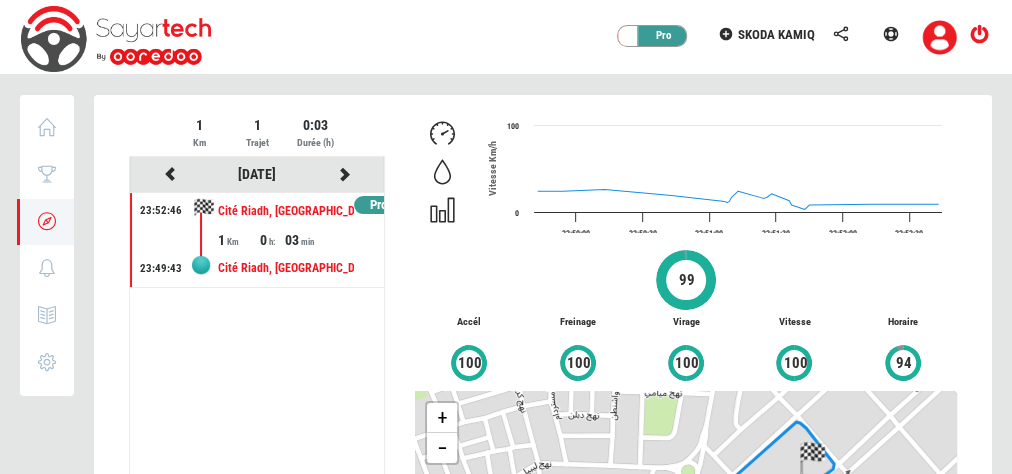 click on "0" at bounding box center (271, 240) 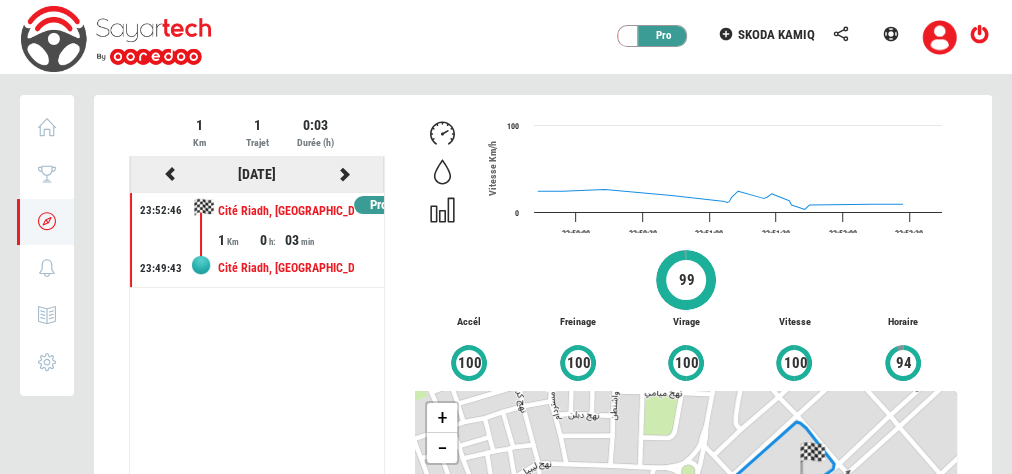 click at bounding box center [170, 174] 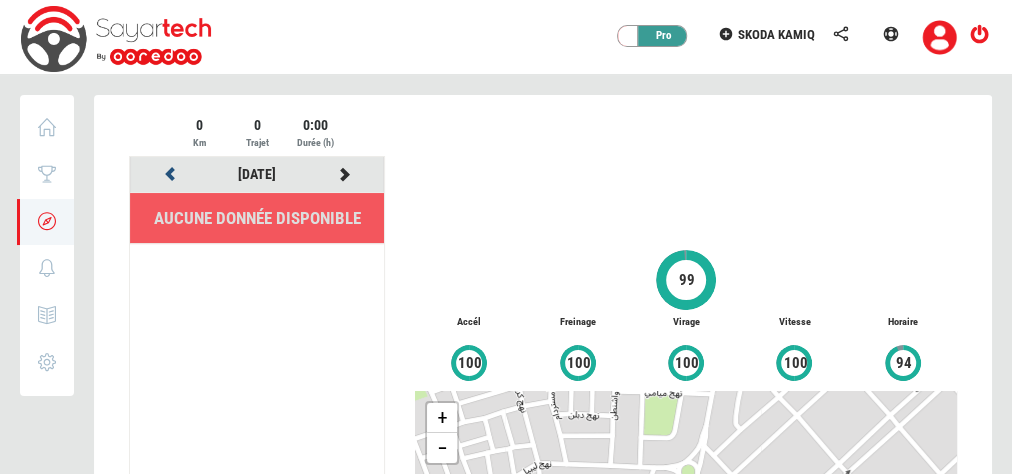 click at bounding box center [170, 174] 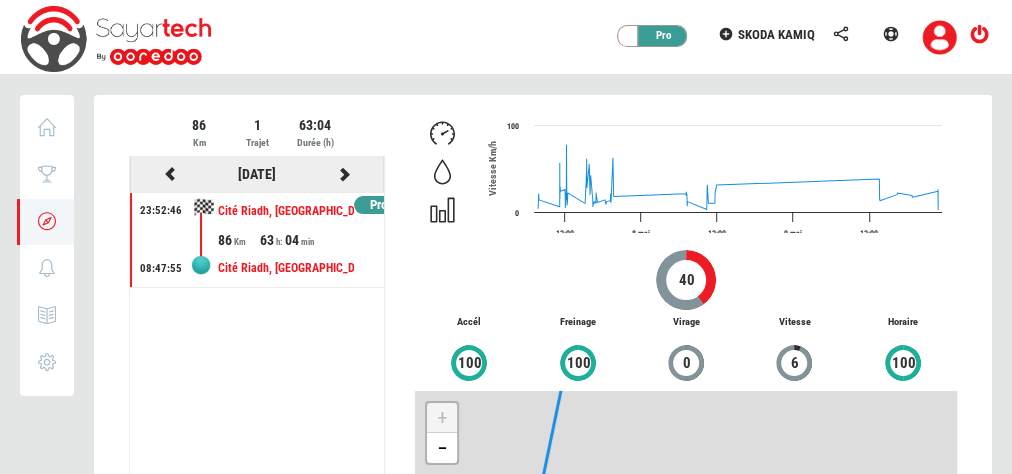 click at bounding box center [345, 174] 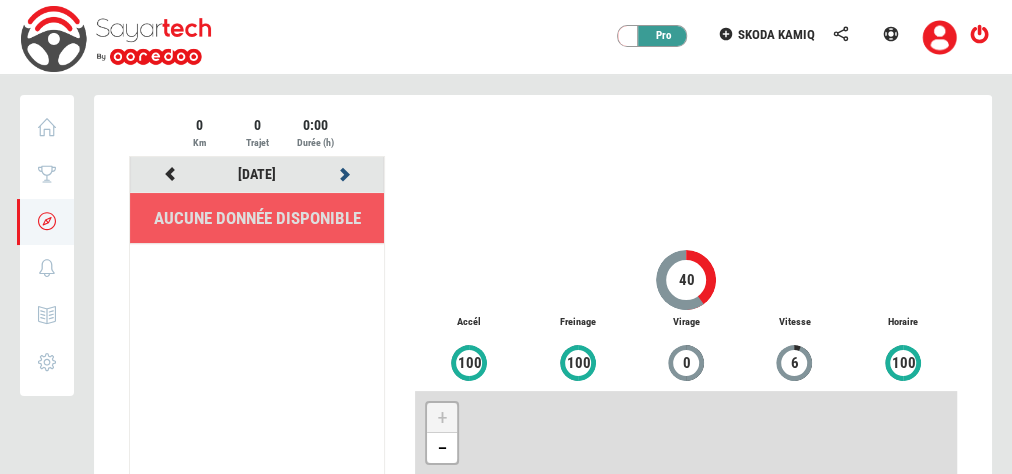click at bounding box center [345, 174] 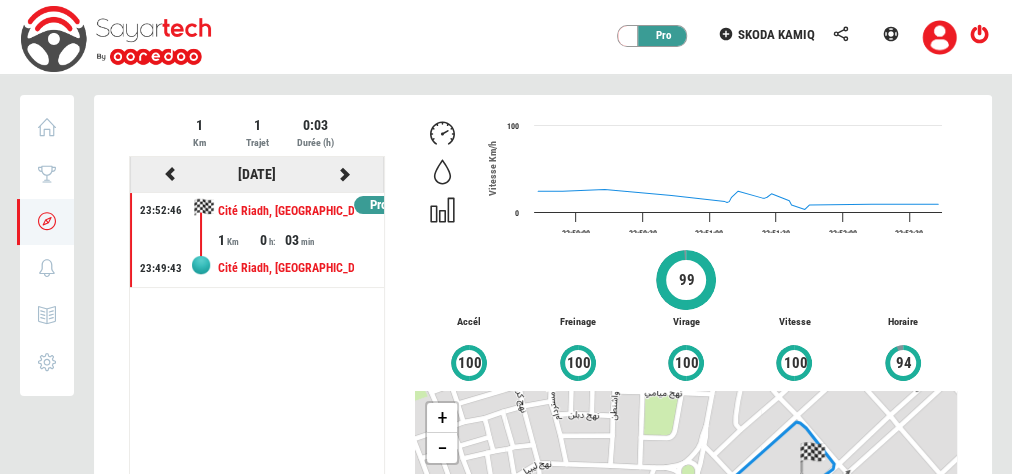 click at bounding box center [345, 174] 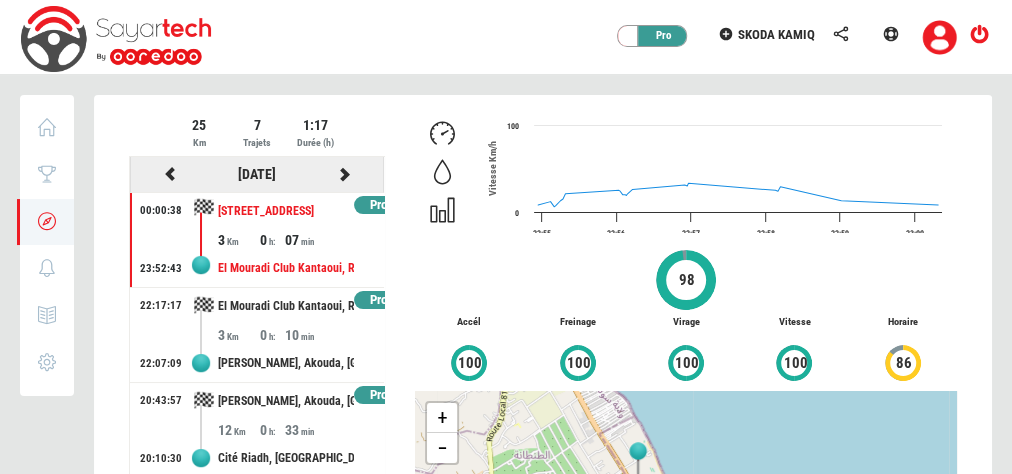 click at bounding box center [170, 174] 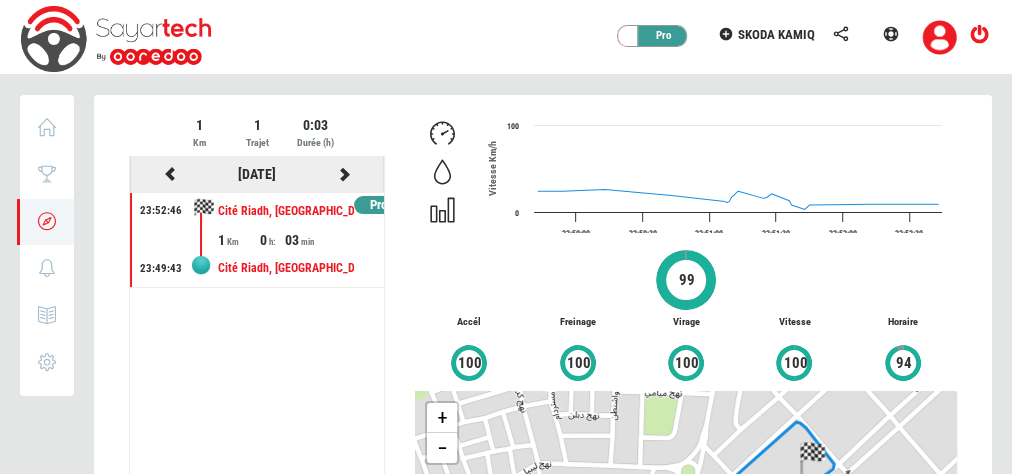 click at bounding box center [170, 174] 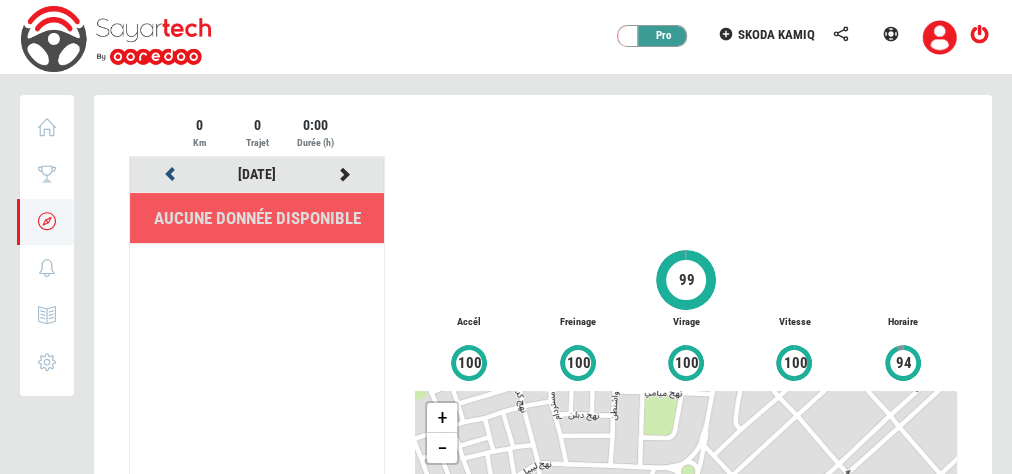 click at bounding box center (170, 174) 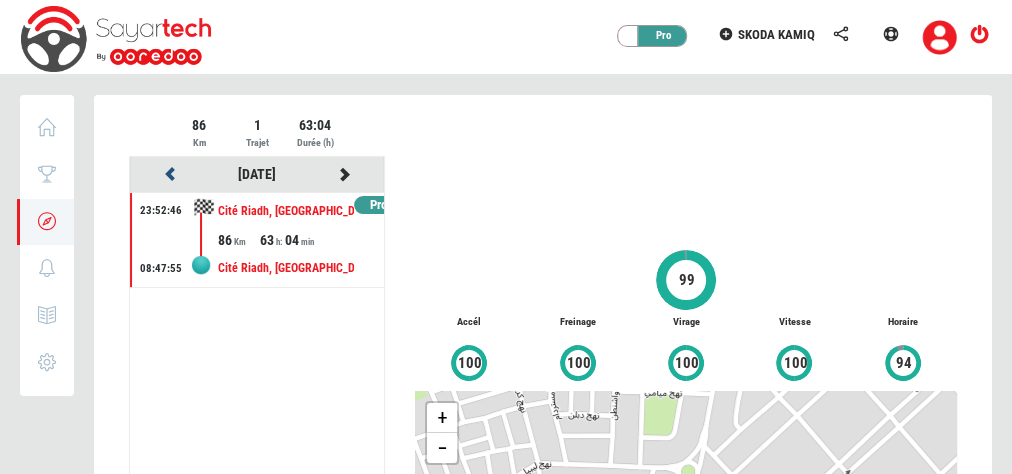 click at bounding box center (170, 174) 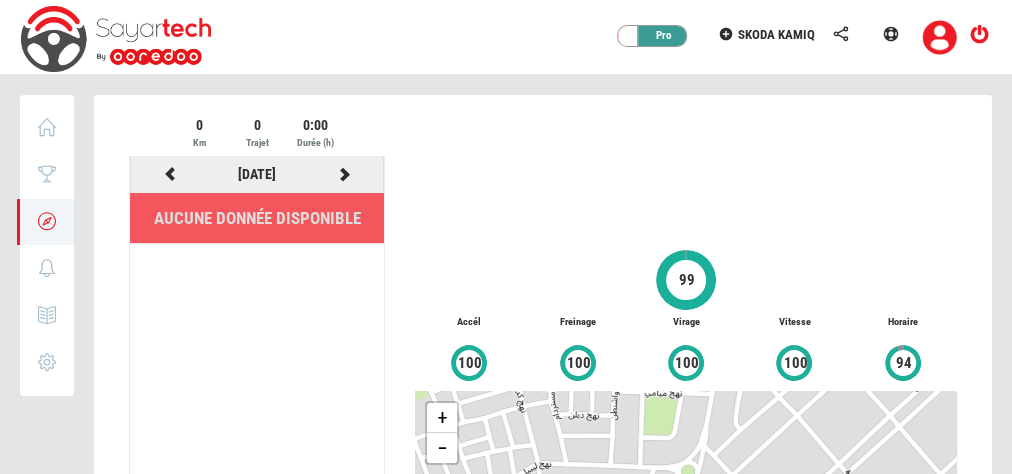 click at bounding box center (170, 174) 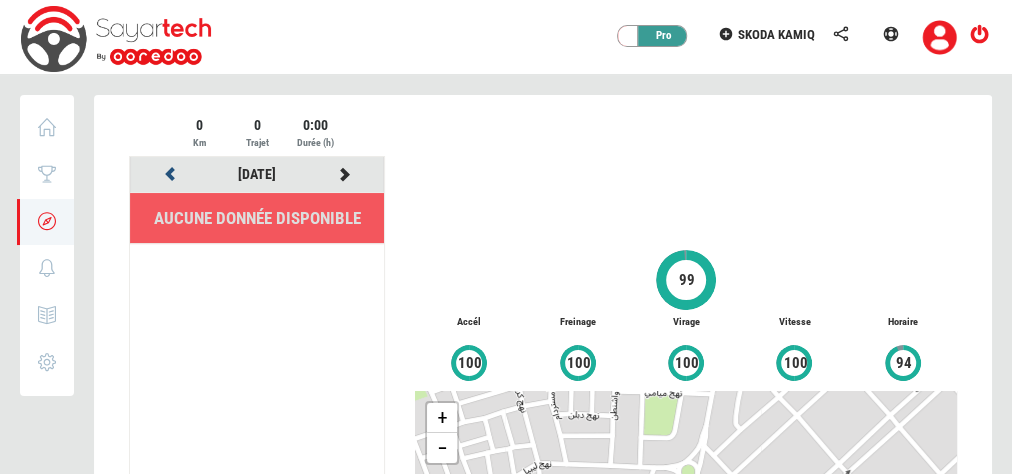 click at bounding box center [170, 174] 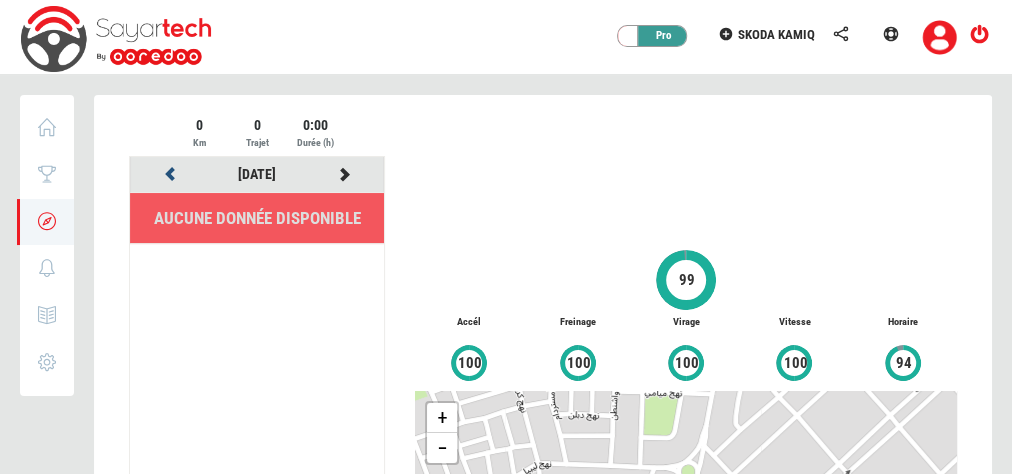 click at bounding box center [170, 174] 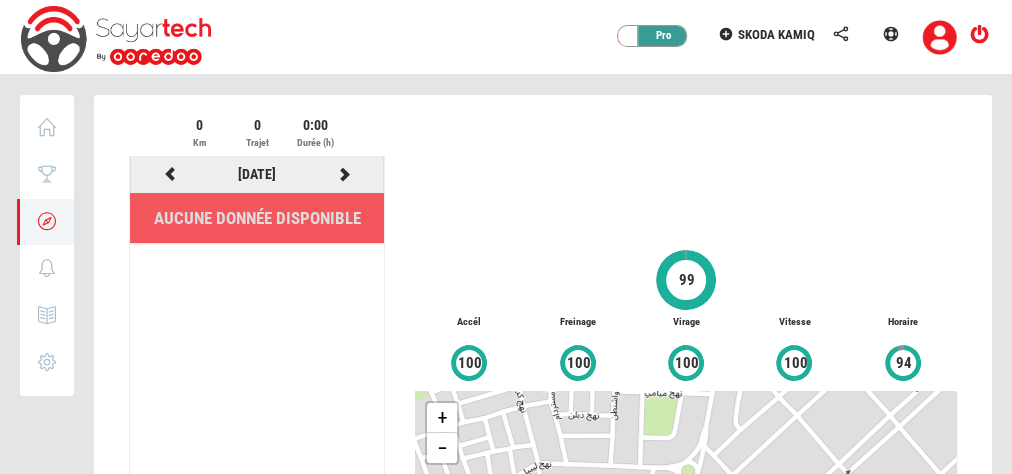 click at bounding box center [169, 174] 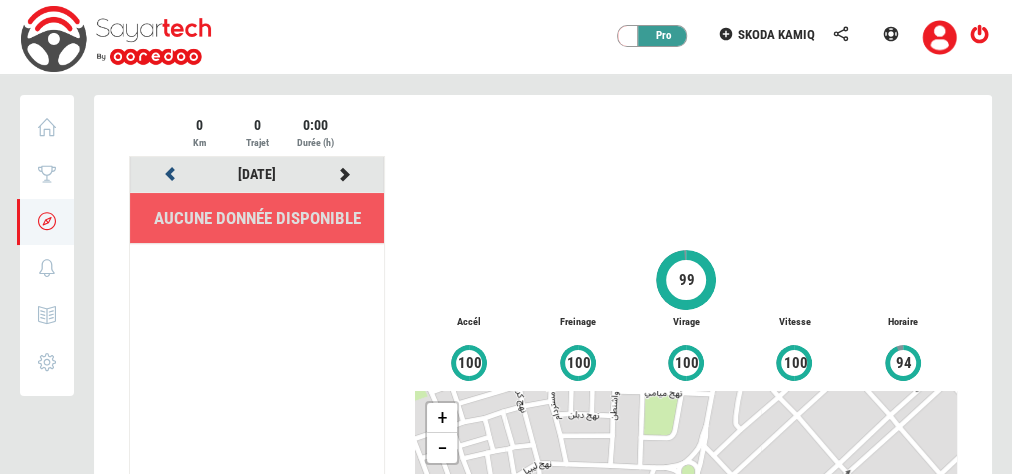 click at bounding box center [170, 174] 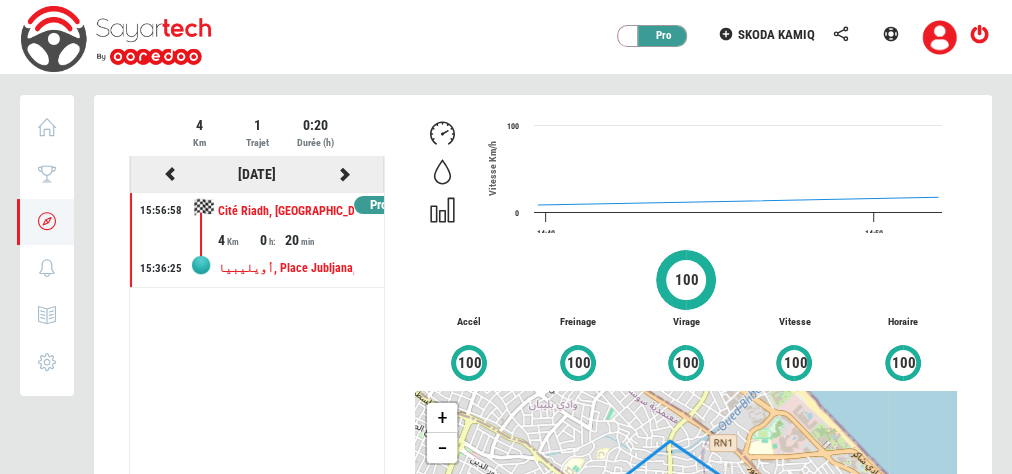 click at bounding box center (170, 174) 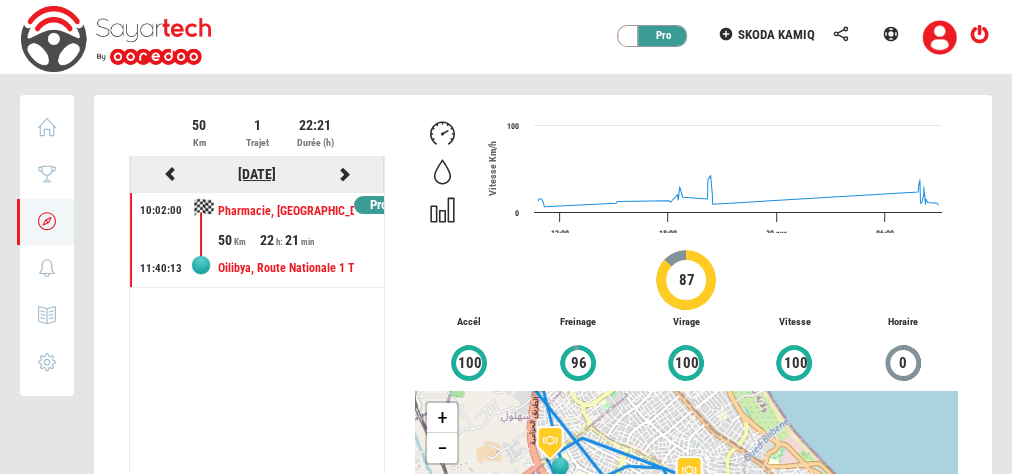 click on "[DATE]" at bounding box center [257, 174] 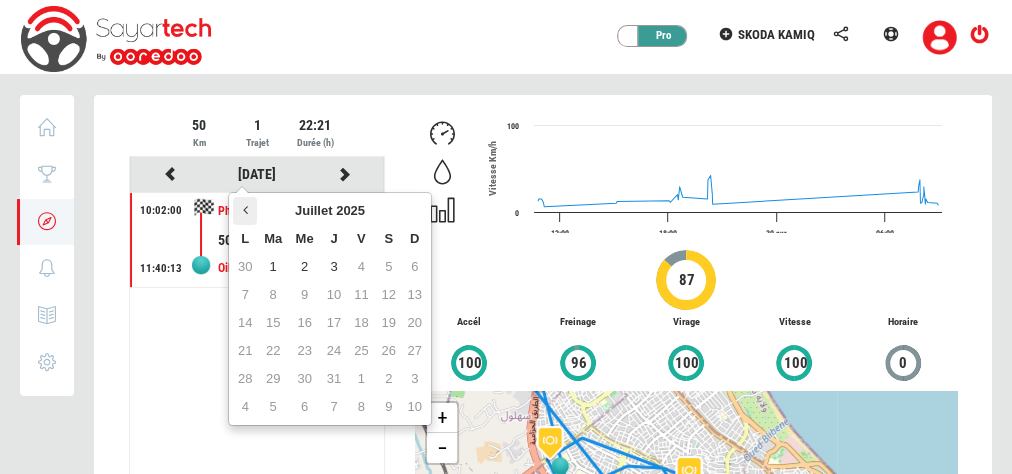 click at bounding box center (245, 211) 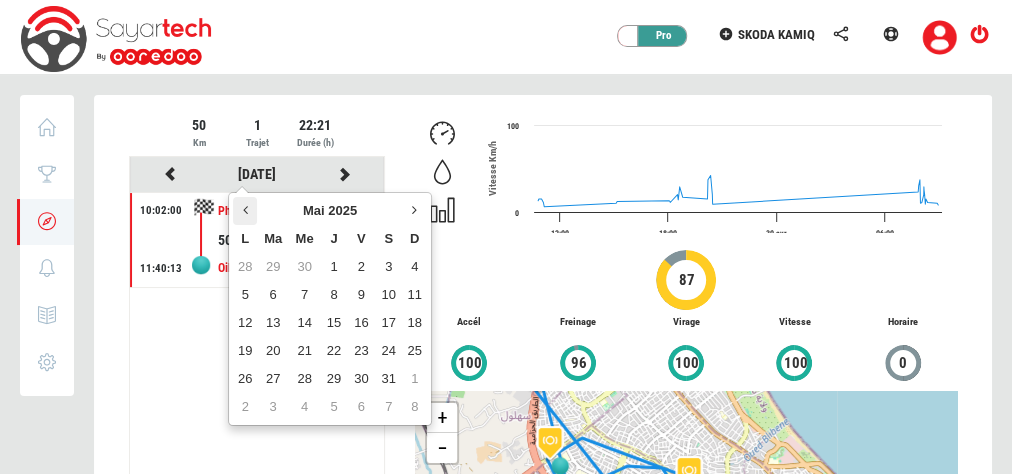 click at bounding box center (245, 211) 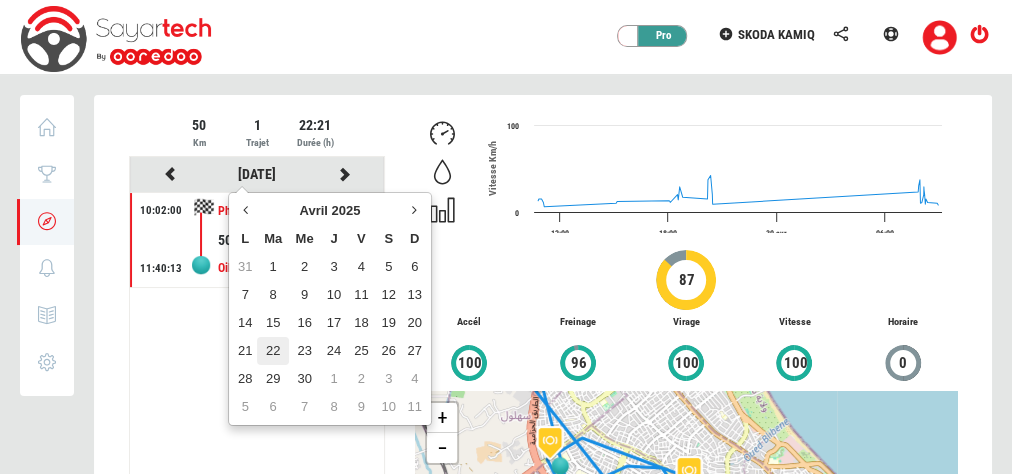 click on "22" at bounding box center [272, 351] 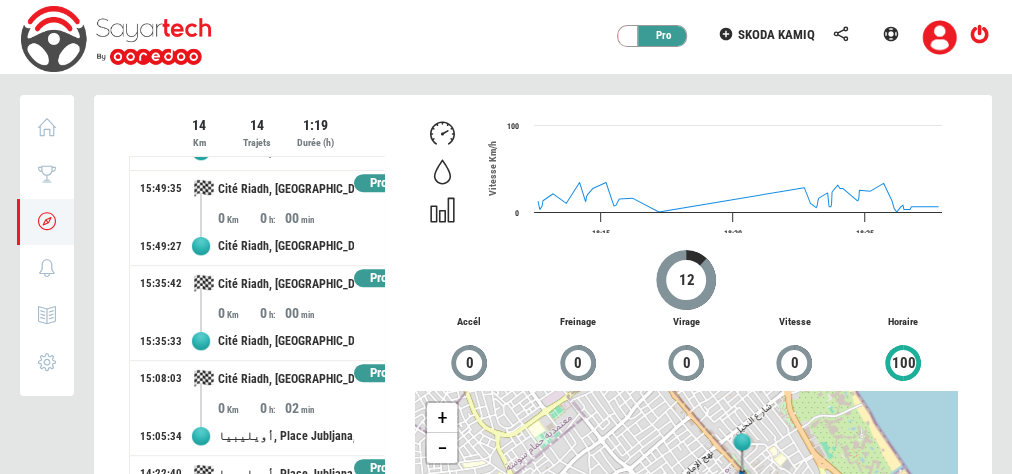 scroll, scrollTop: 778, scrollLeft: 0, axis: vertical 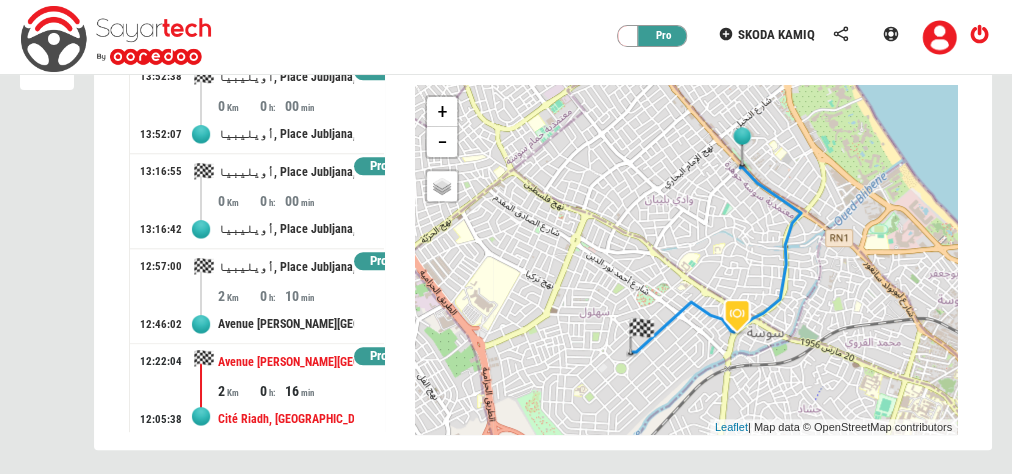click on "Avenue [PERSON_NAME][GEOGRAPHIC_DATA], [GEOGRAPHIC_DATA], [GEOGRAPHIC_DATA], [GEOGRAPHIC_DATA], [GEOGRAPHIC_DATA], [GEOGRAPHIC_DATA], 4001, [GEOGRAPHIC_DATA]" at bounding box center (286, 362) 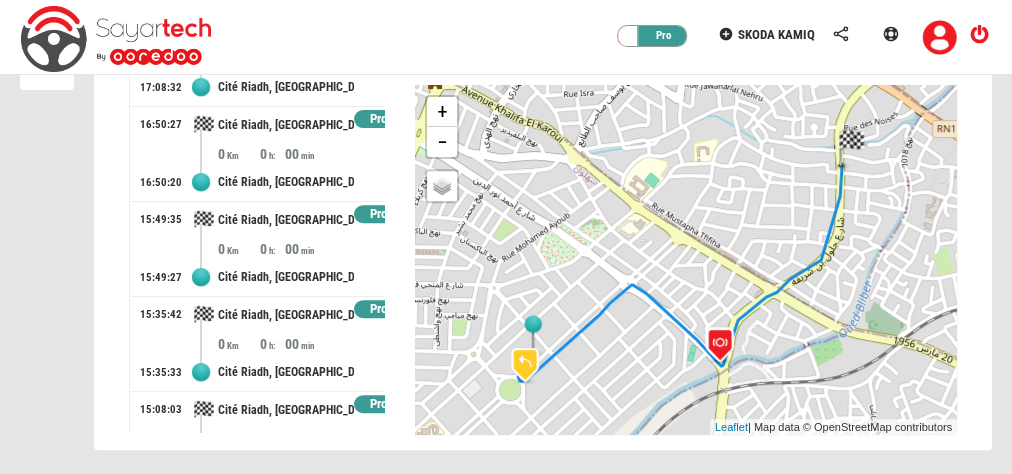 scroll, scrollTop: 0, scrollLeft: 0, axis: both 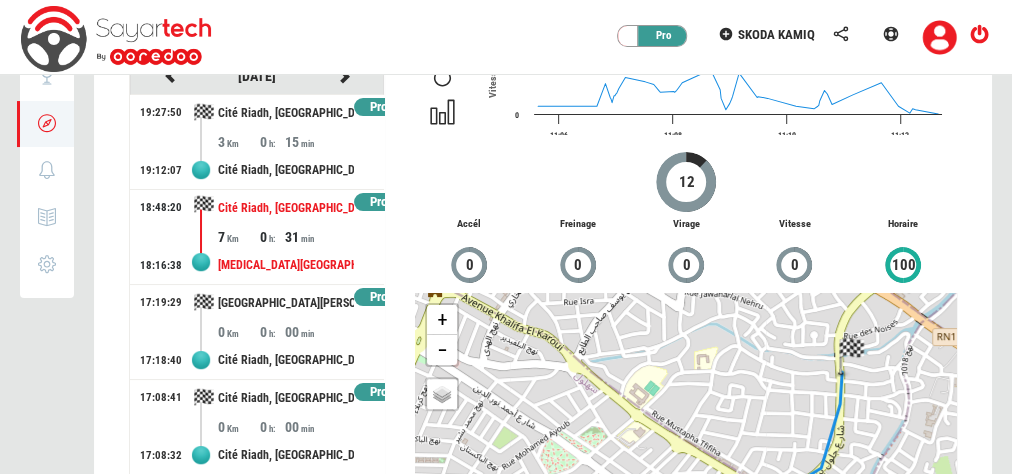 click on "[MEDICAL_DATA][GEOGRAPHIC_DATA], [GEOGRAPHIC_DATA], [GEOGRAPHIC_DATA], [GEOGRAPHIC_DATA], [PERSON_NAME], [PERSON_NAME], [GEOGRAPHIC_DATA], 4000, [GEOGRAPHIC_DATA]" at bounding box center [286, 265] 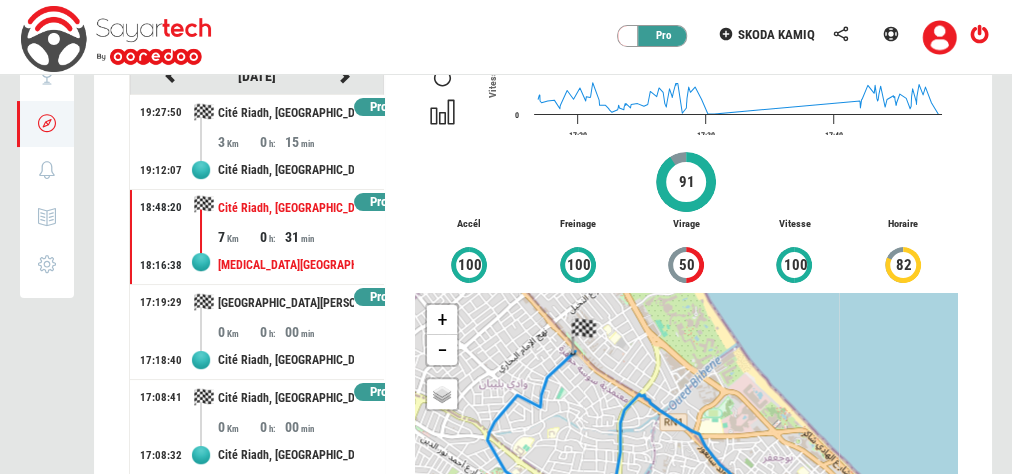drag, startPoint x: 577, startPoint y: 428, endPoint x: 580, endPoint y: 407, distance: 21.213203 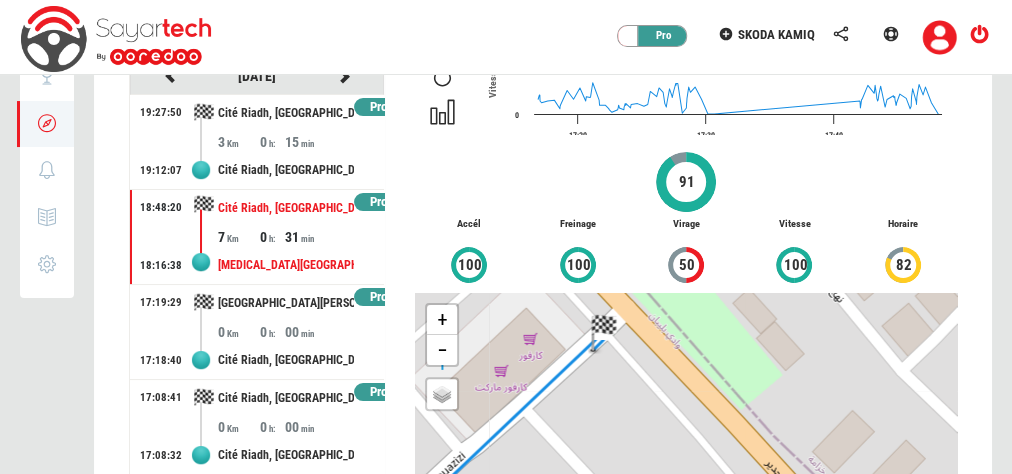 drag, startPoint x: 548, startPoint y: 336, endPoint x: 609, endPoint y: 426, distance: 108.72442 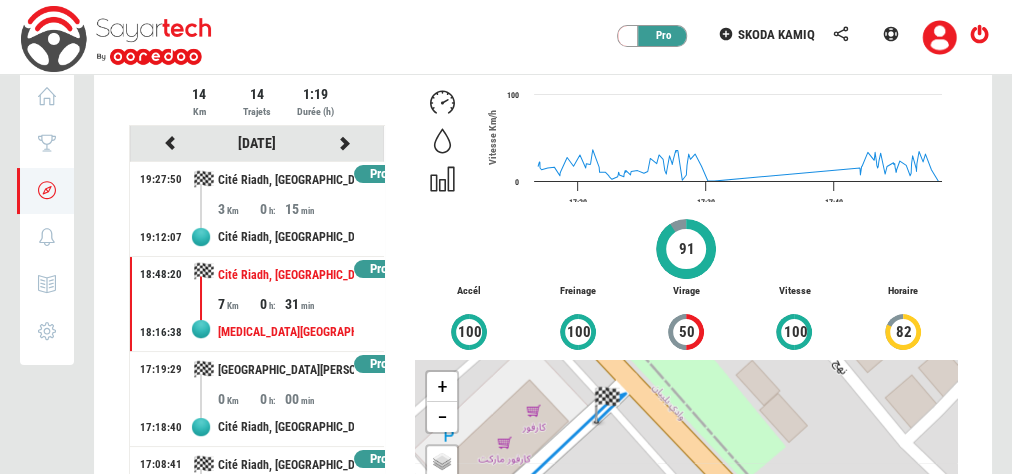 scroll, scrollTop: 30, scrollLeft: 0, axis: vertical 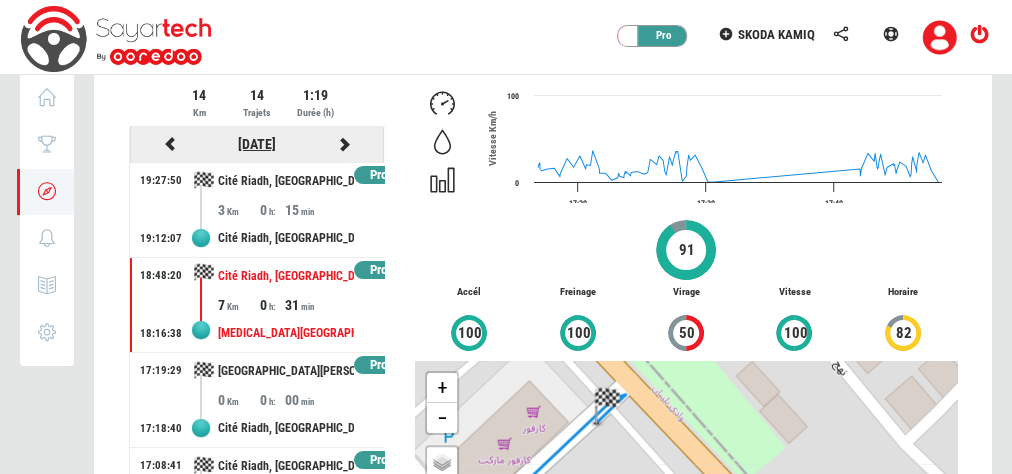 click on "[DATE]" at bounding box center (257, 144) 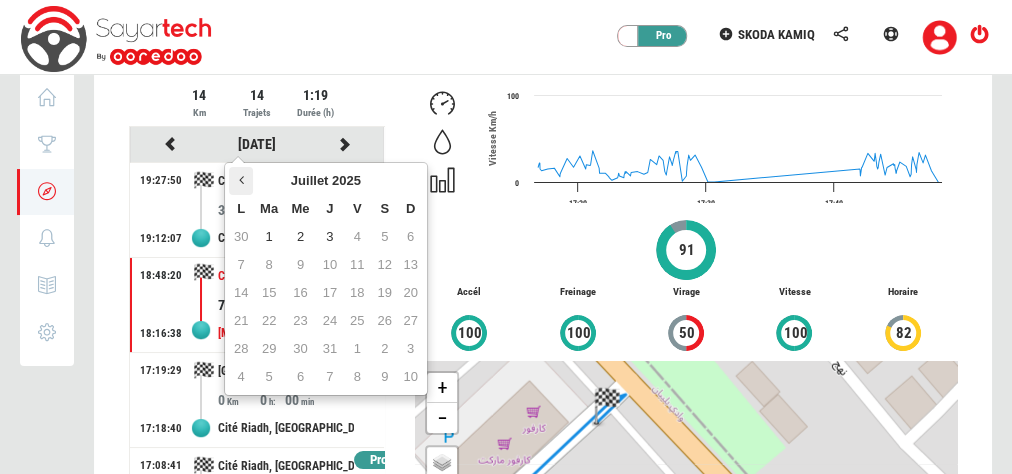 click at bounding box center [241, 181] 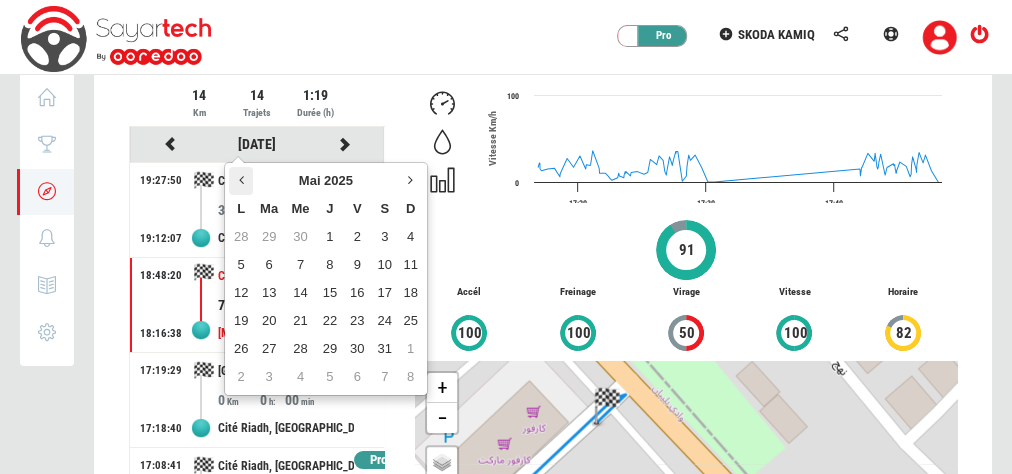 click at bounding box center (241, 181) 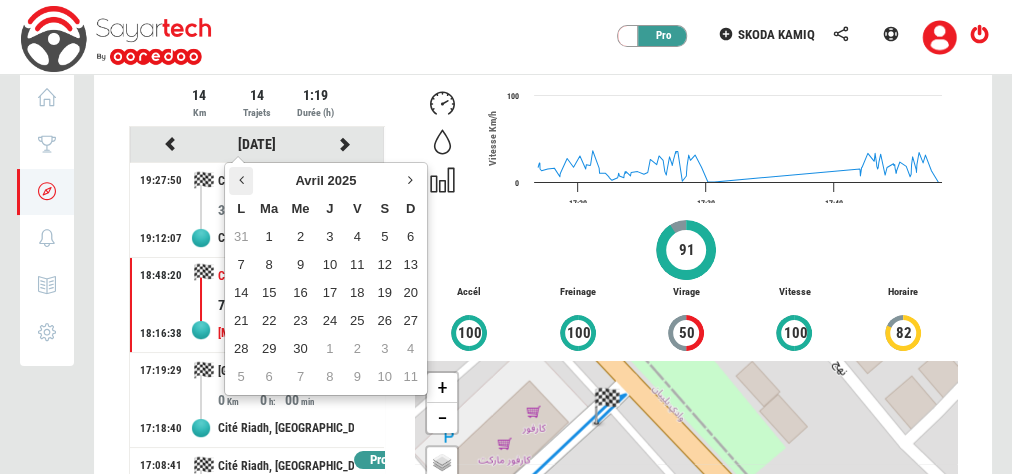 click at bounding box center (241, 181) 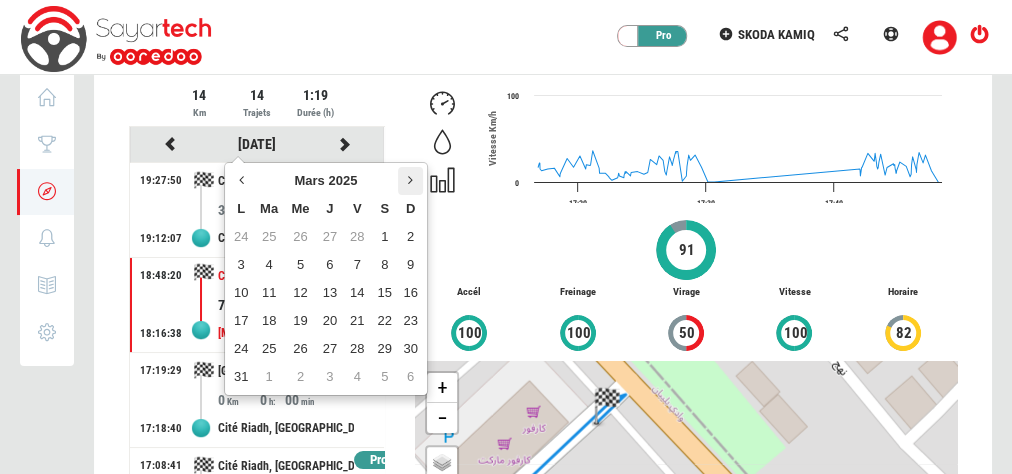 click at bounding box center (410, 180) 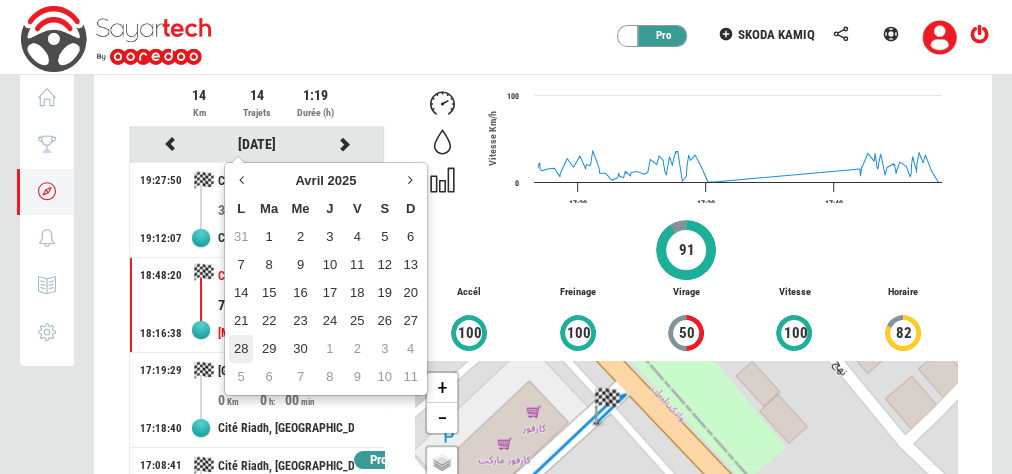 click on "28" at bounding box center [241, 349] 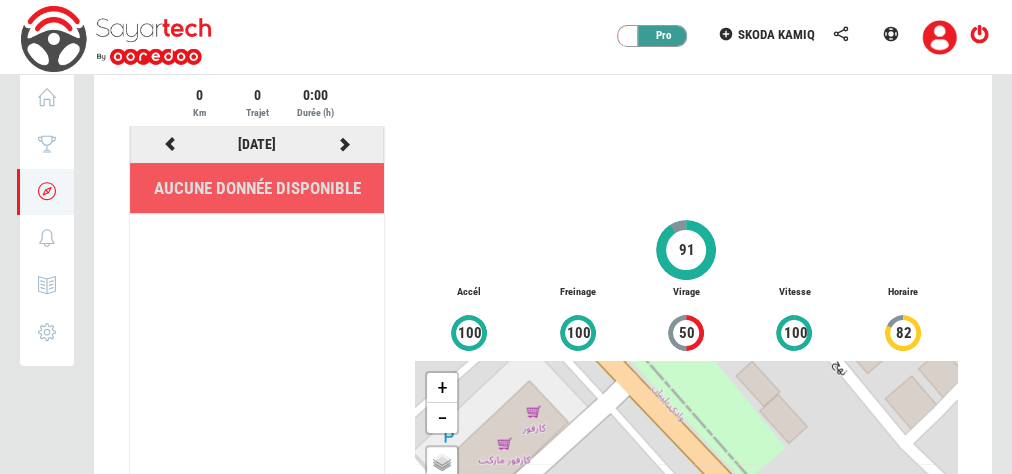 click at bounding box center (345, 144) 